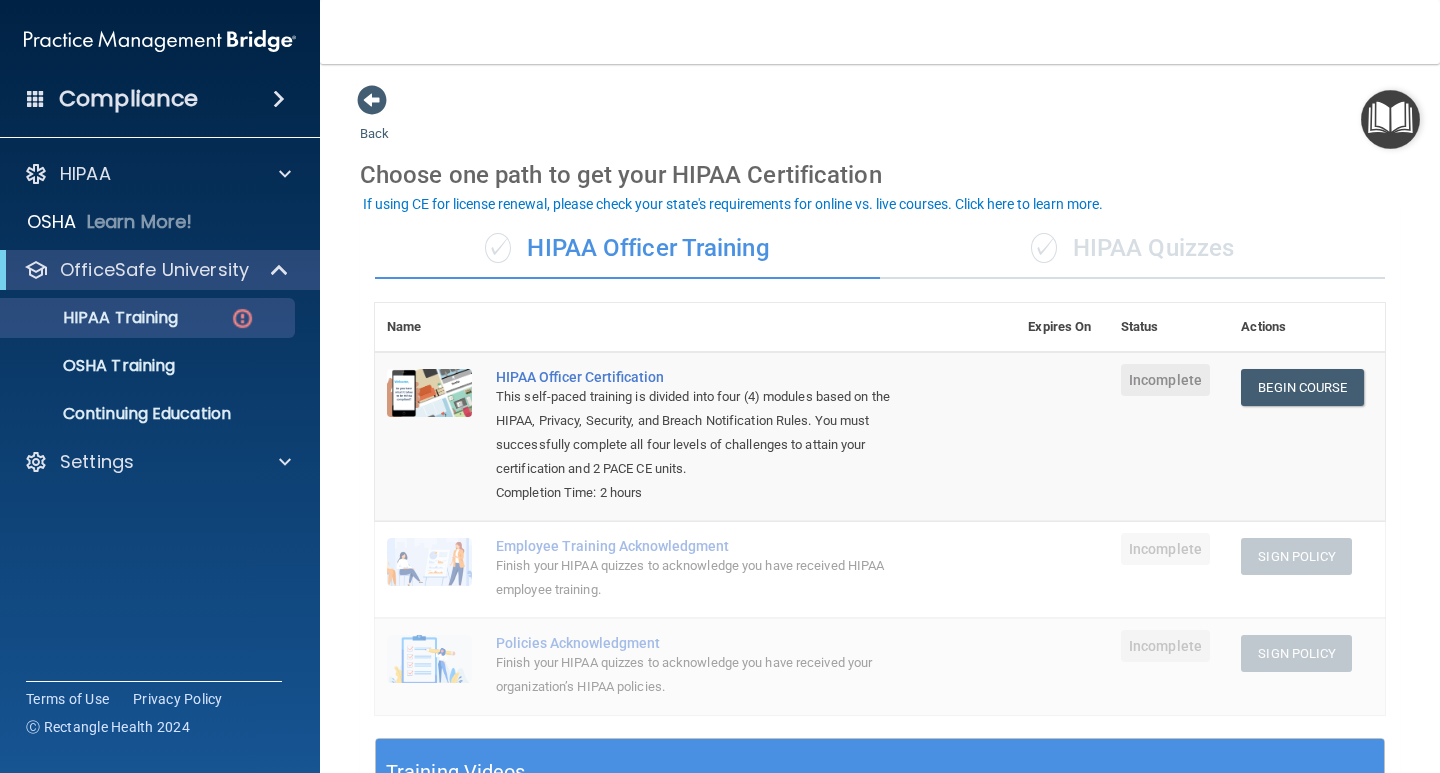 scroll, scrollTop: 0, scrollLeft: 0, axis: both 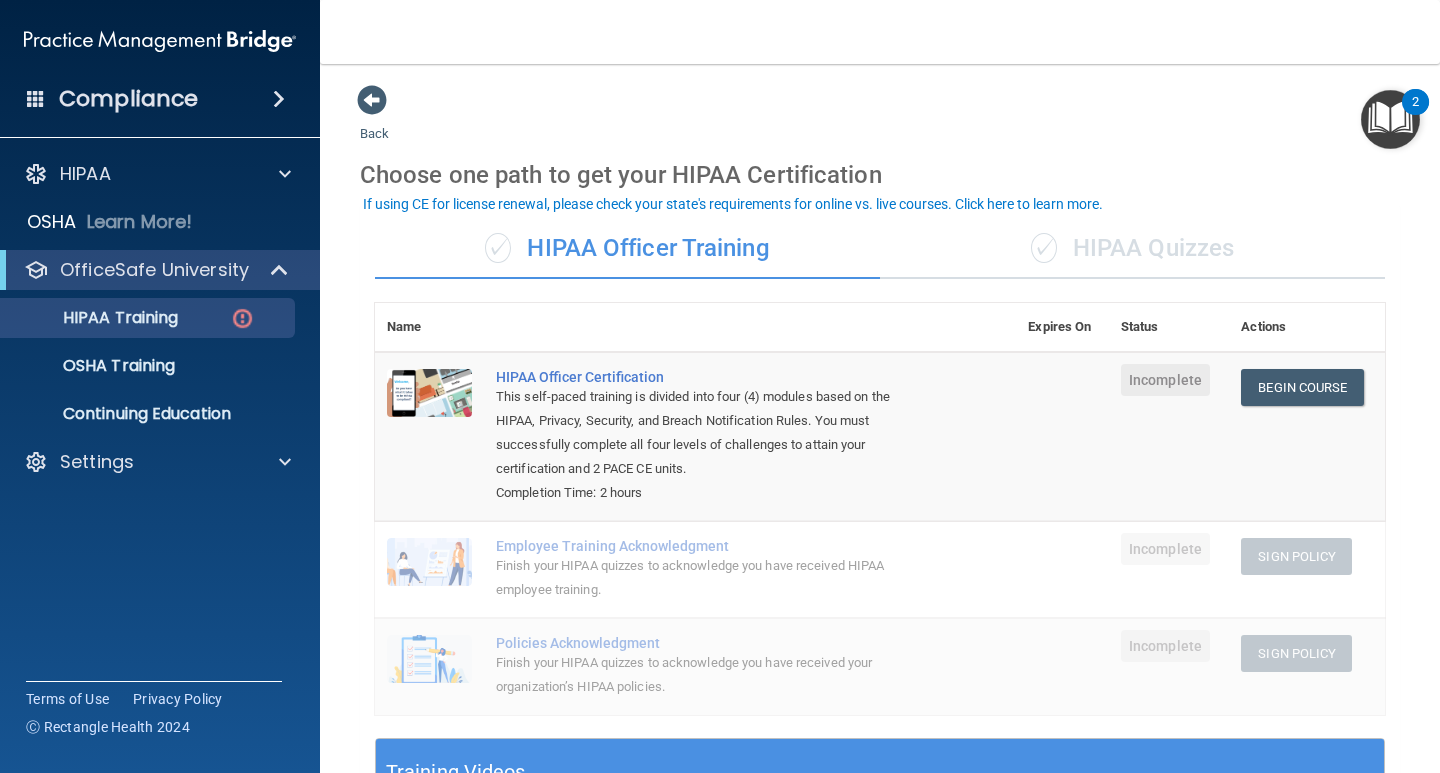 click on "Status" at bounding box center [1169, 327] 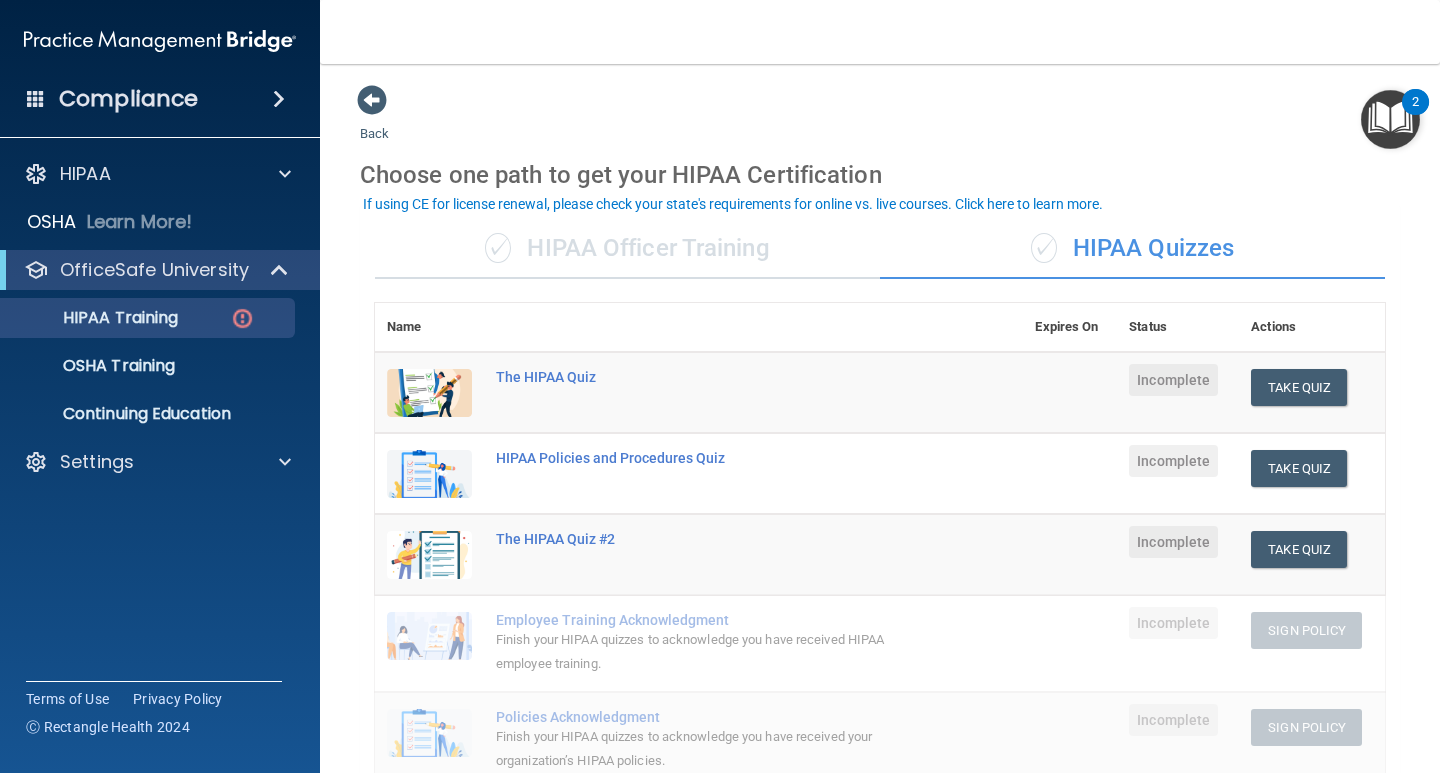 click on "Expires On" at bounding box center (1070, 327) 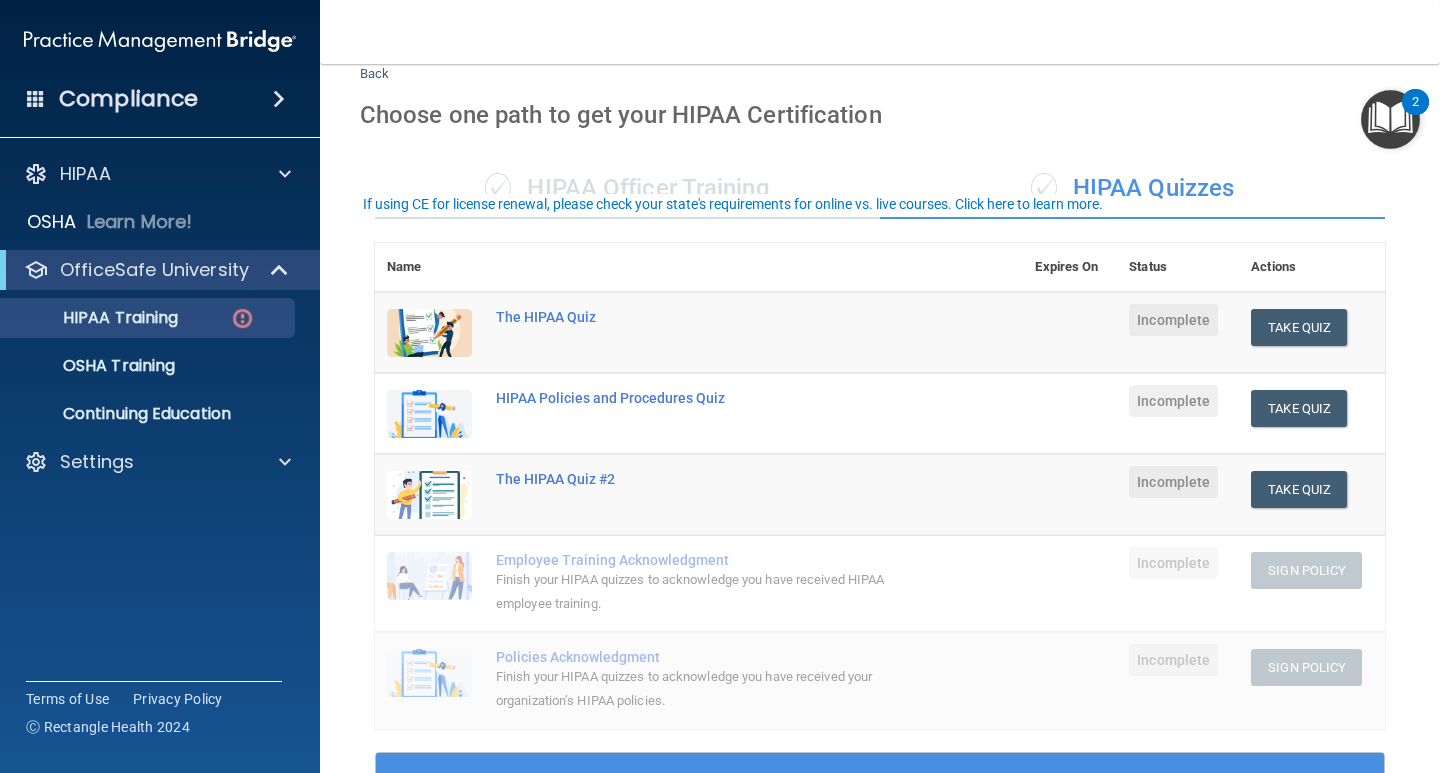 scroll, scrollTop: 0, scrollLeft: 0, axis: both 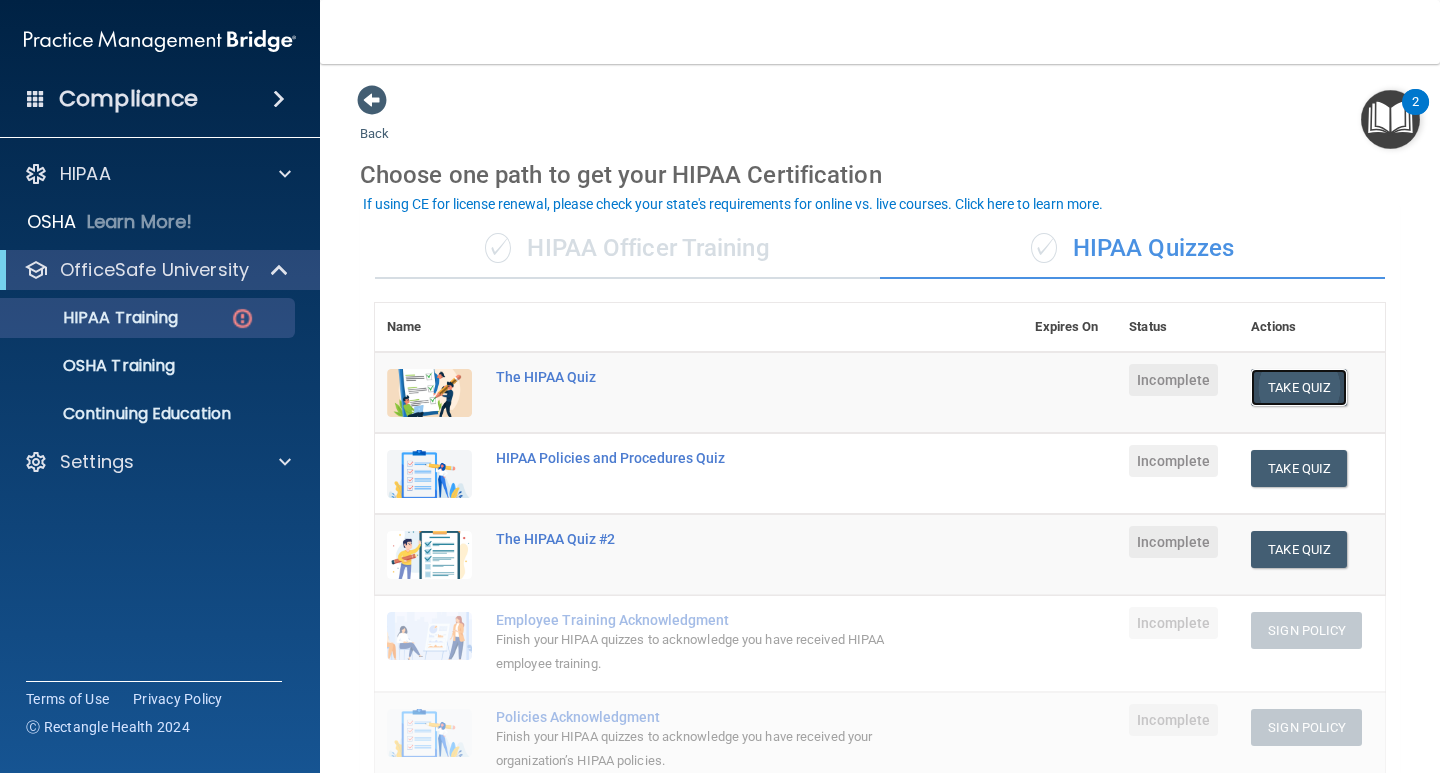 click on "Take Quiz" at bounding box center (1299, 387) 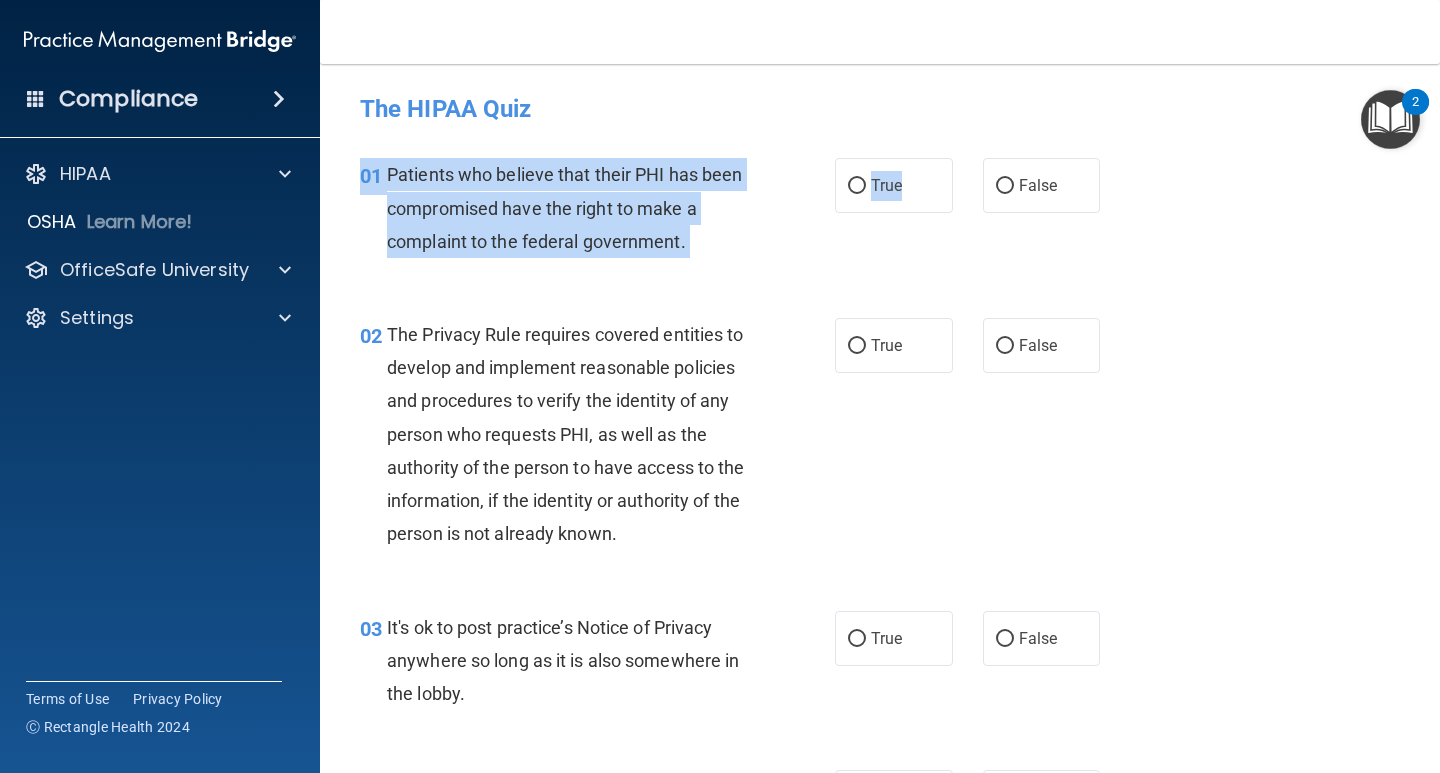 drag, startPoint x: 930, startPoint y: 185, endPoint x: 923, endPoint y: 265, distance: 80.305664 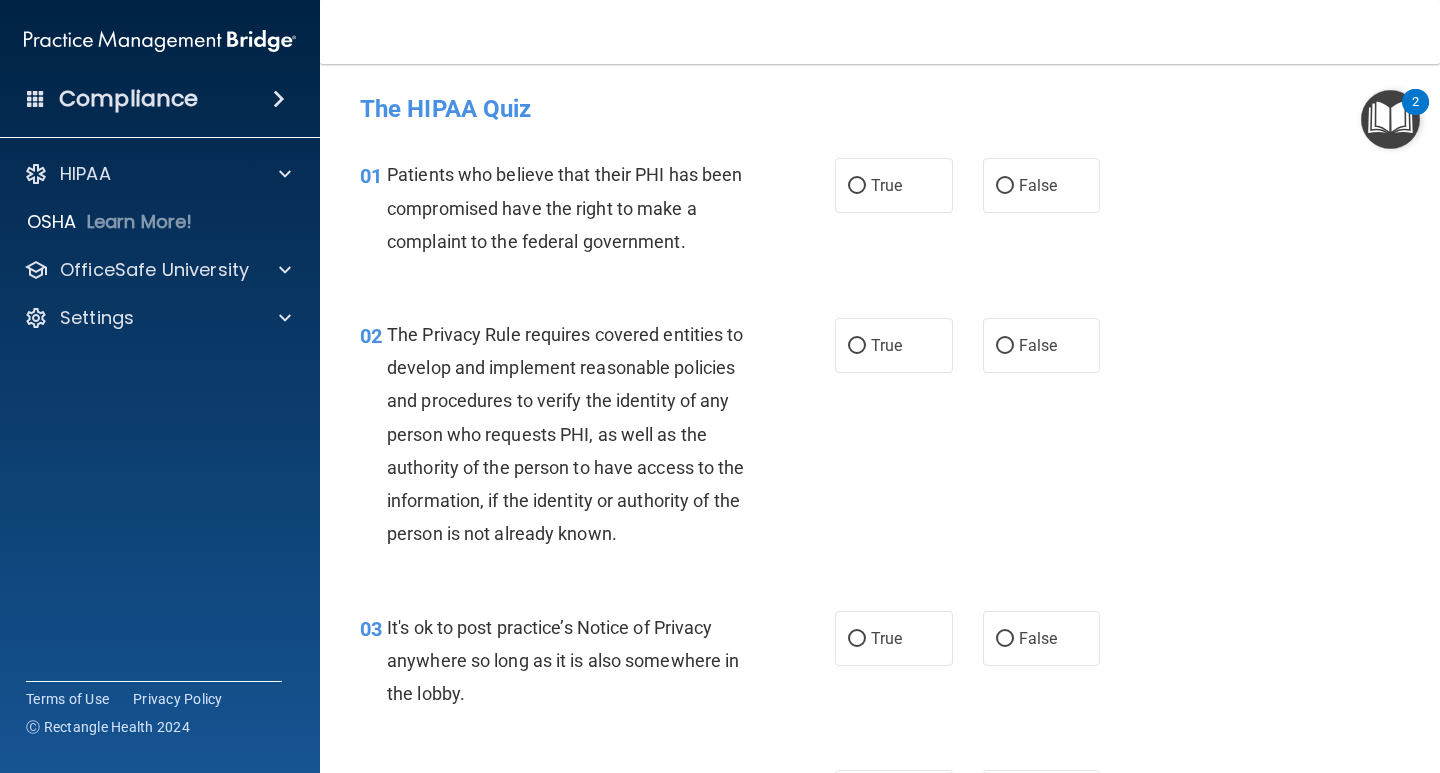 click on "01       Patients who believe that their PHI has been compromised have the right to make a complaint to the federal government.                 True           False" at bounding box center [880, 213] 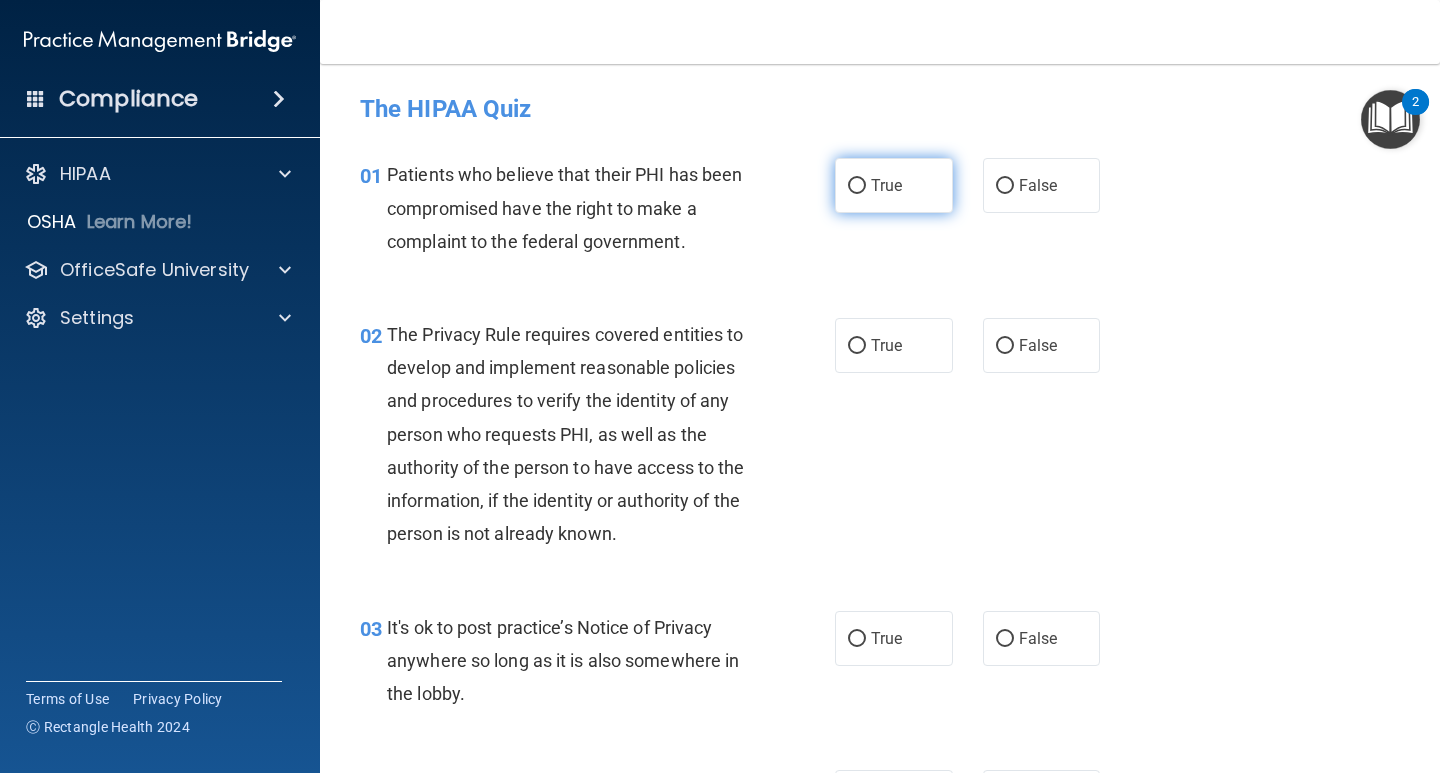 click on "True" at bounding box center [894, 185] 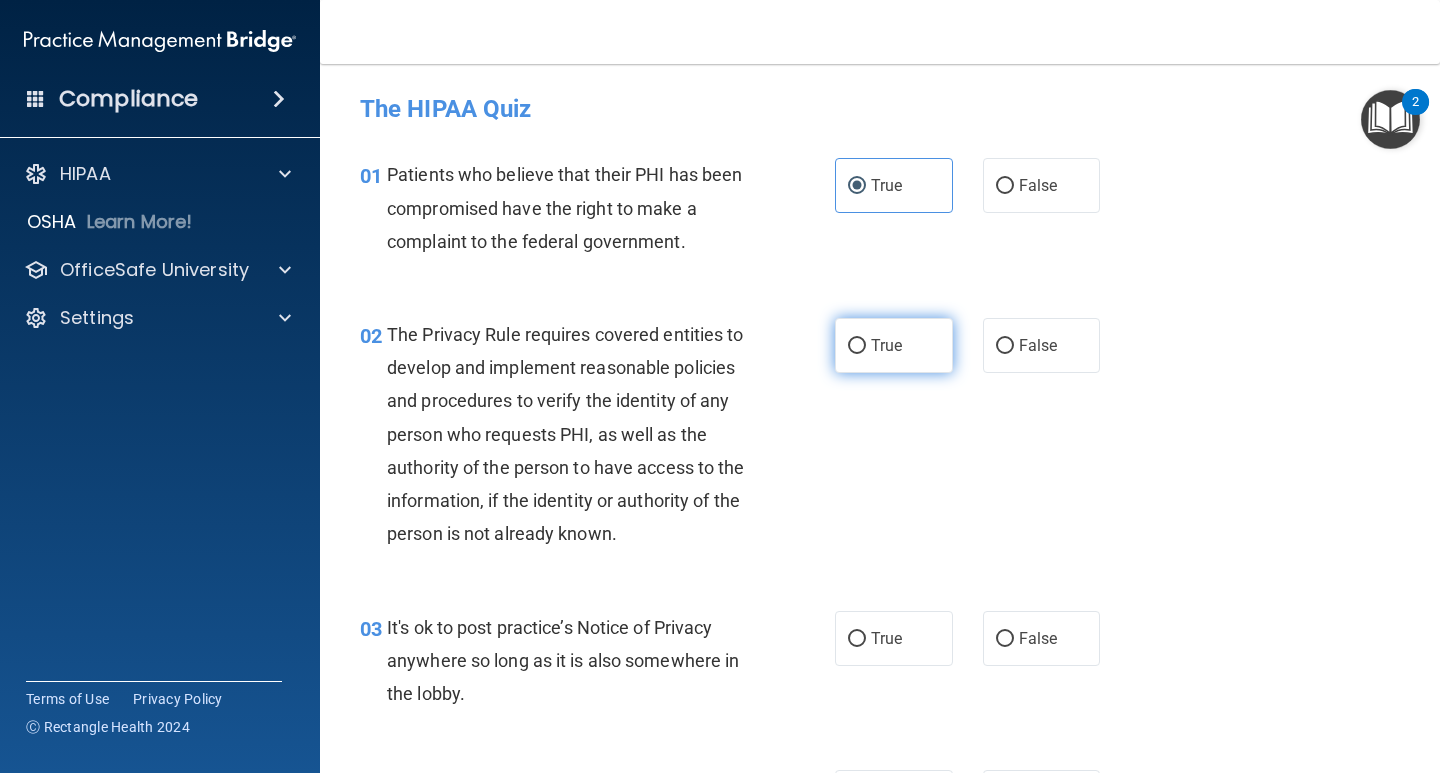 click on "True" at bounding box center (857, 346) 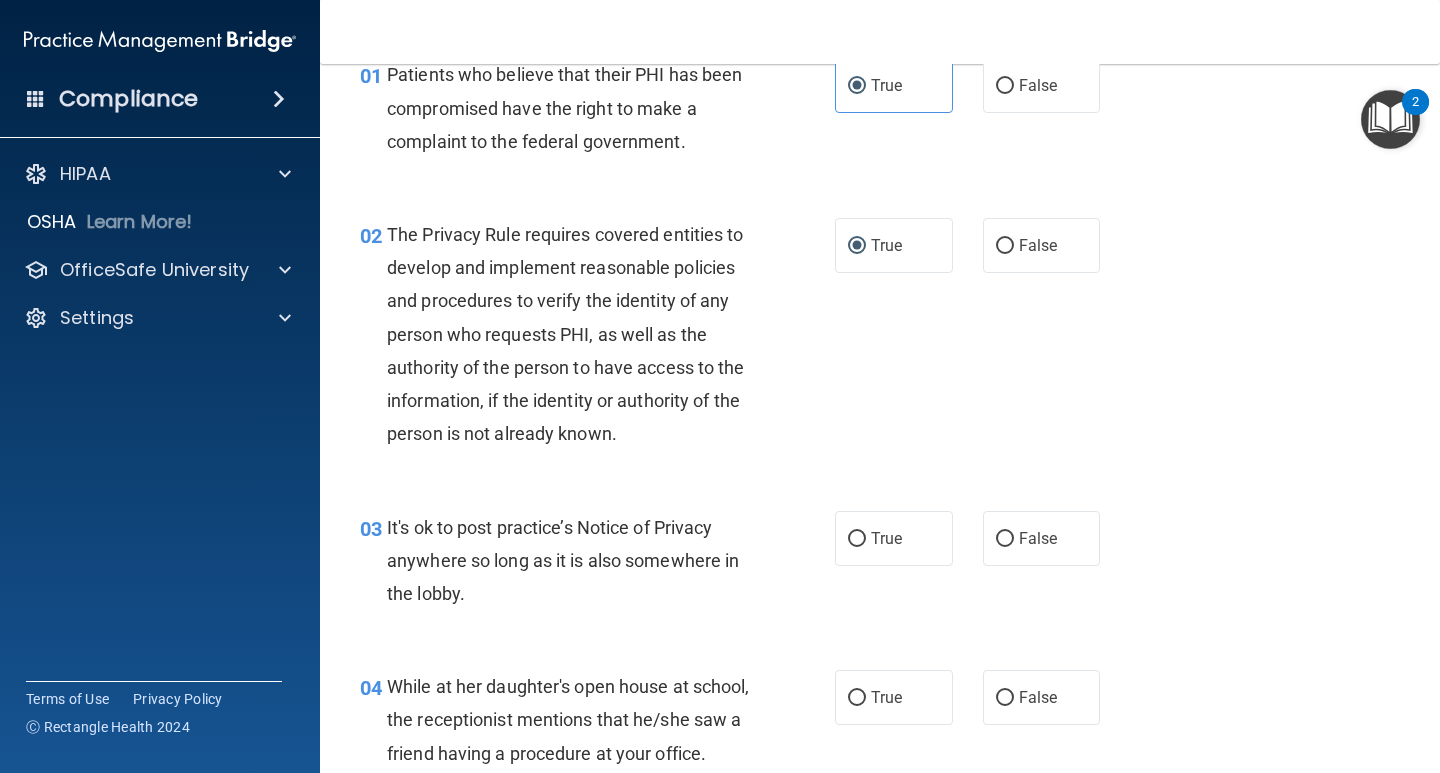 scroll, scrollTop: 200, scrollLeft: 0, axis: vertical 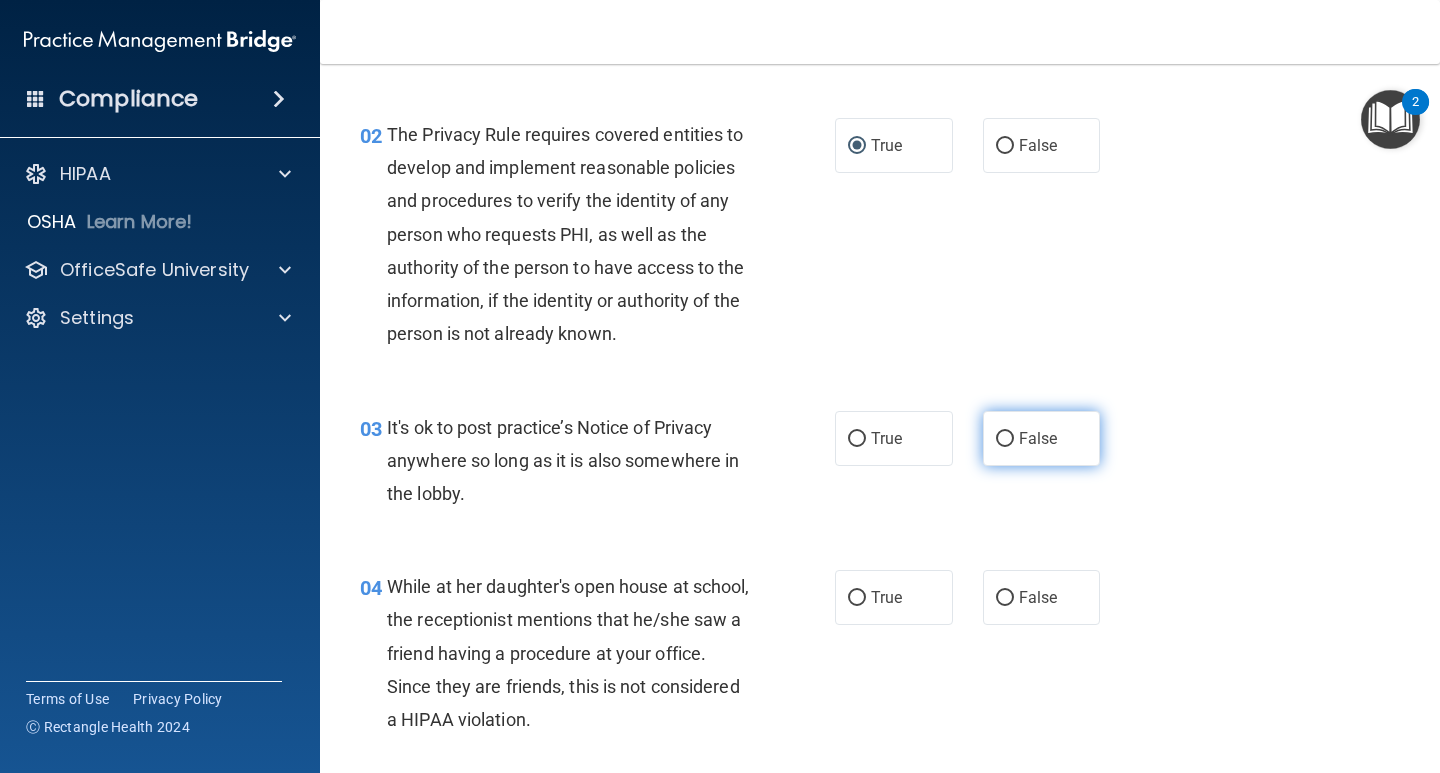 click on "False" at bounding box center [1042, 438] 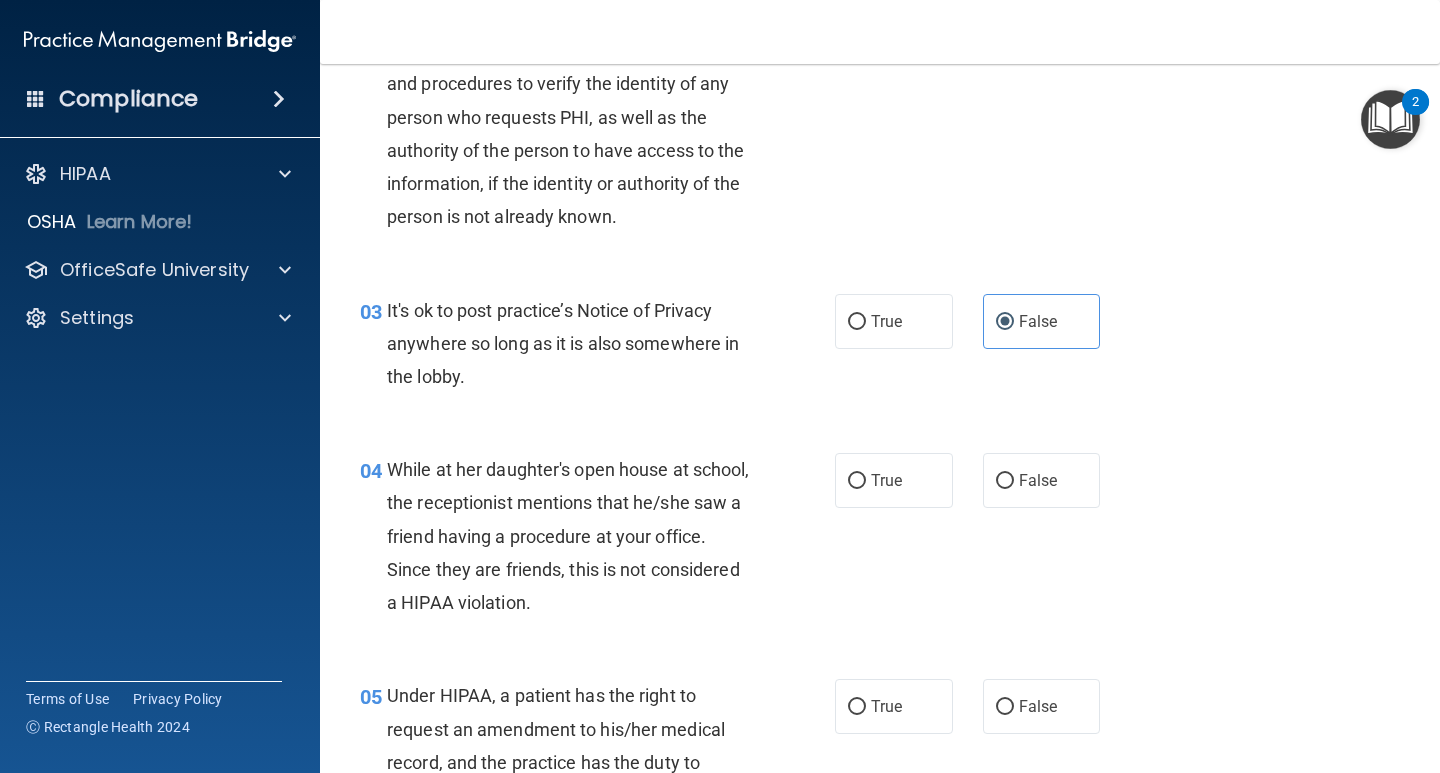 scroll, scrollTop: 400, scrollLeft: 0, axis: vertical 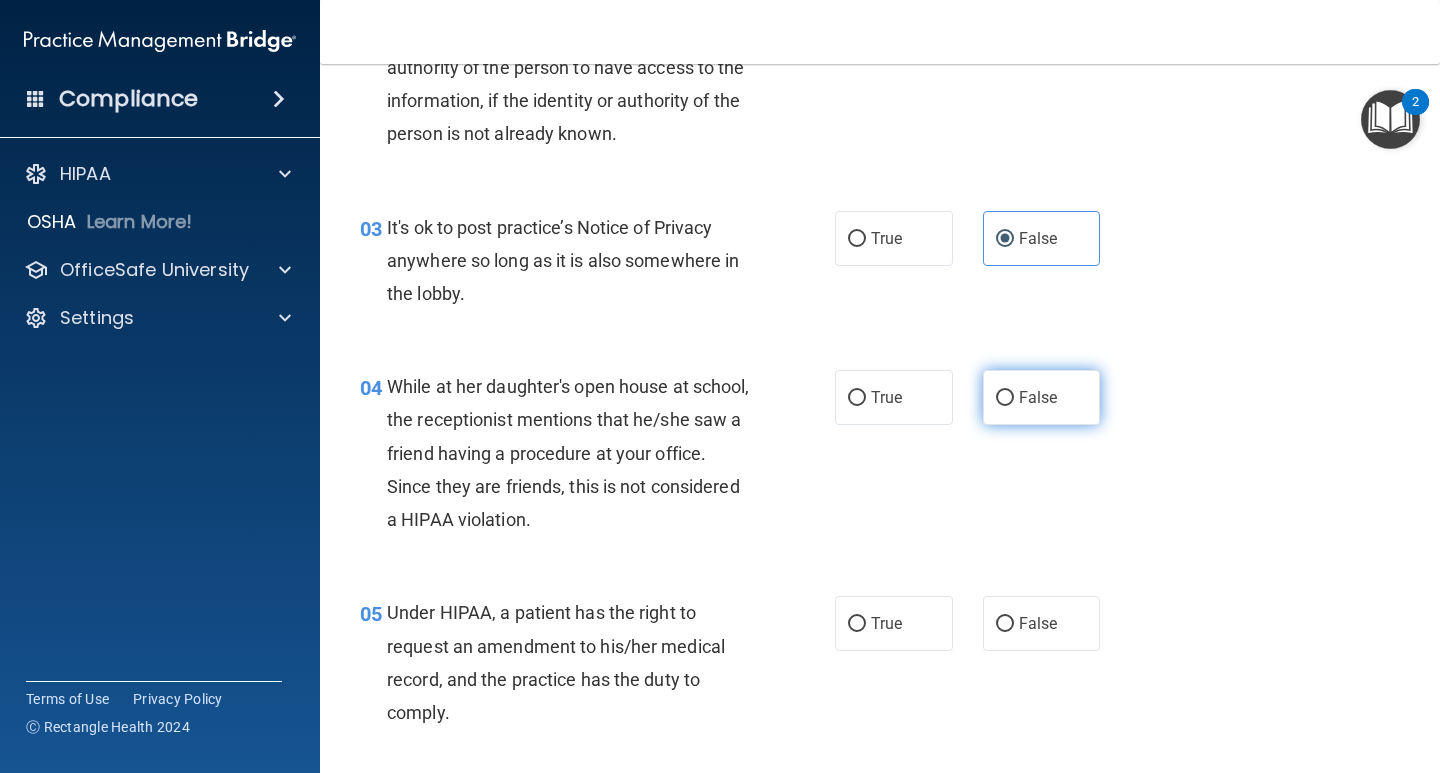 click on "False" at bounding box center [1038, 397] 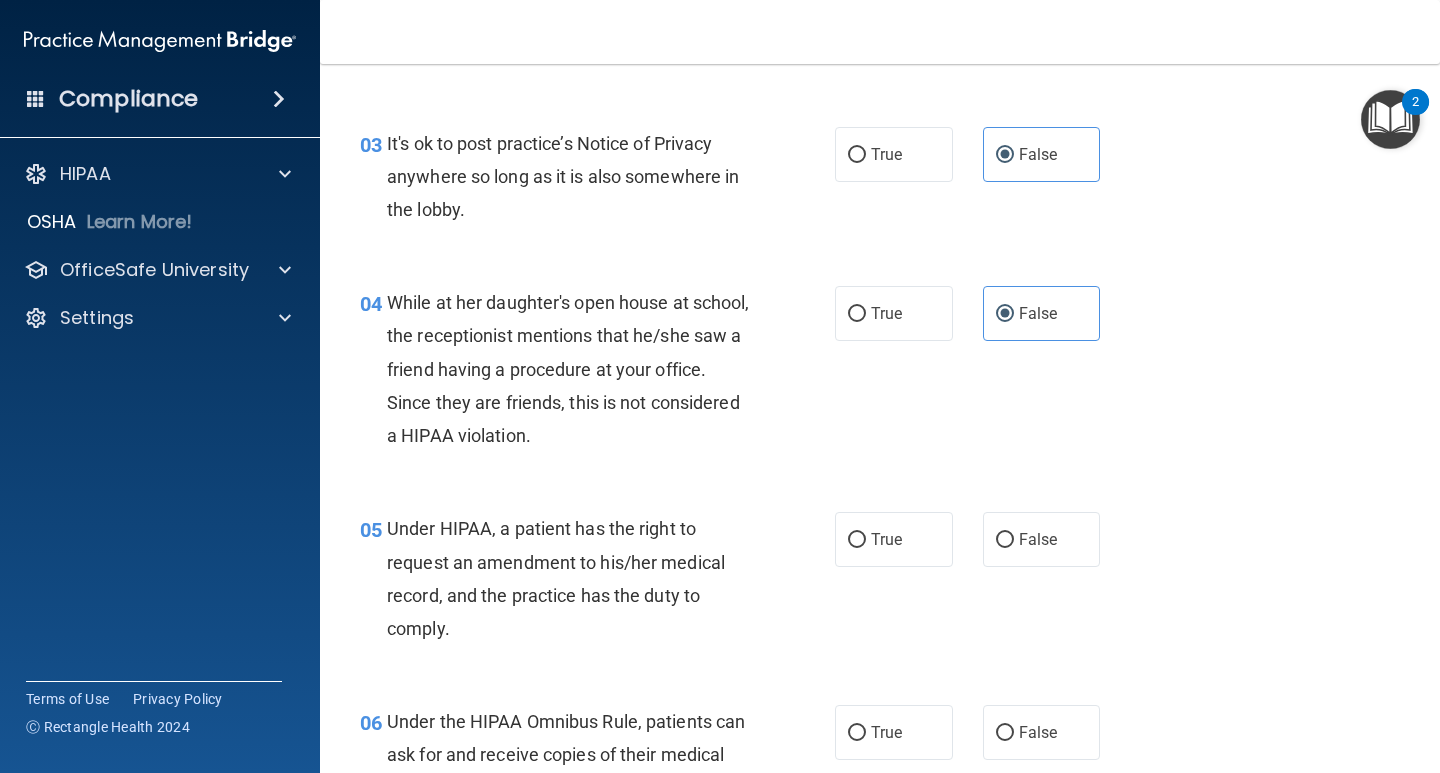 scroll, scrollTop: 500, scrollLeft: 0, axis: vertical 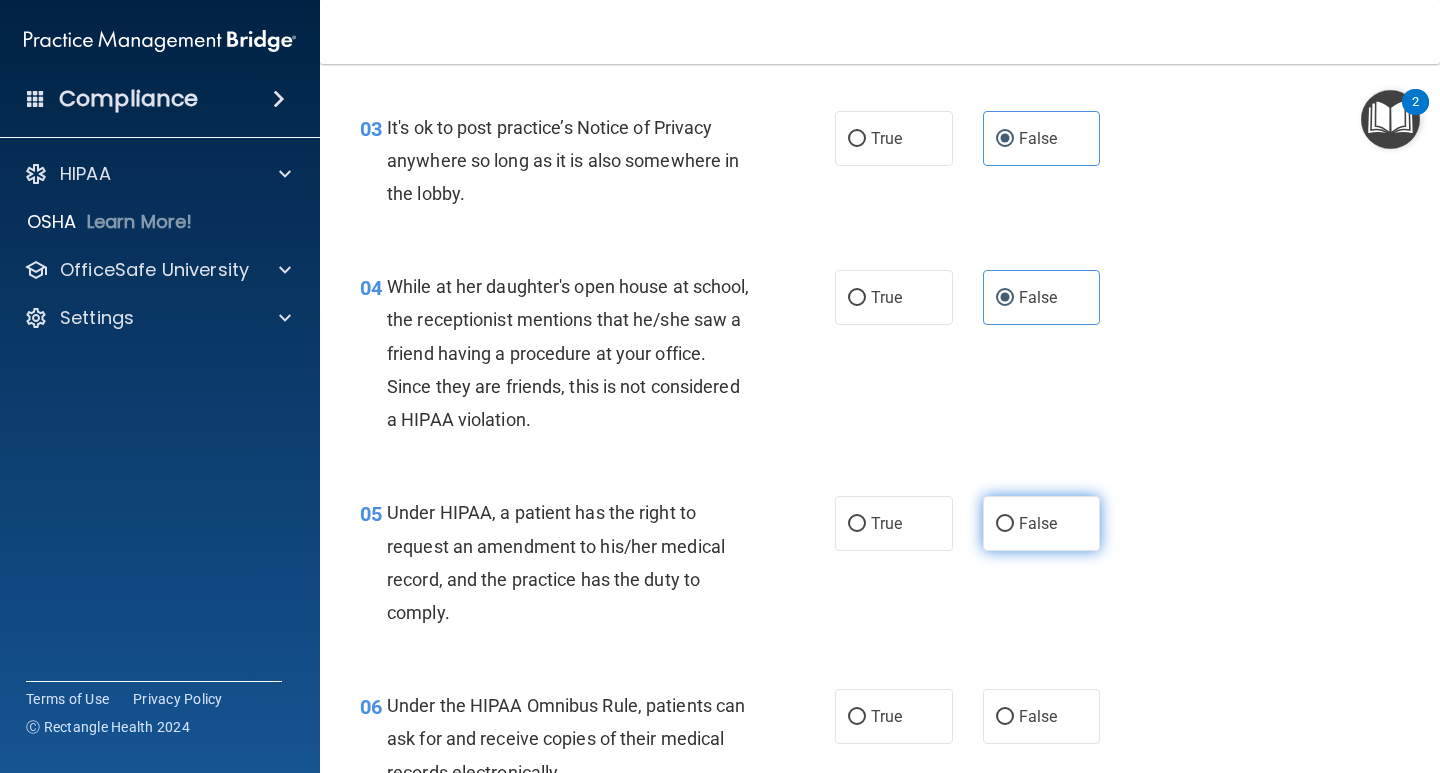 click on "False" at bounding box center [1038, 523] 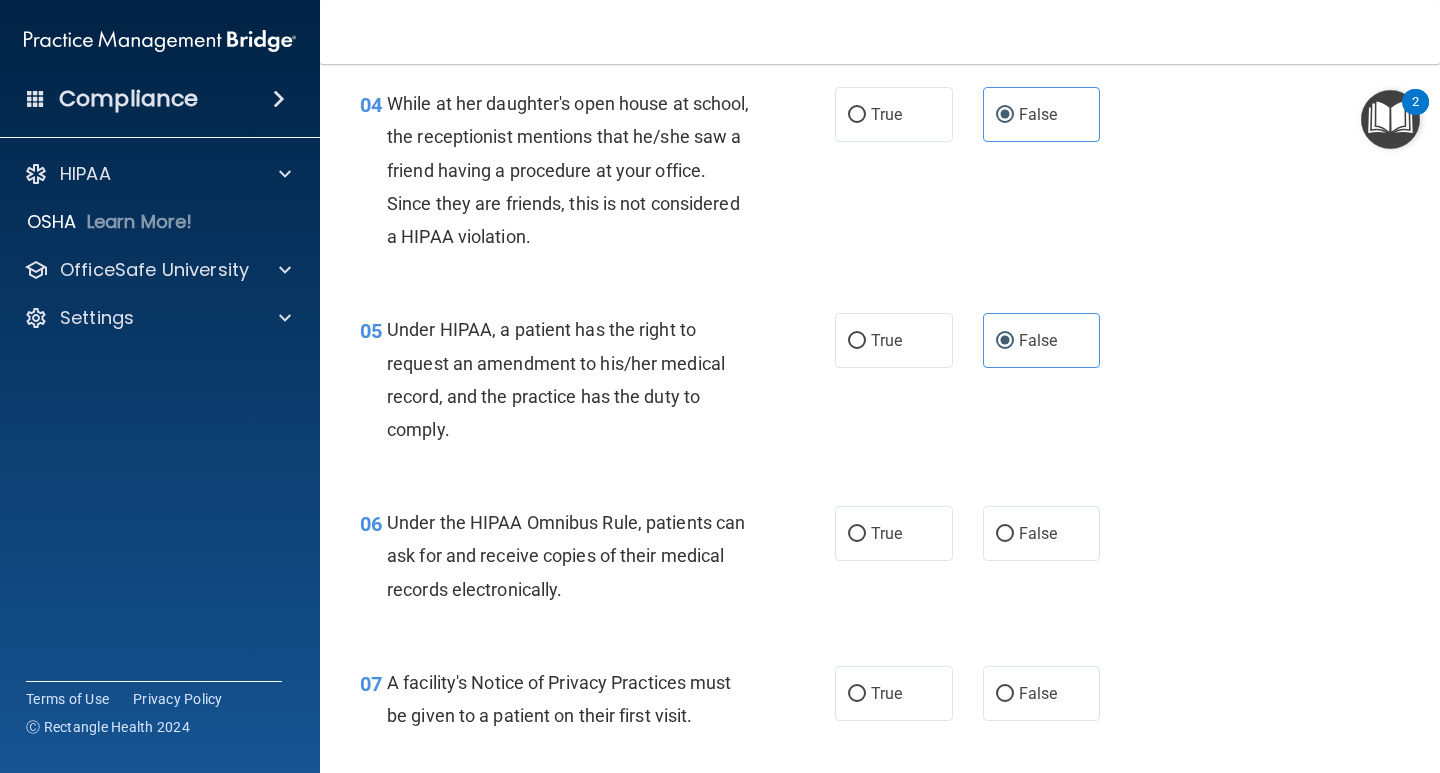 scroll, scrollTop: 700, scrollLeft: 0, axis: vertical 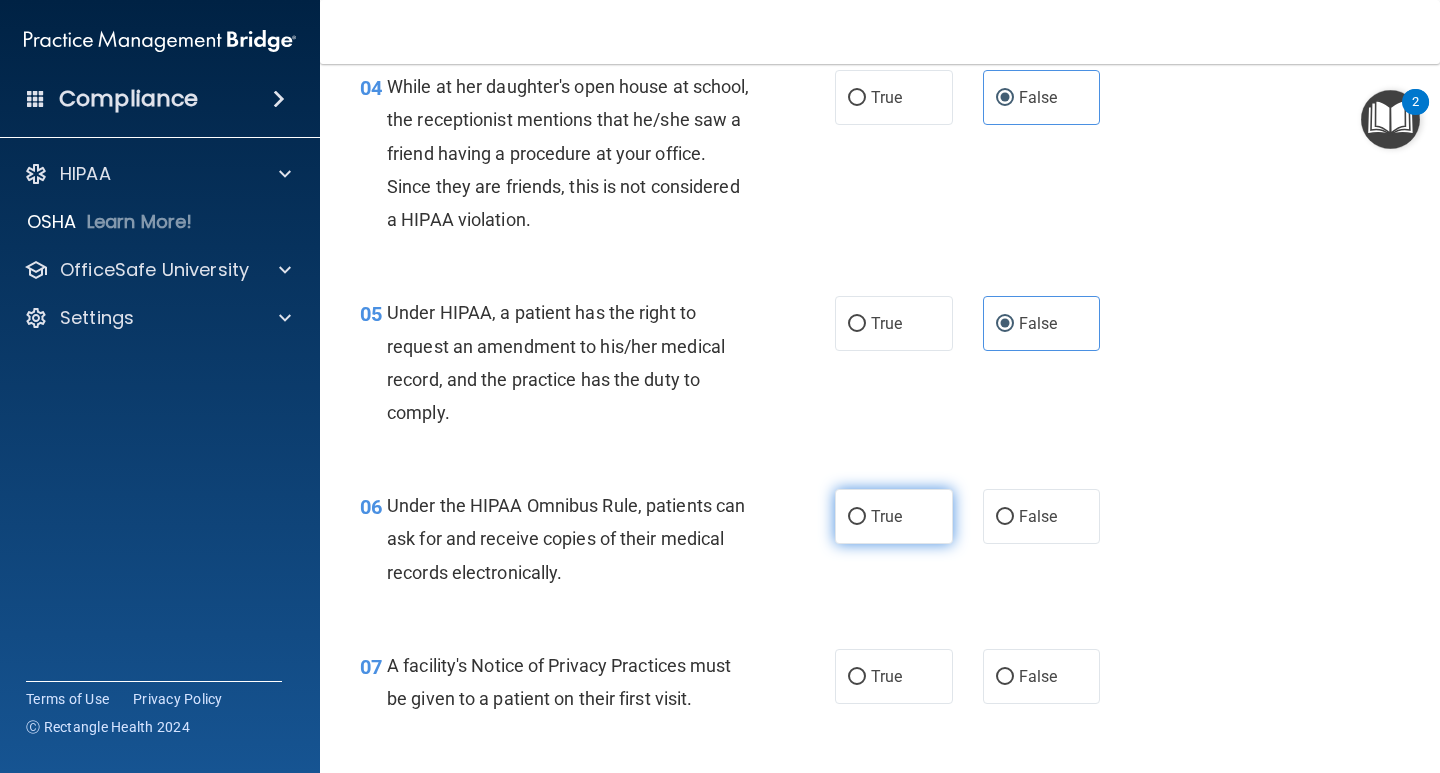 click on "True" at bounding box center (886, 516) 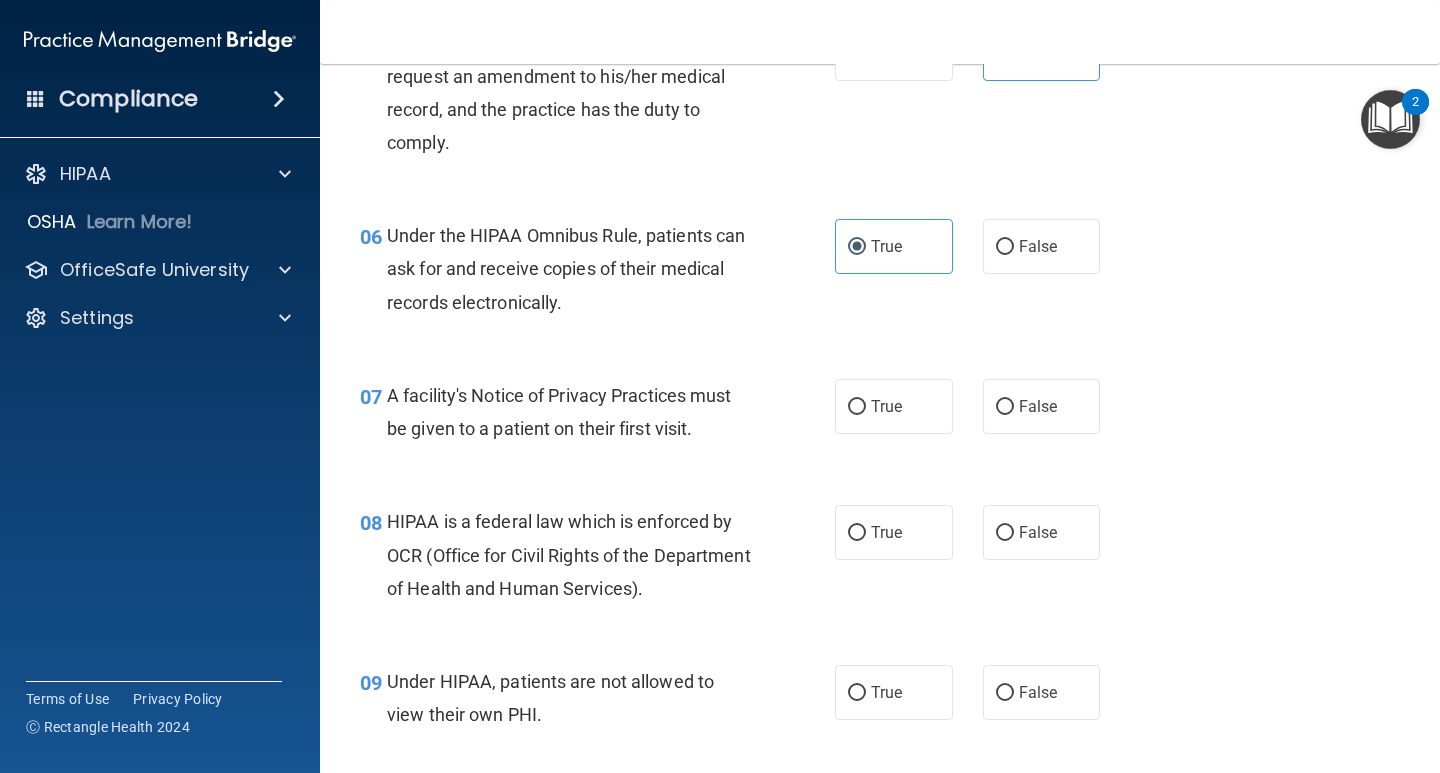 scroll, scrollTop: 1000, scrollLeft: 0, axis: vertical 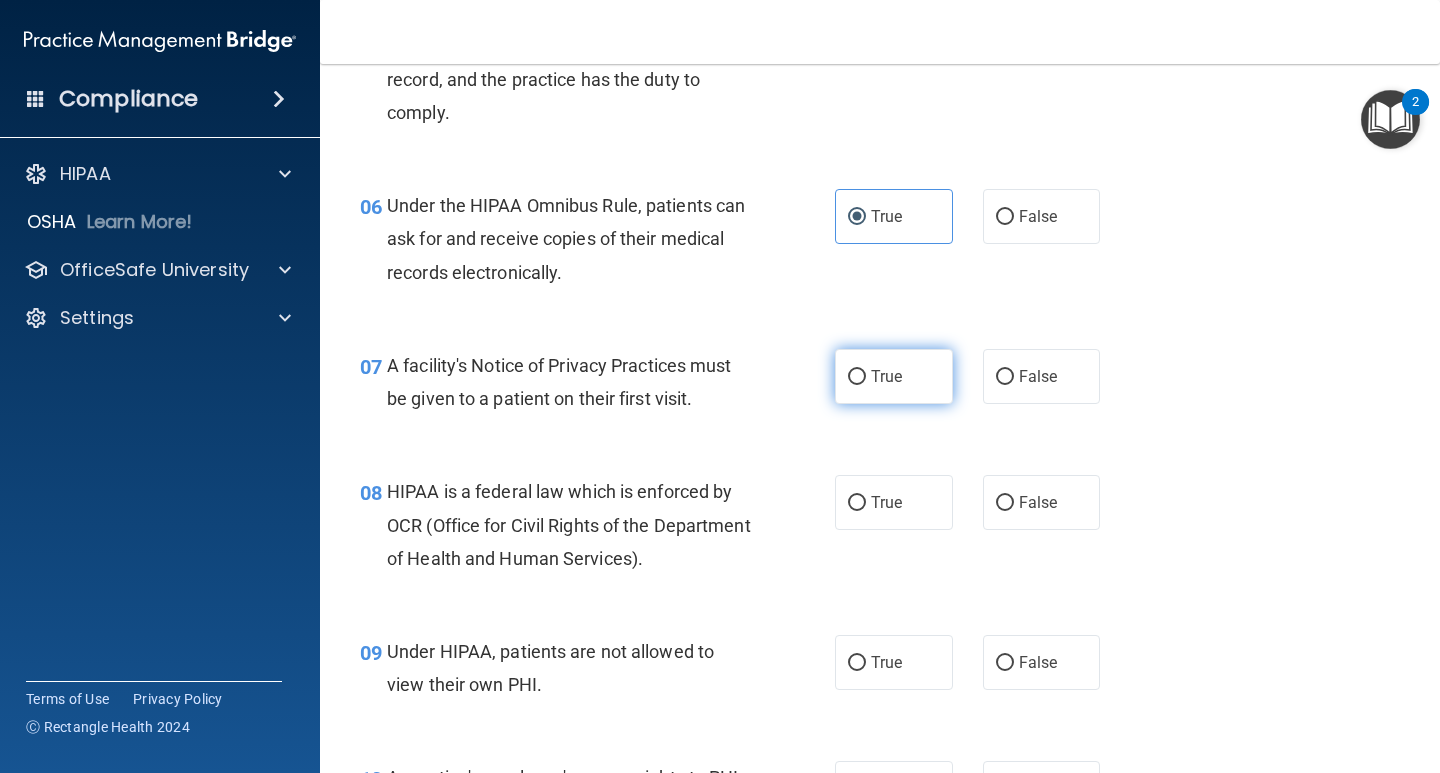 click on "True" at bounding box center [886, 376] 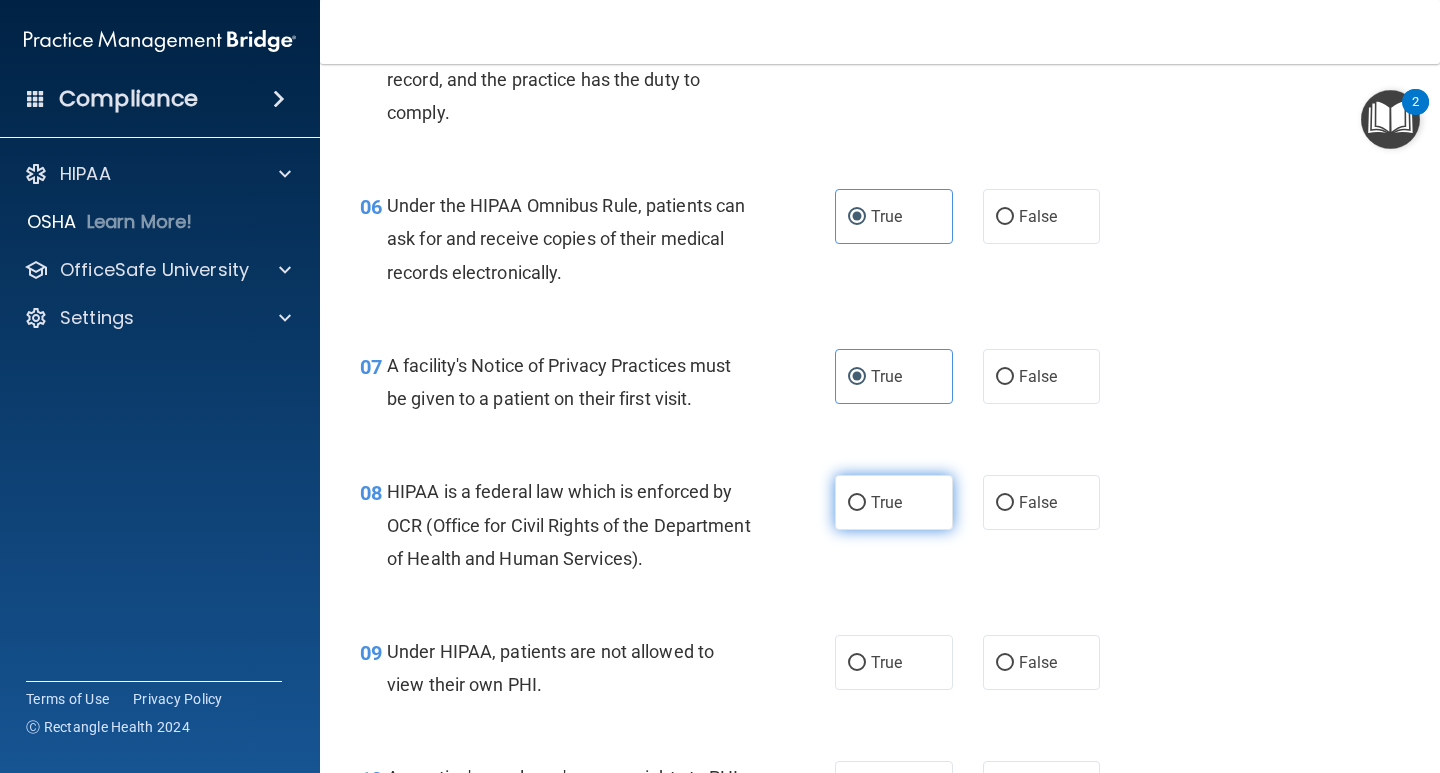 click on "True" at bounding box center [886, 502] 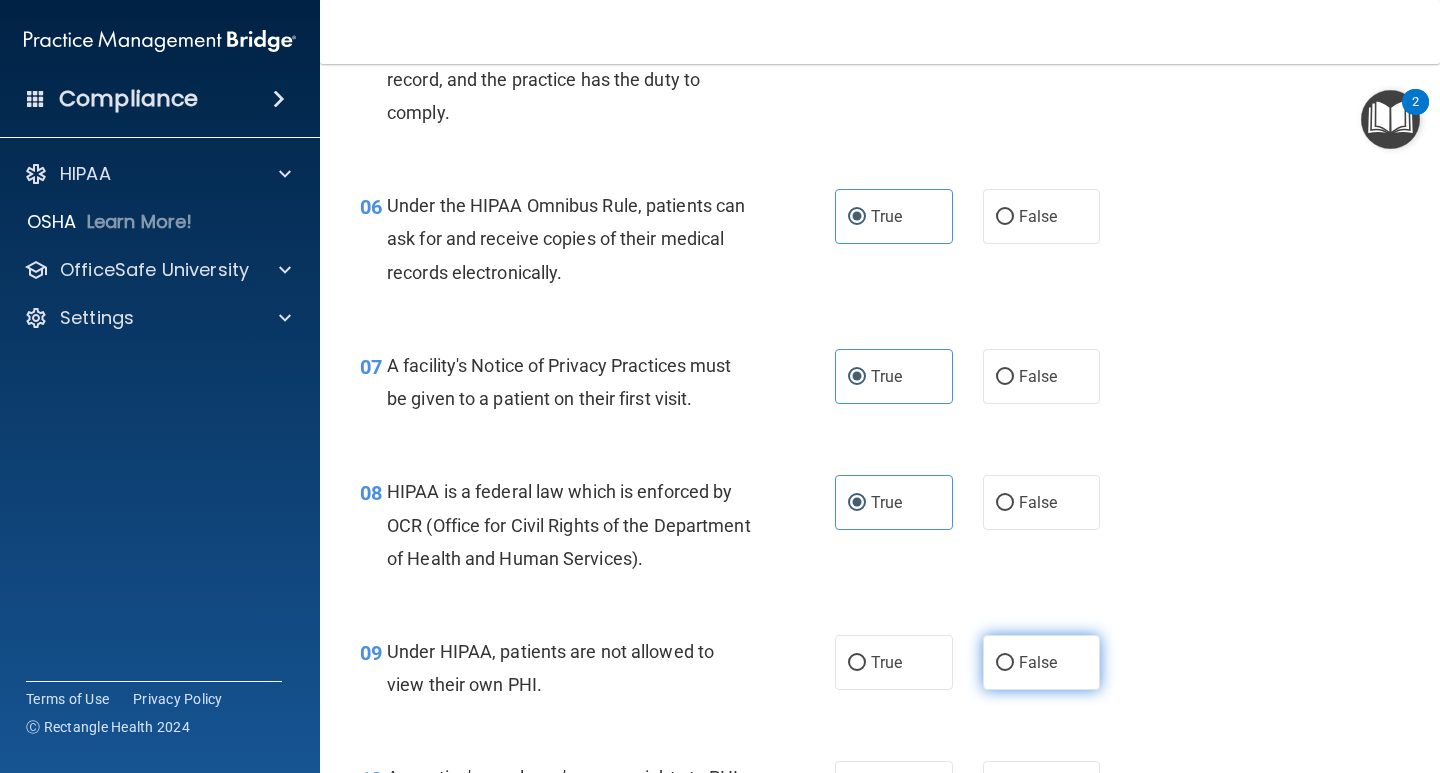 click on "False" at bounding box center (1042, 662) 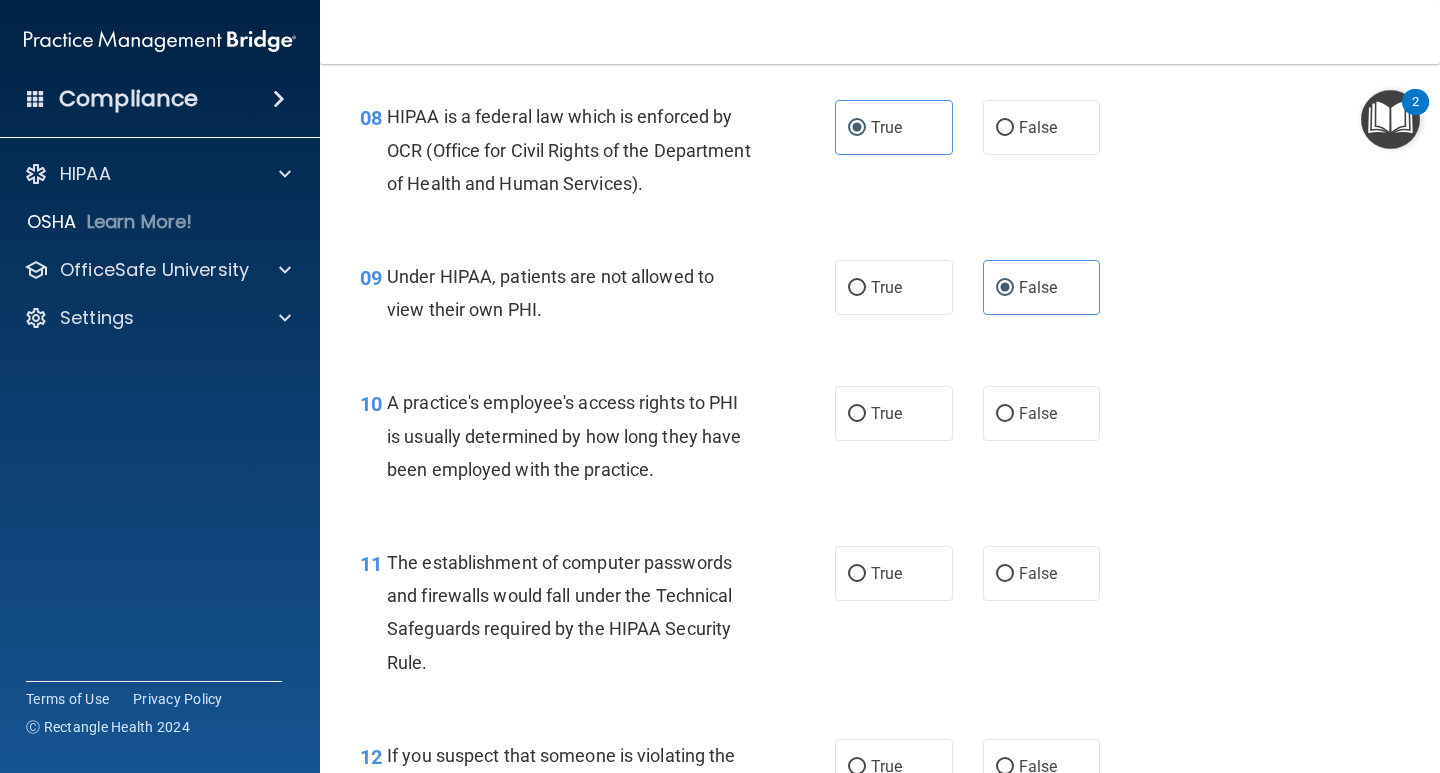 scroll, scrollTop: 1400, scrollLeft: 0, axis: vertical 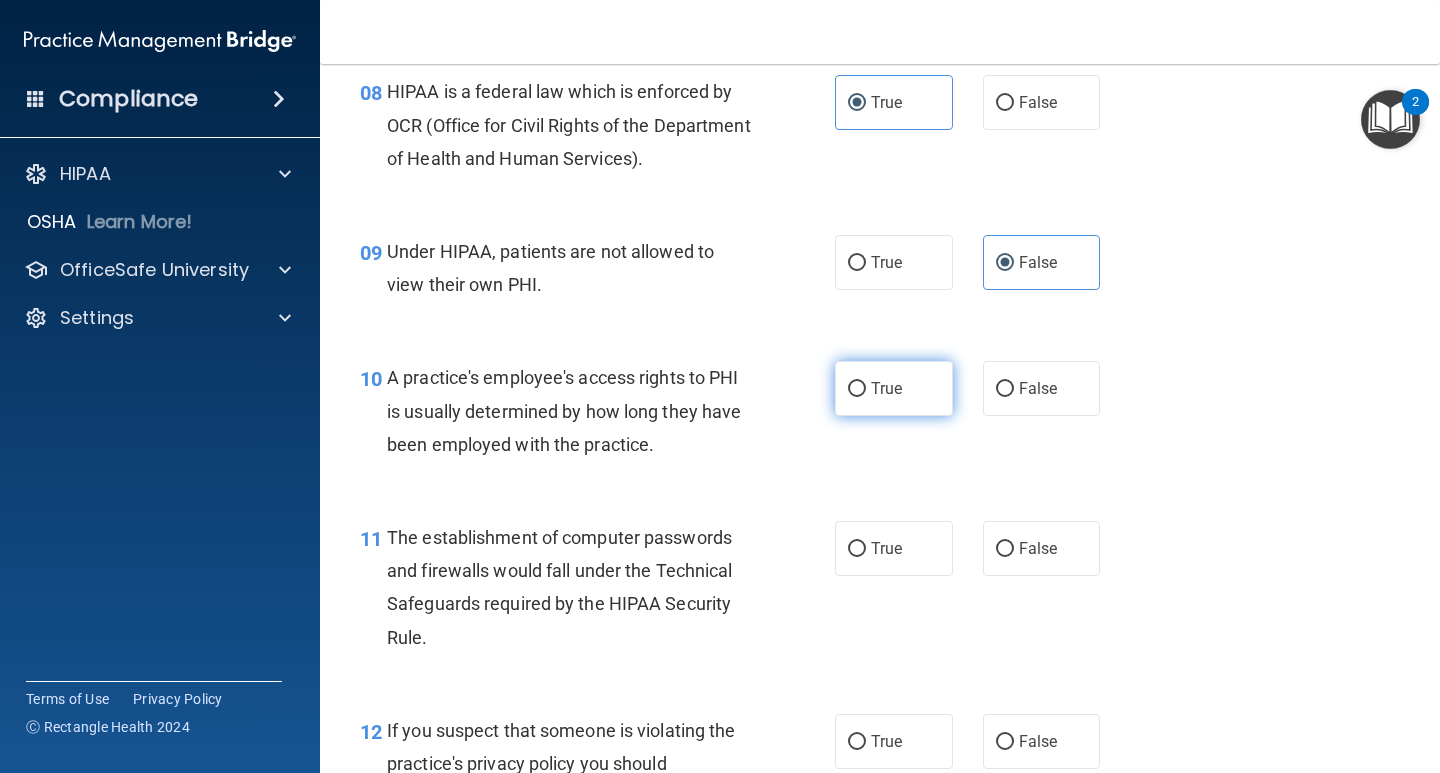 click on "True" at bounding box center [886, 388] 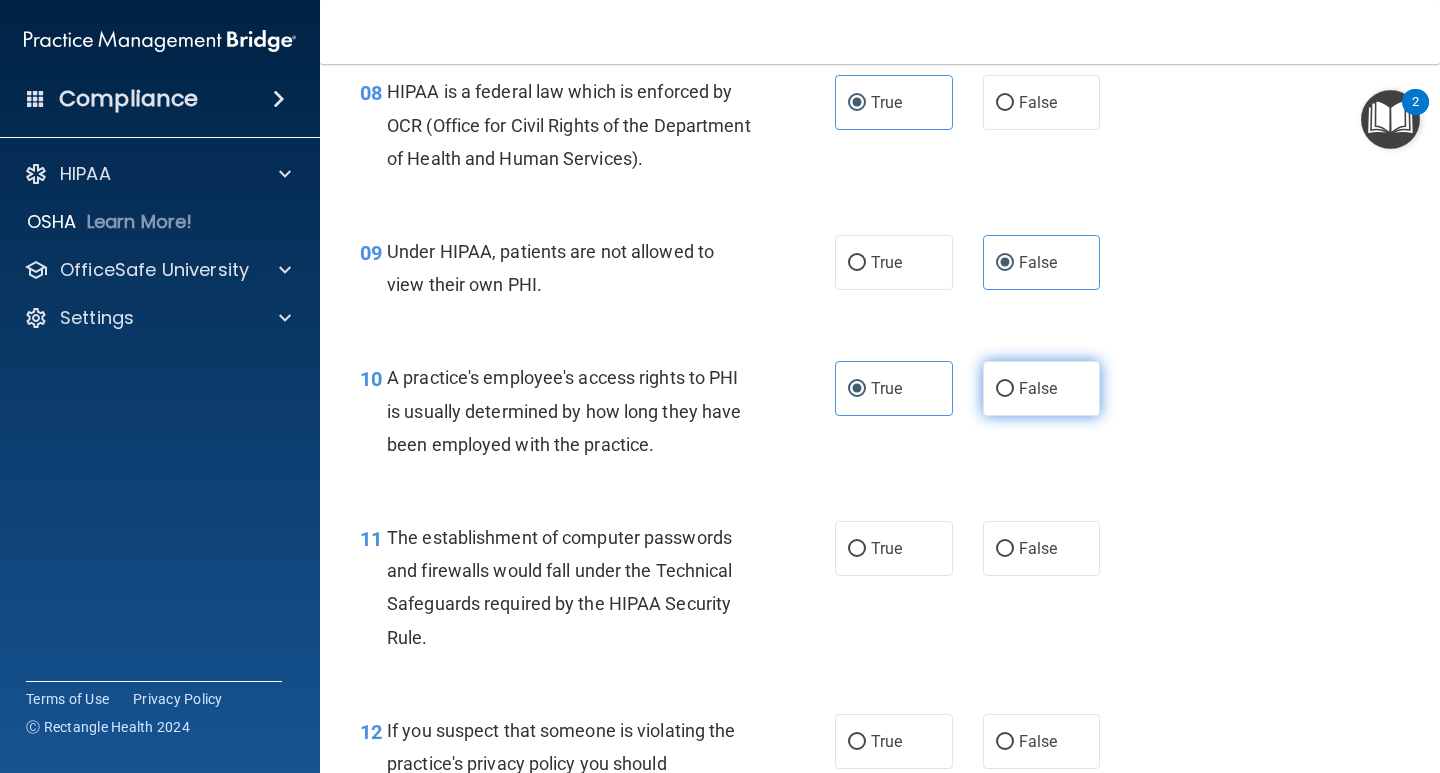 click on "False" at bounding box center (1005, 389) 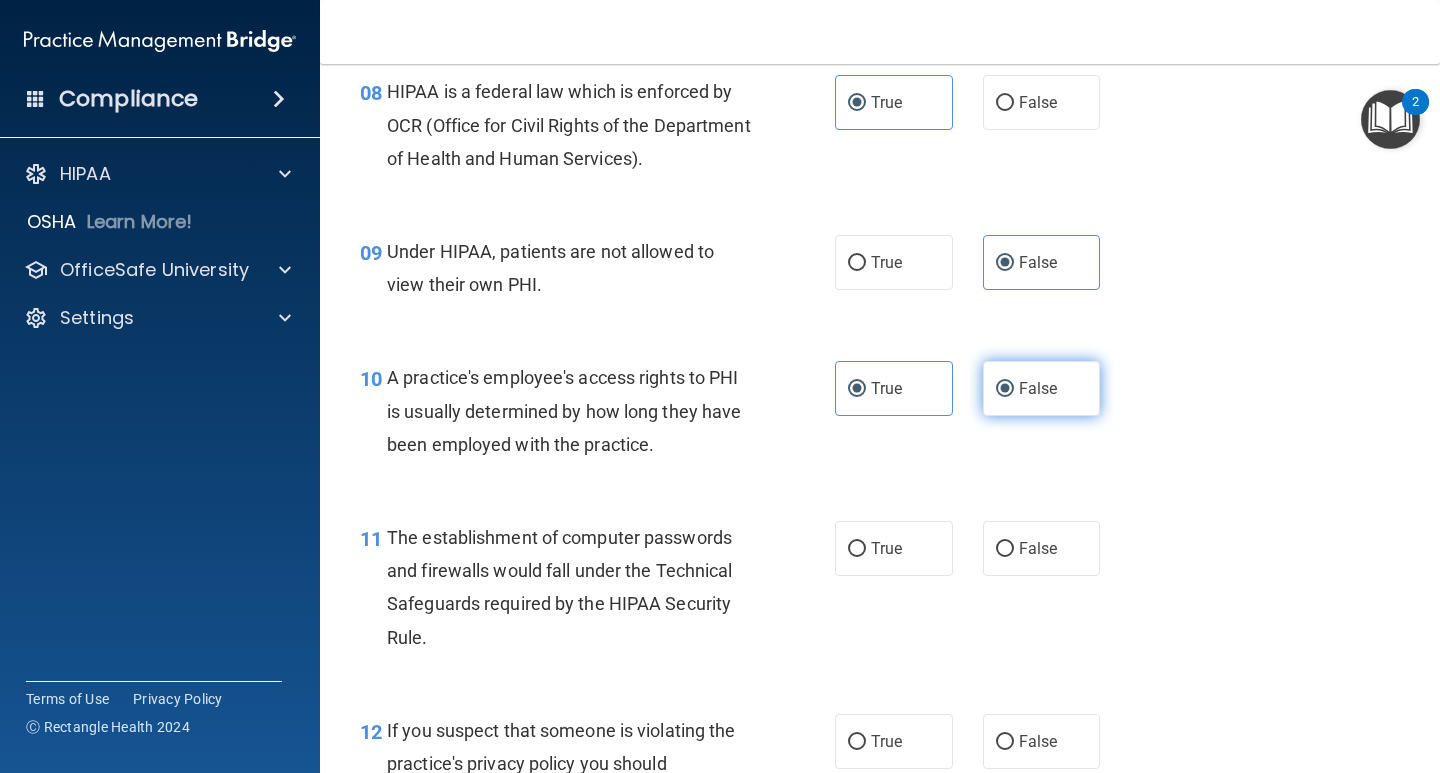 radio on "false" 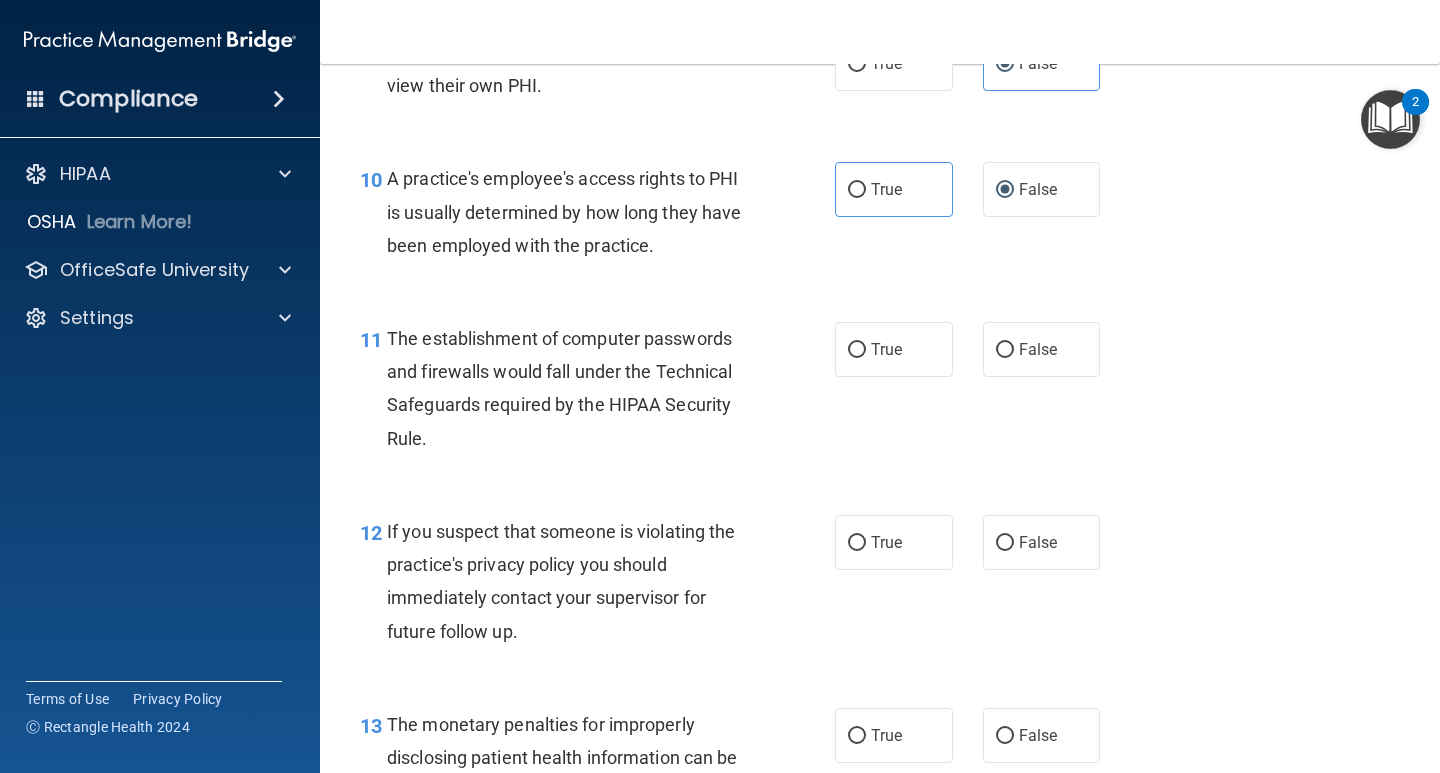 scroll, scrollTop: 1600, scrollLeft: 0, axis: vertical 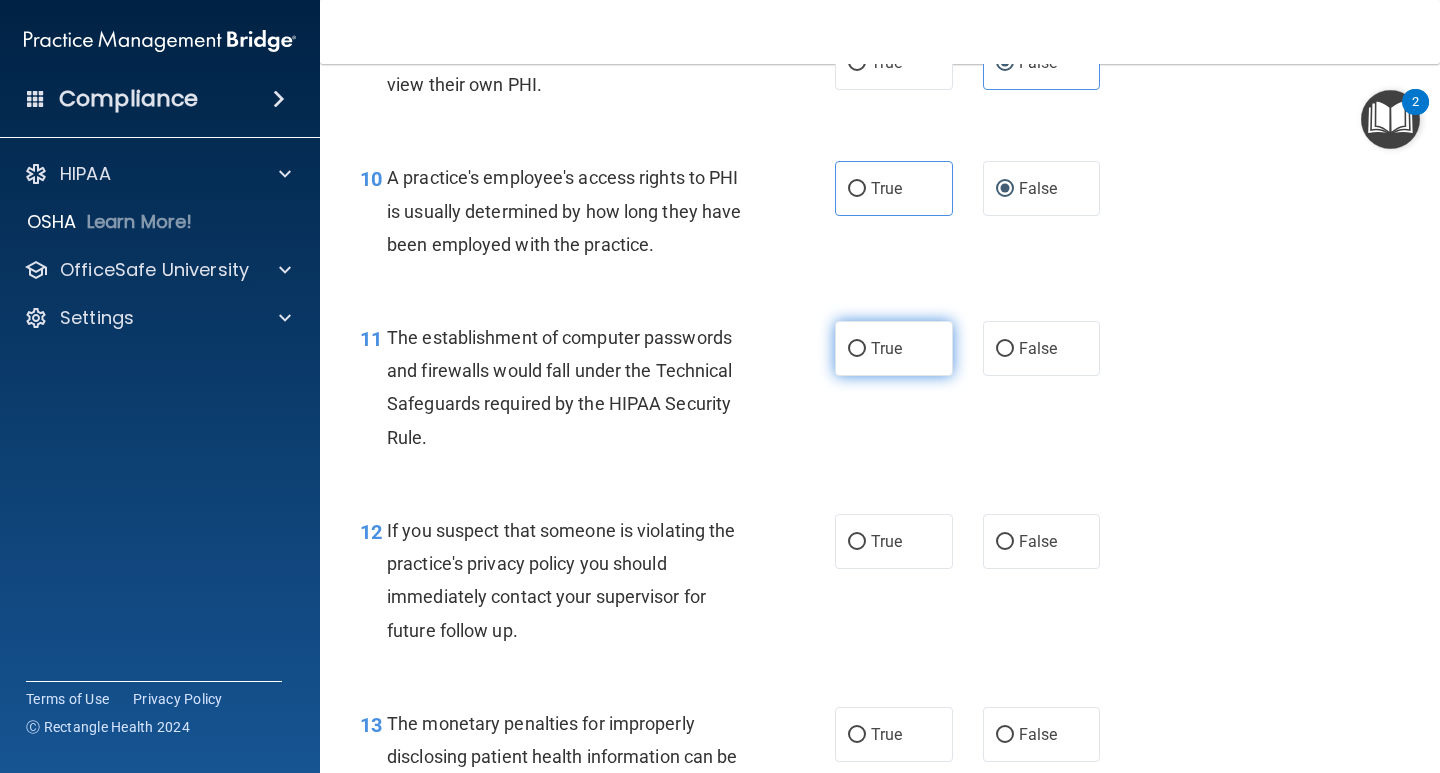 click on "True" at bounding box center [894, 348] 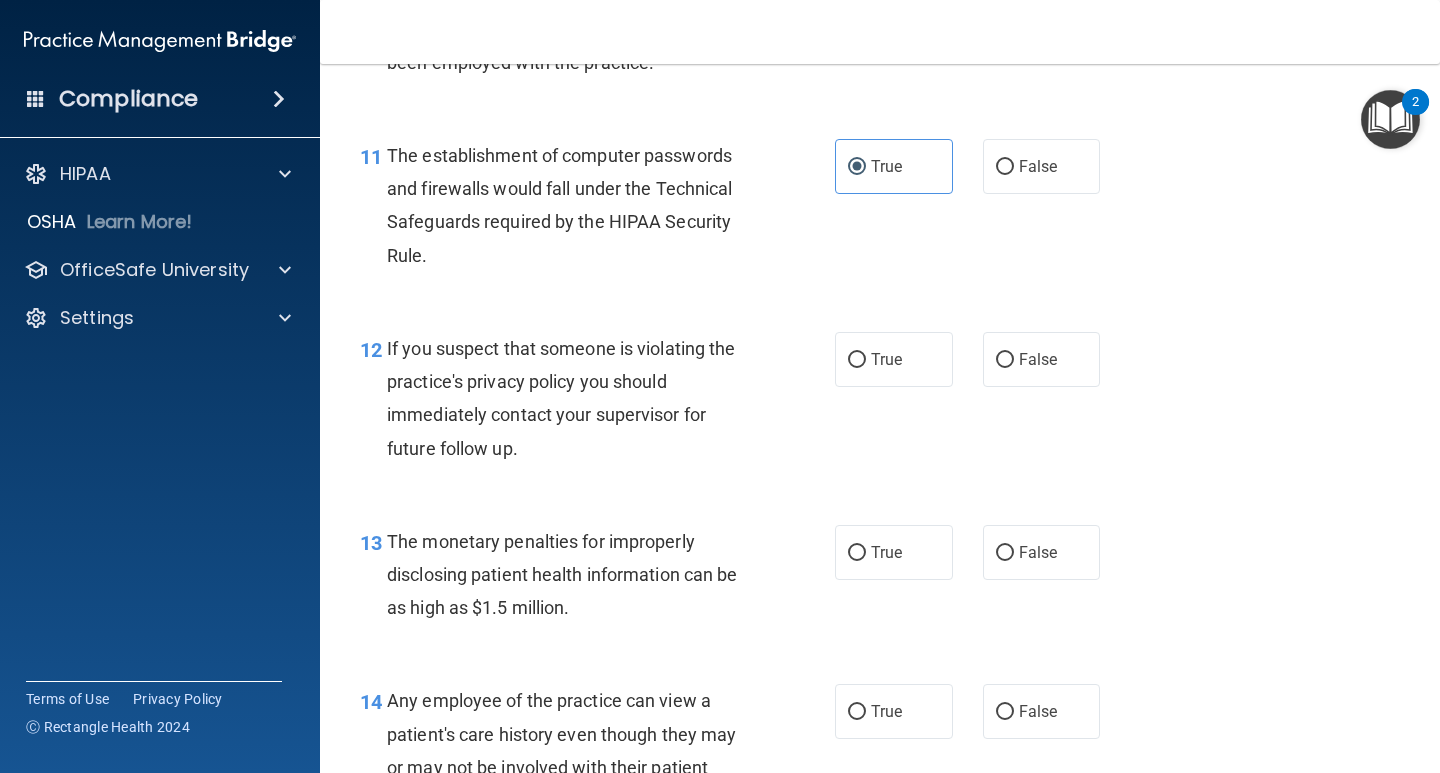 scroll, scrollTop: 1800, scrollLeft: 0, axis: vertical 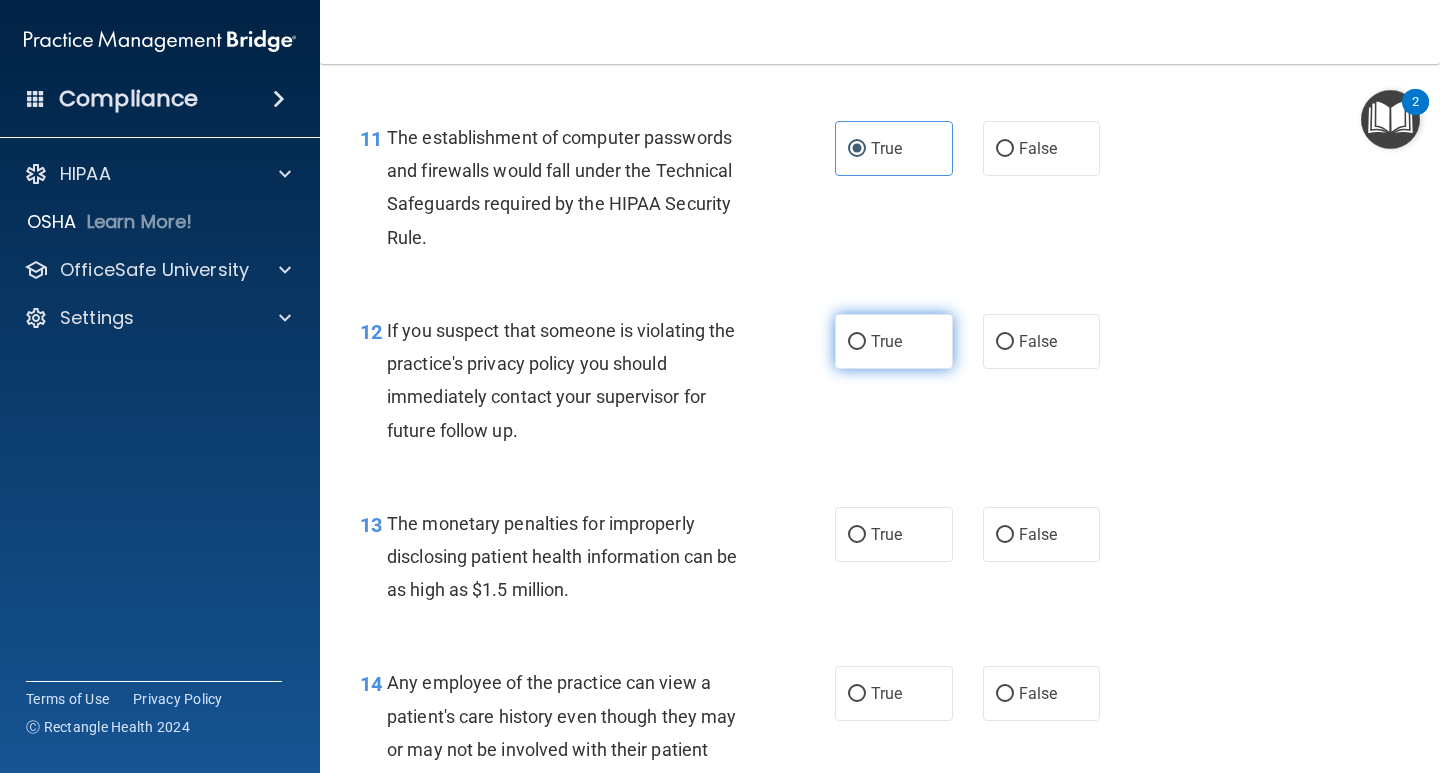 click on "True" at bounding box center [894, 341] 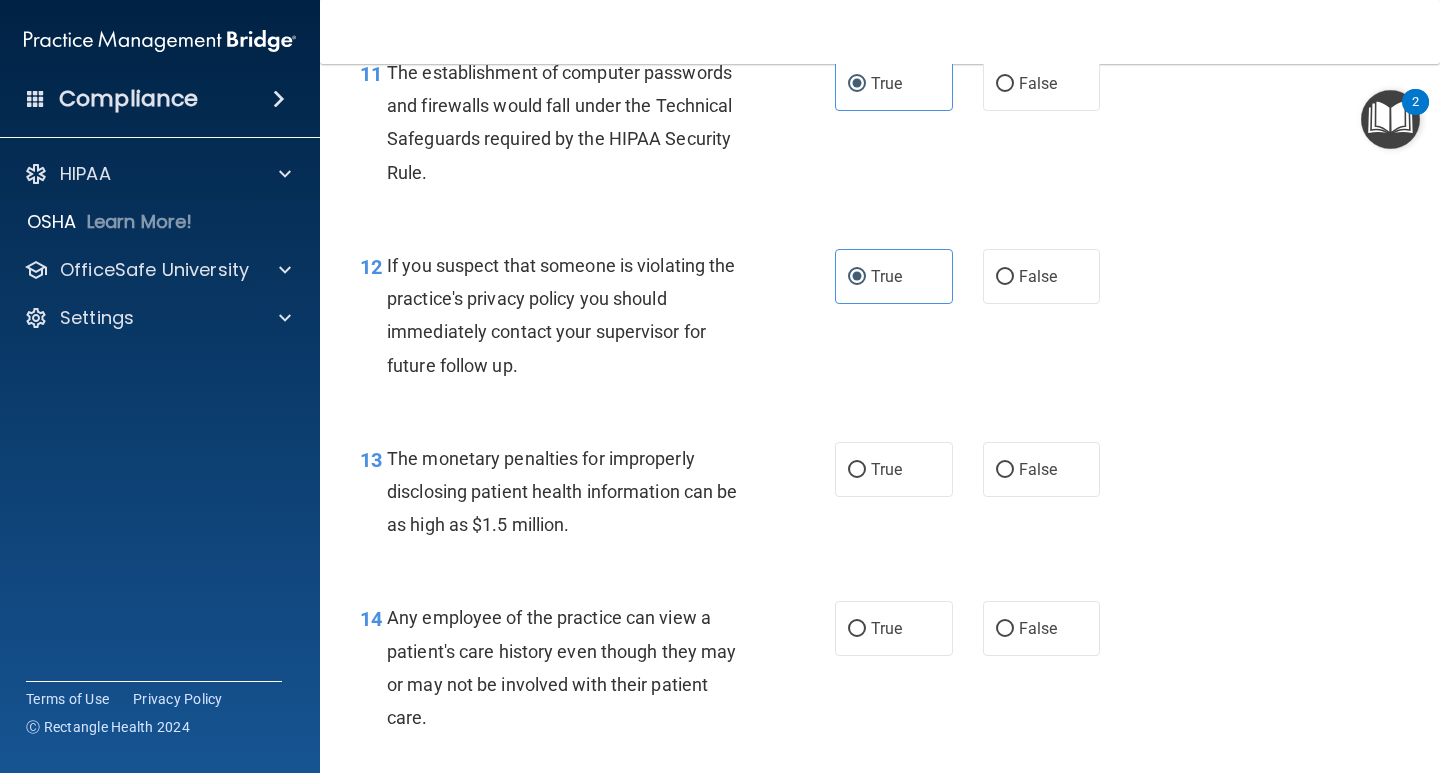scroll, scrollTop: 1900, scrollLeft: 0, axis: vertical 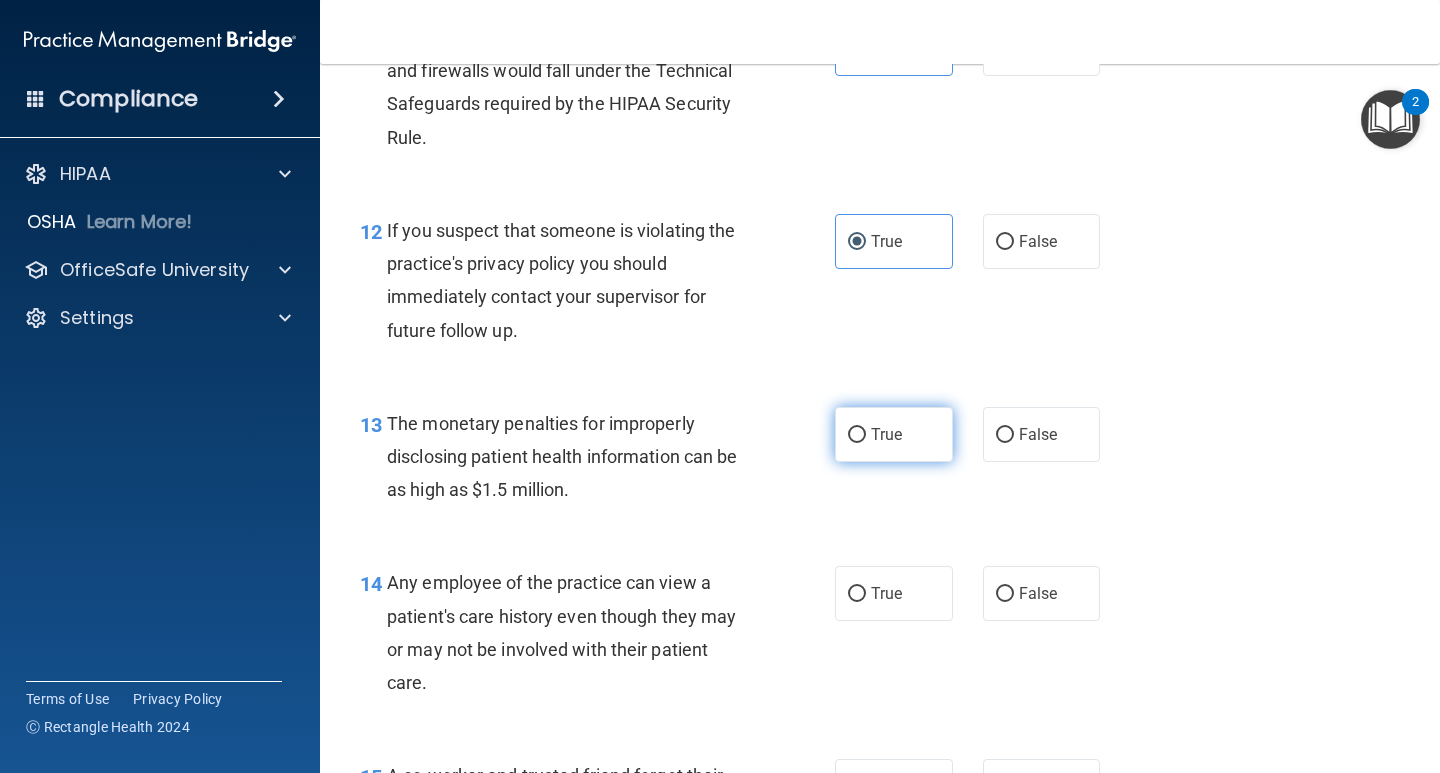 click on "True" at bounding box center [894, 434] 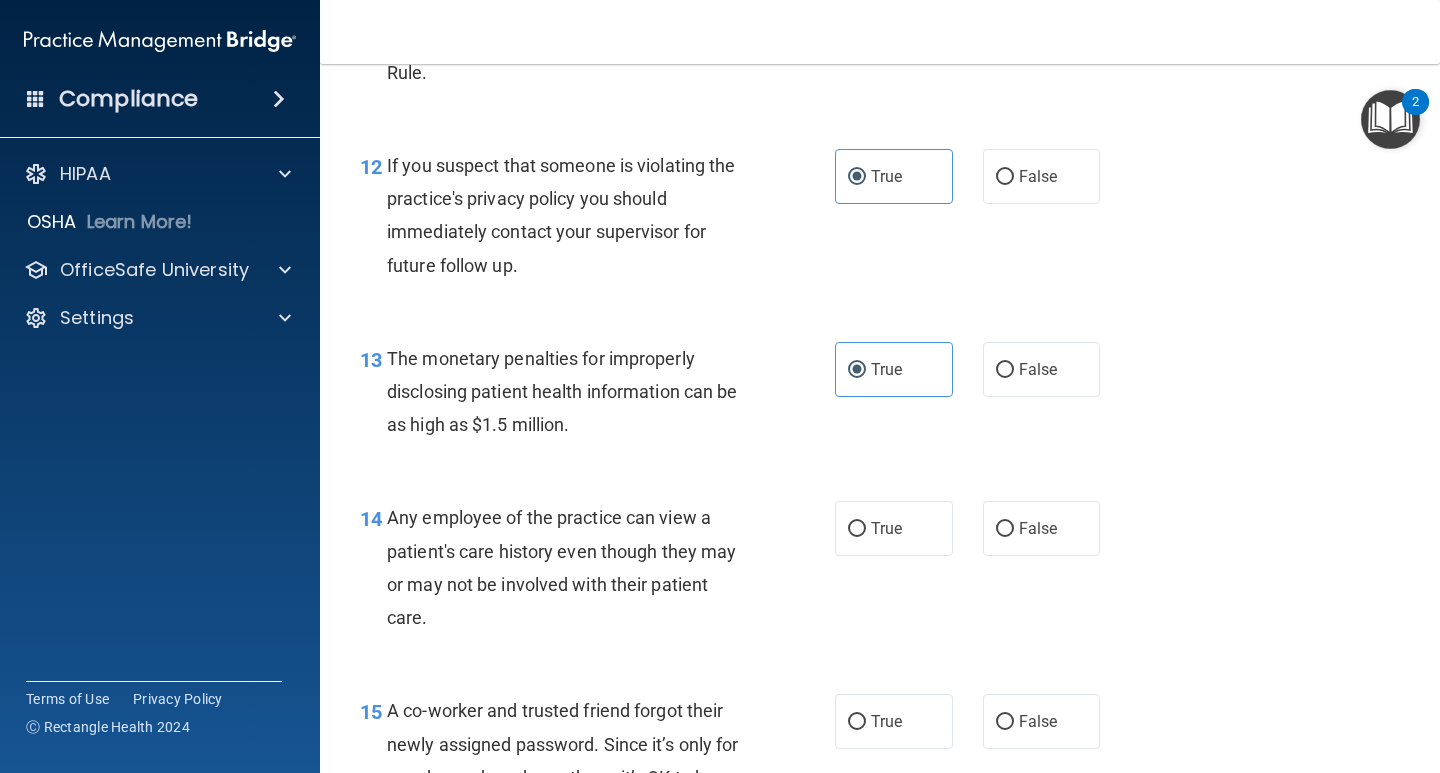 scroll, scrollTop: 2000, scrollLeft: 0, axis: vertical 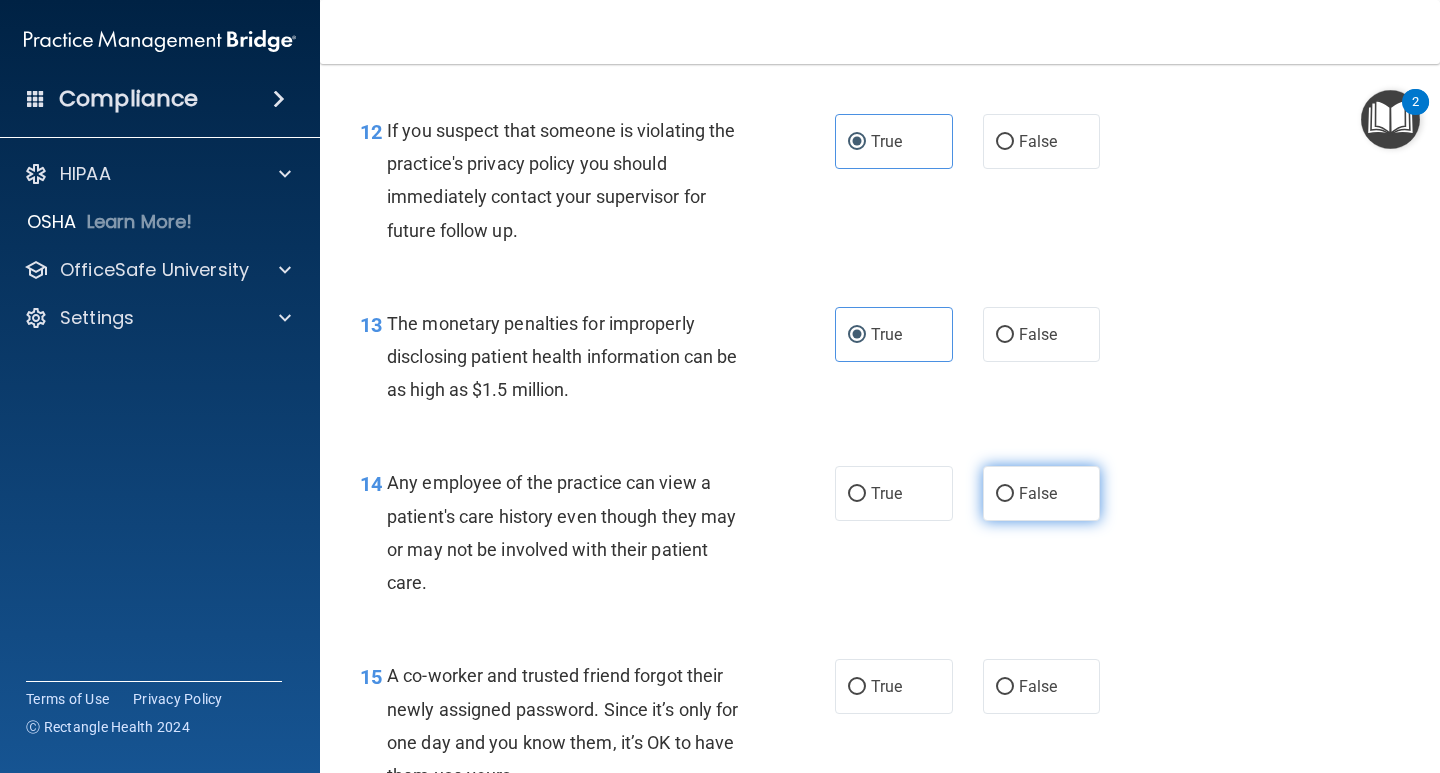 click on "False" at bounding box center (1042, 493) 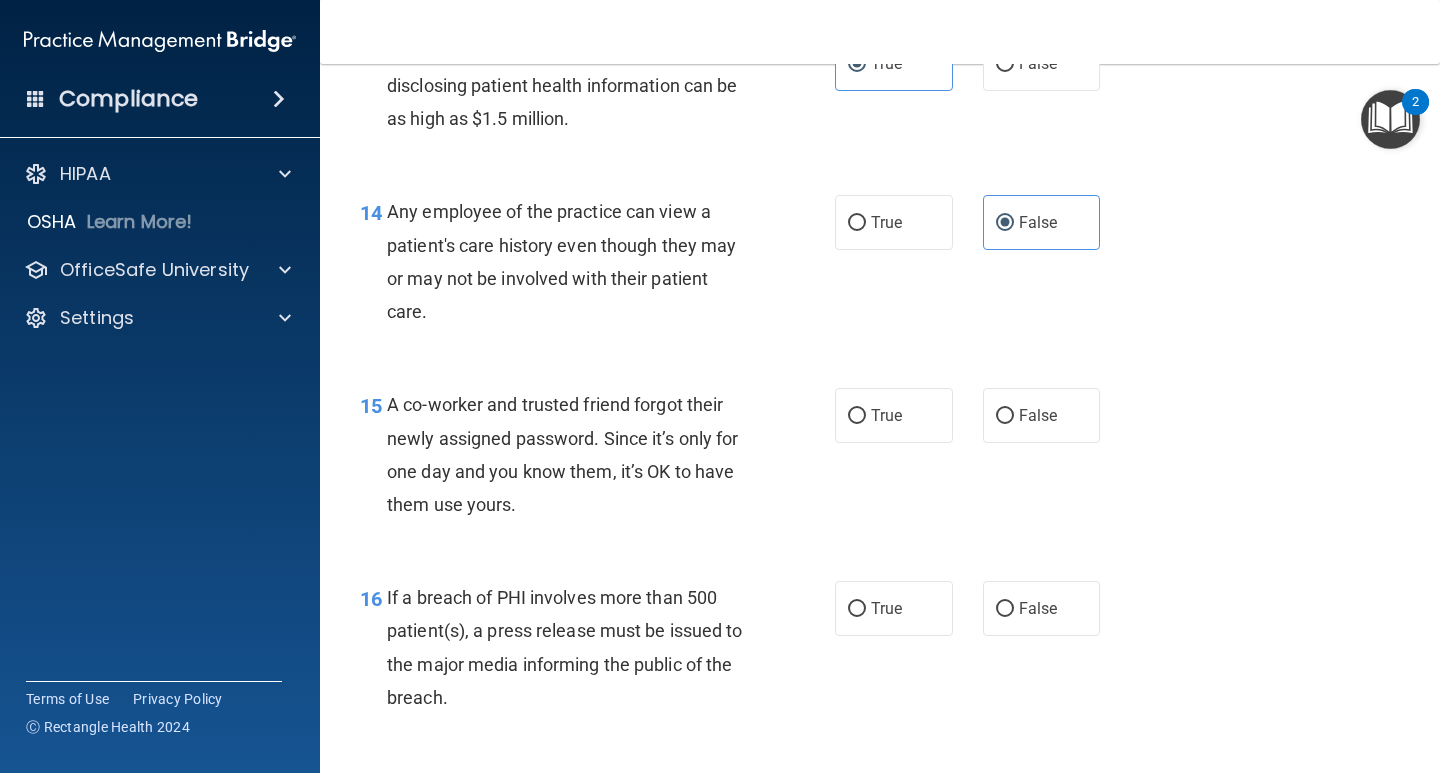 scroll, scrollTop: 2300, scrollLeft: 0, axis: vertical 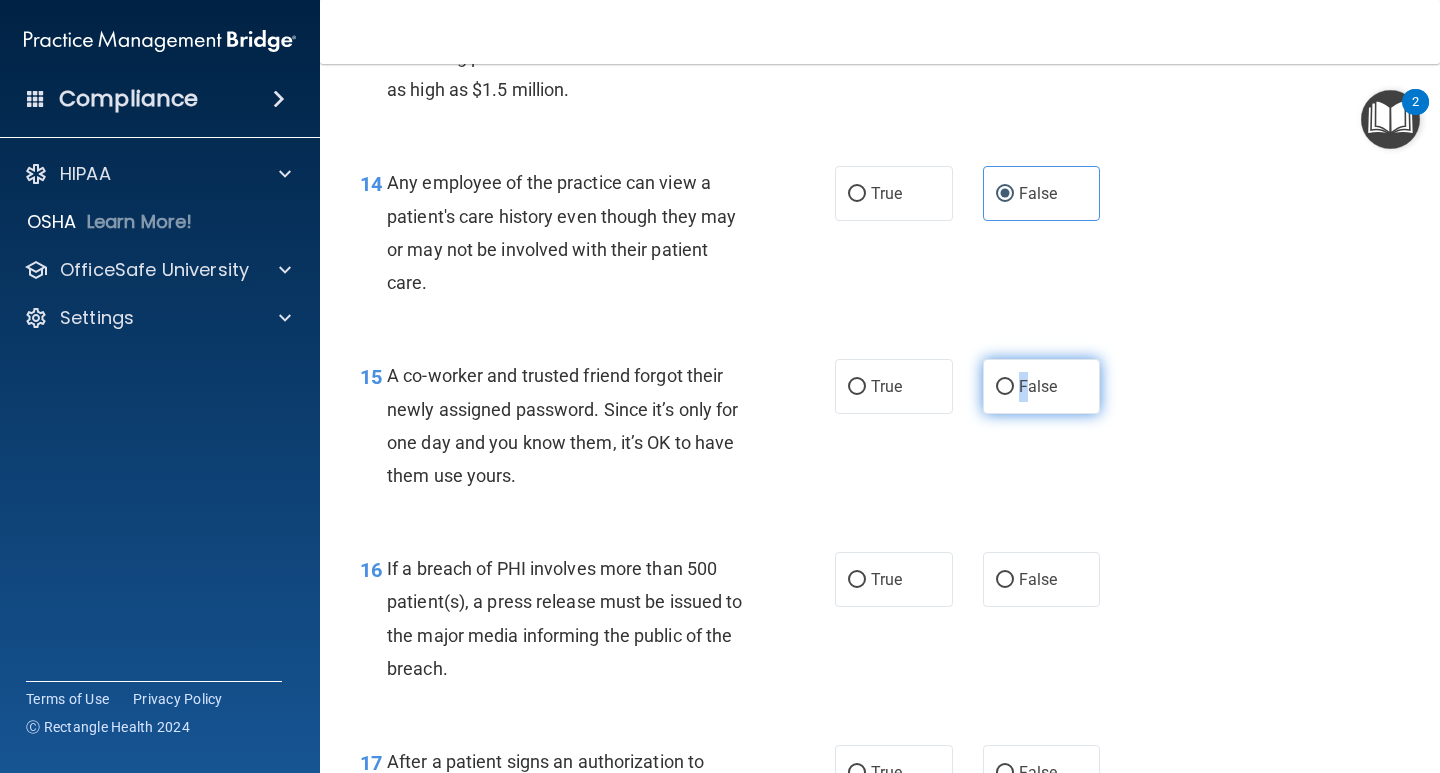 click on "False" at bounding box center (1038, 386) 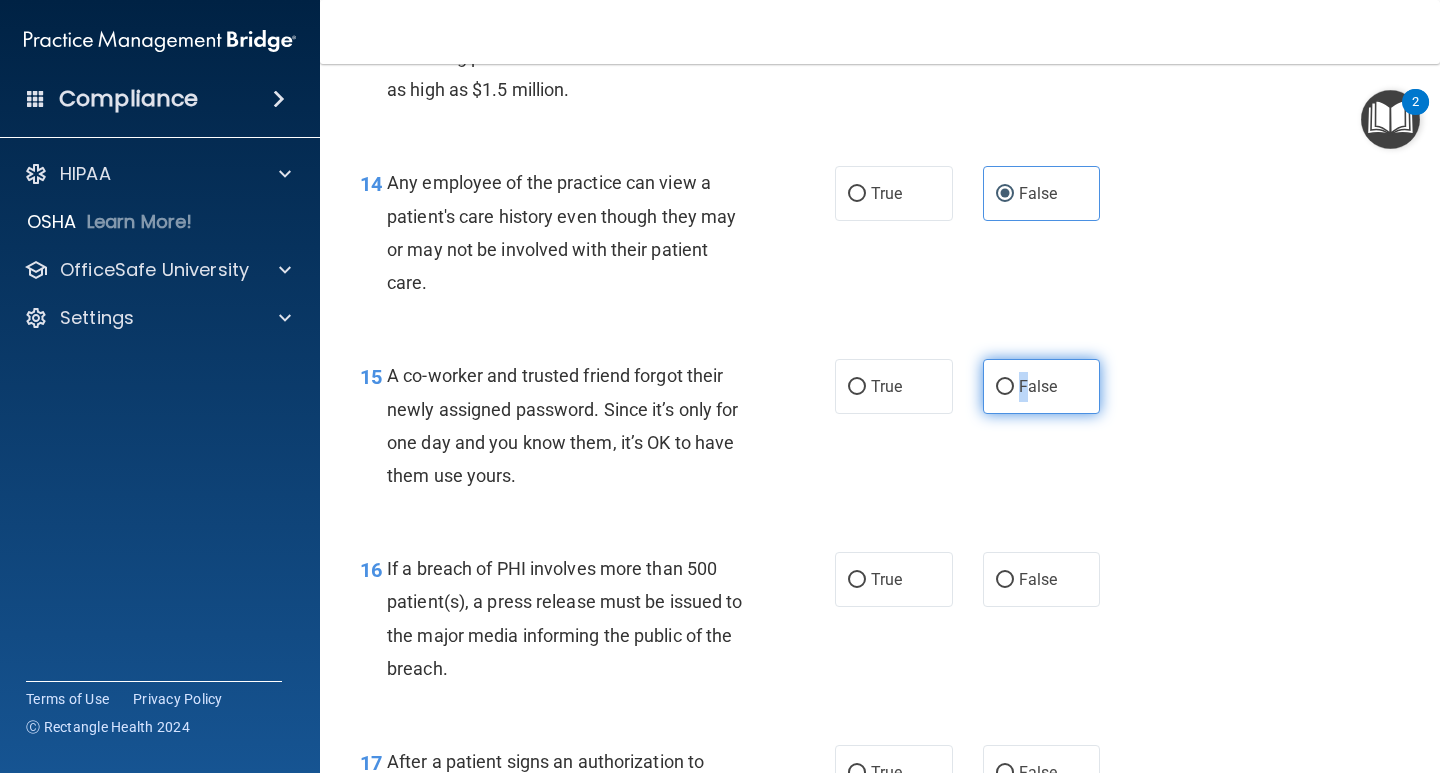 click on "False" at bounding box center [1005, 387] 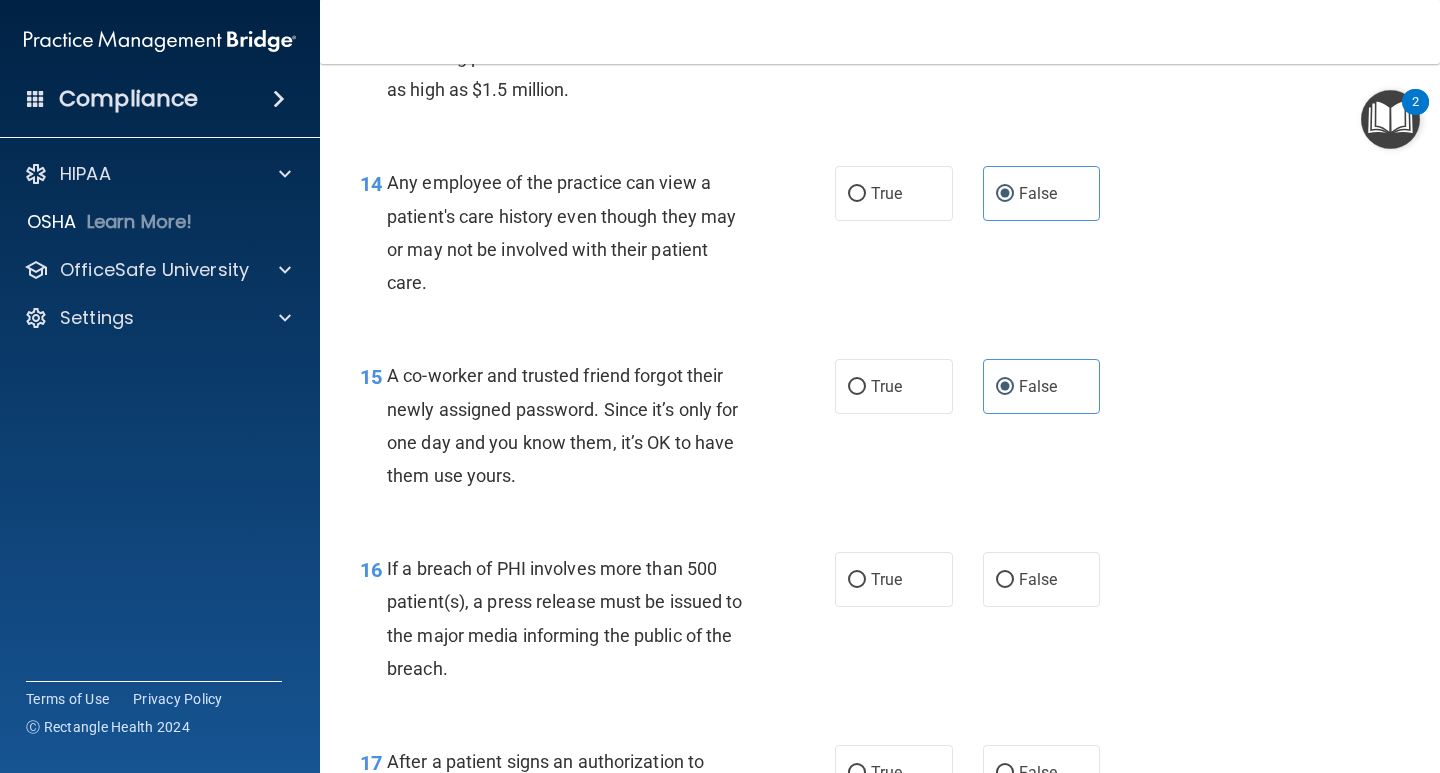 click on "15       A co-worker and trusted friend forgot their newly assigned password. Since it’s only for one day and you know them, it’s OK to have them use yours.                 True           False" at bounding box center (880, 430) 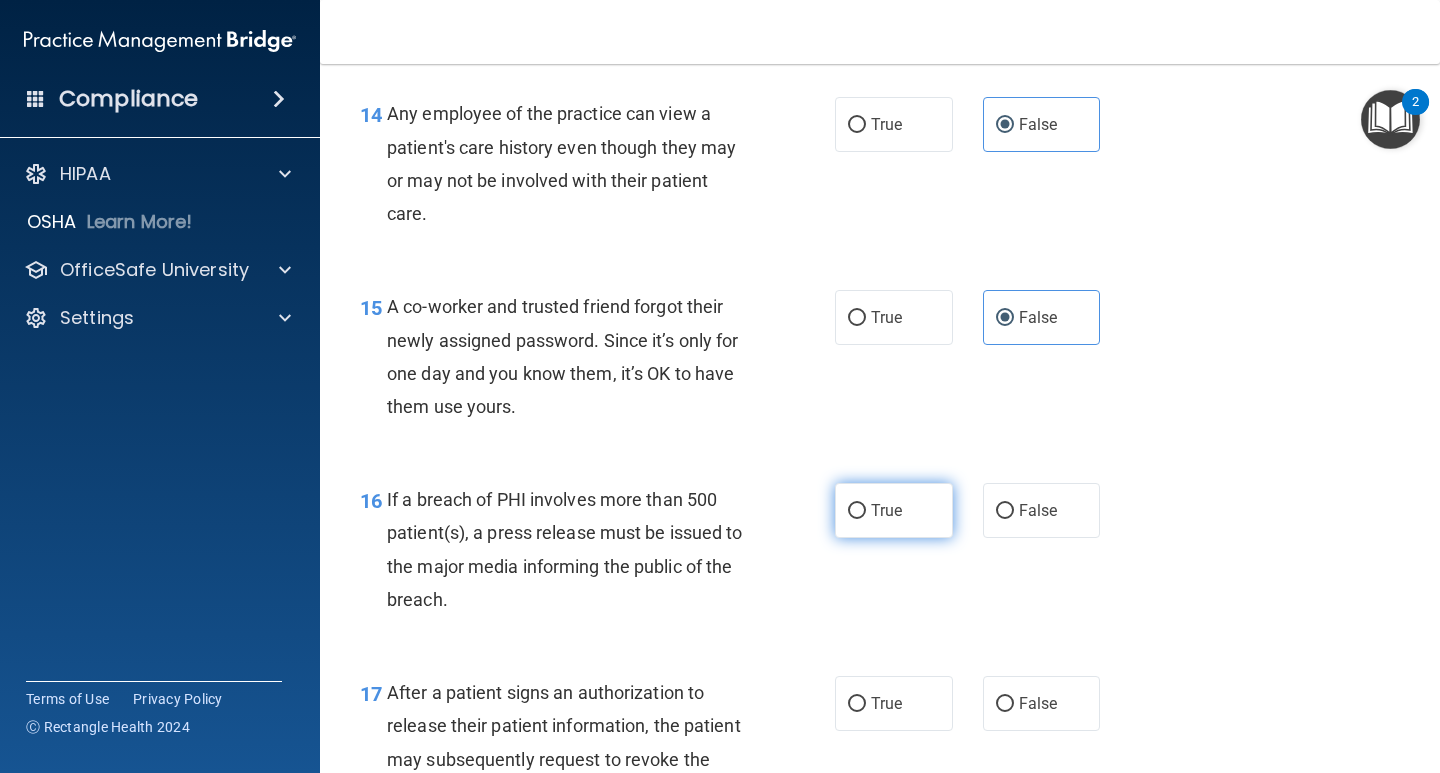scroll, scrollTop: 2500, scrollLeft: 0, axis: vertical 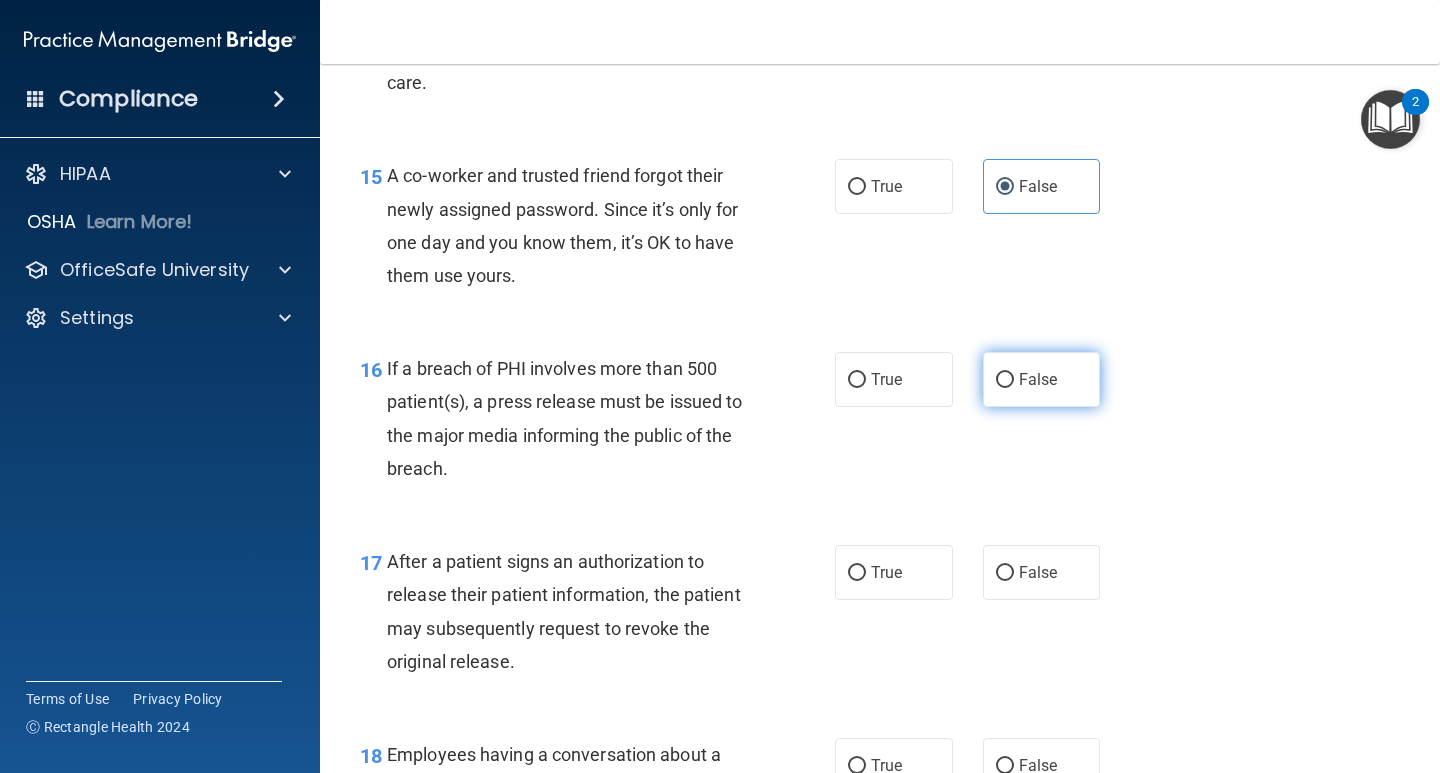 click on "False" at bounding box center [1042, 379] 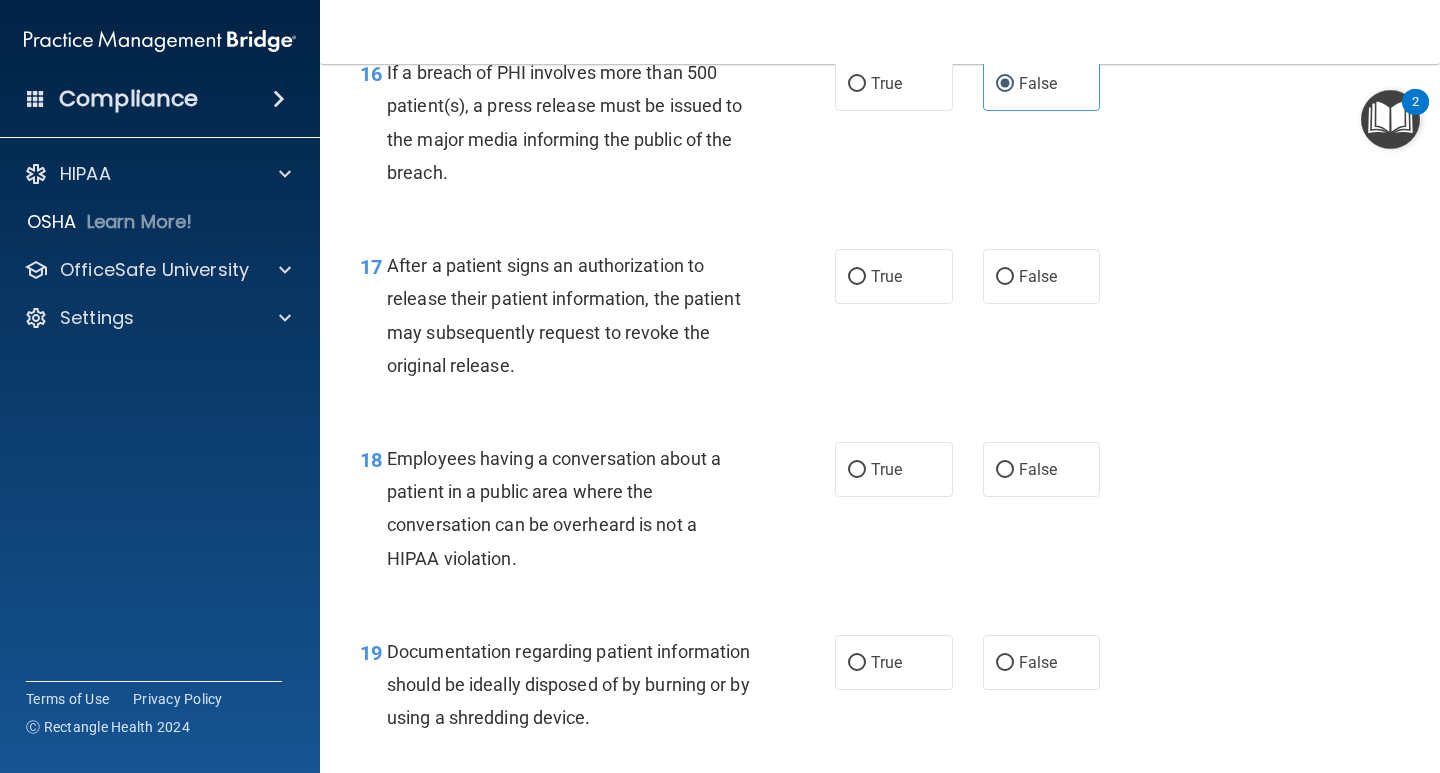 scroll, scrollTop: 2800, scrollLeft: 0, axis: vertical 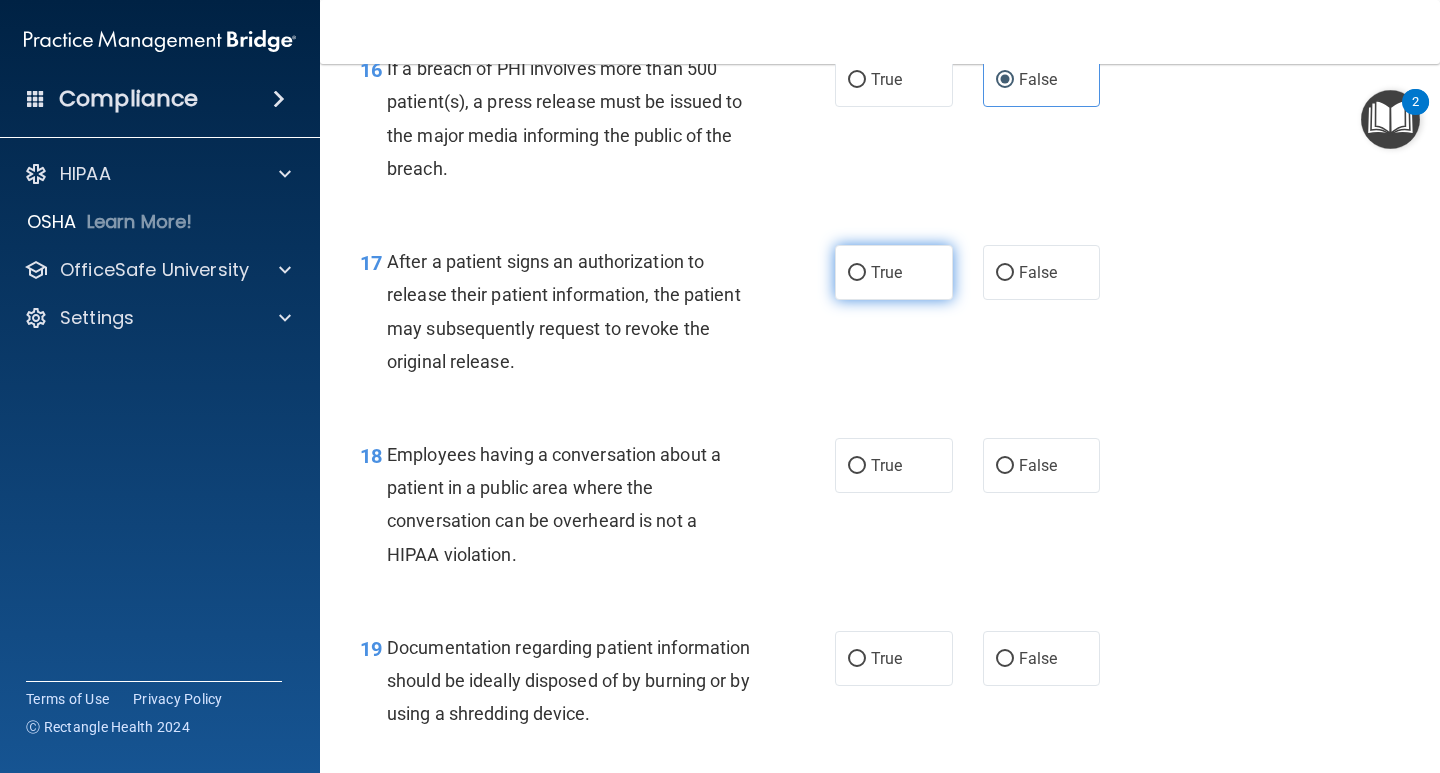 click on "True" at bounding box center (894, 272) 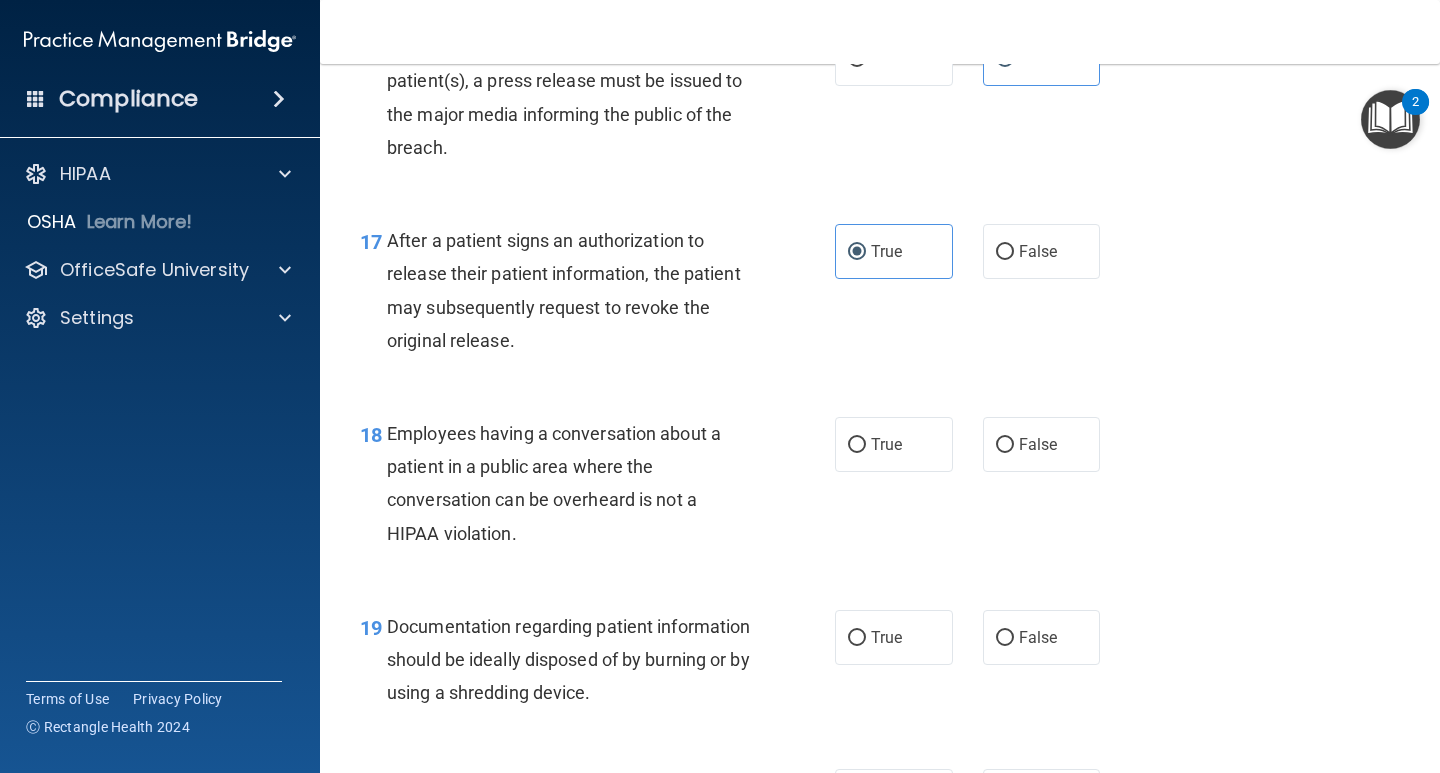 scroll, scrollTop: 2800, scrollLeft: 0, axis: vertical 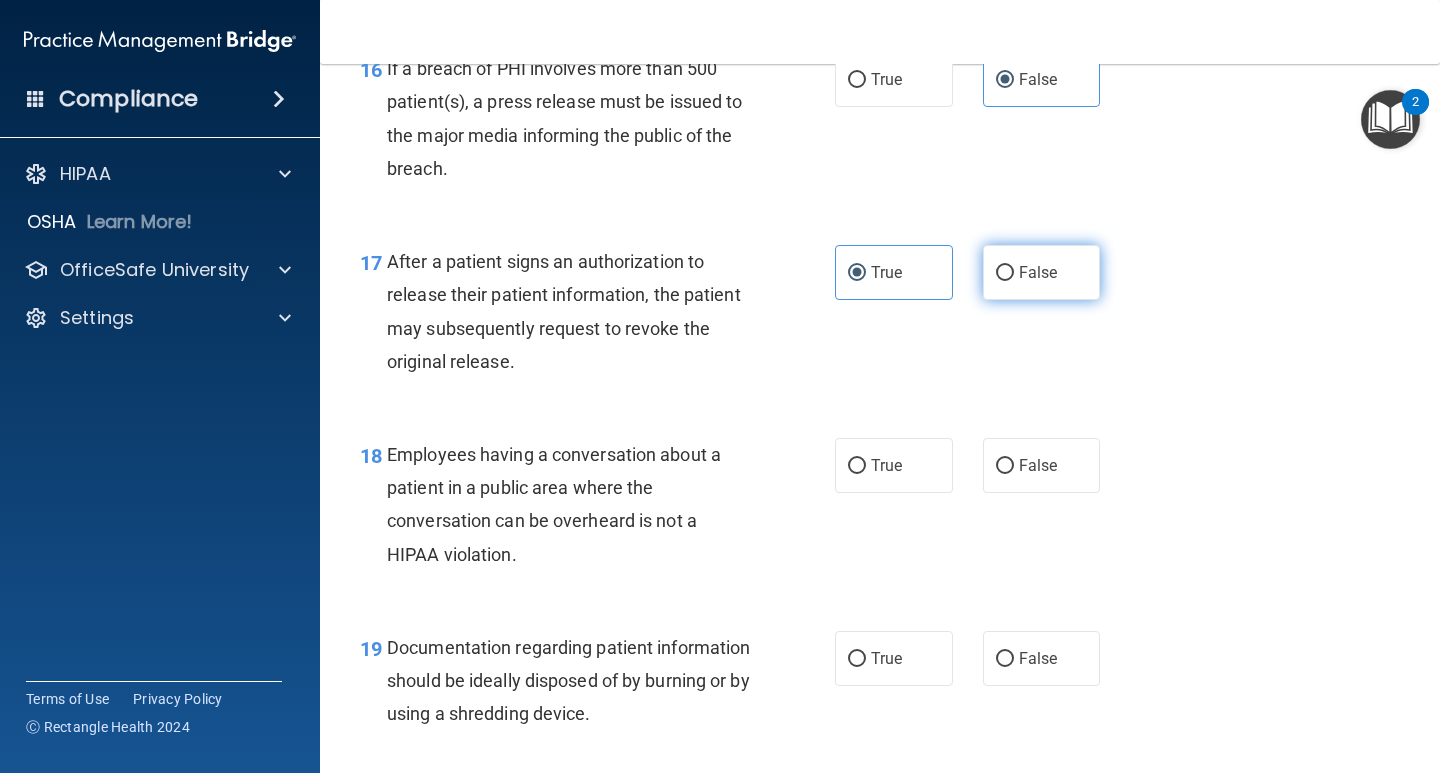 click on "False" at bounding box center (1042, 272) 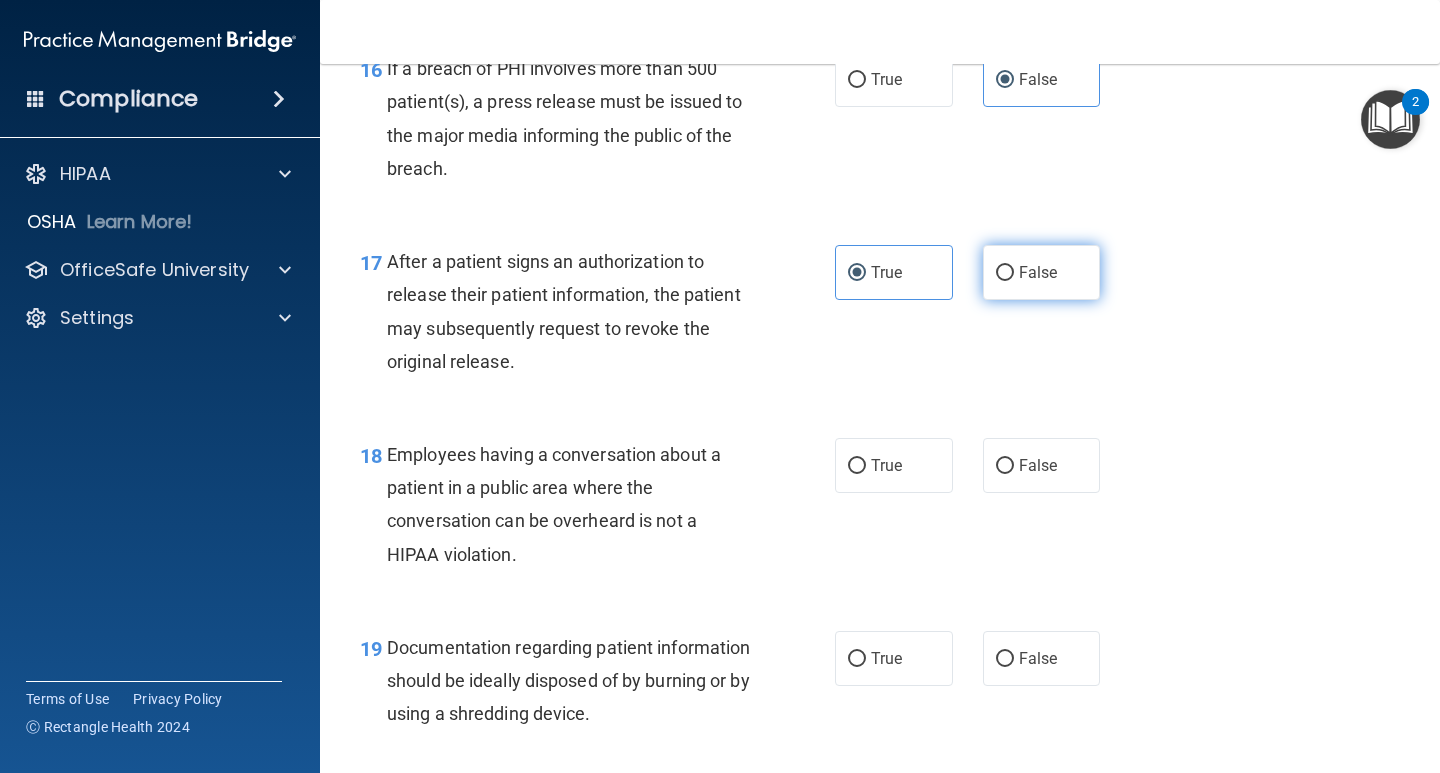 radio on "true" 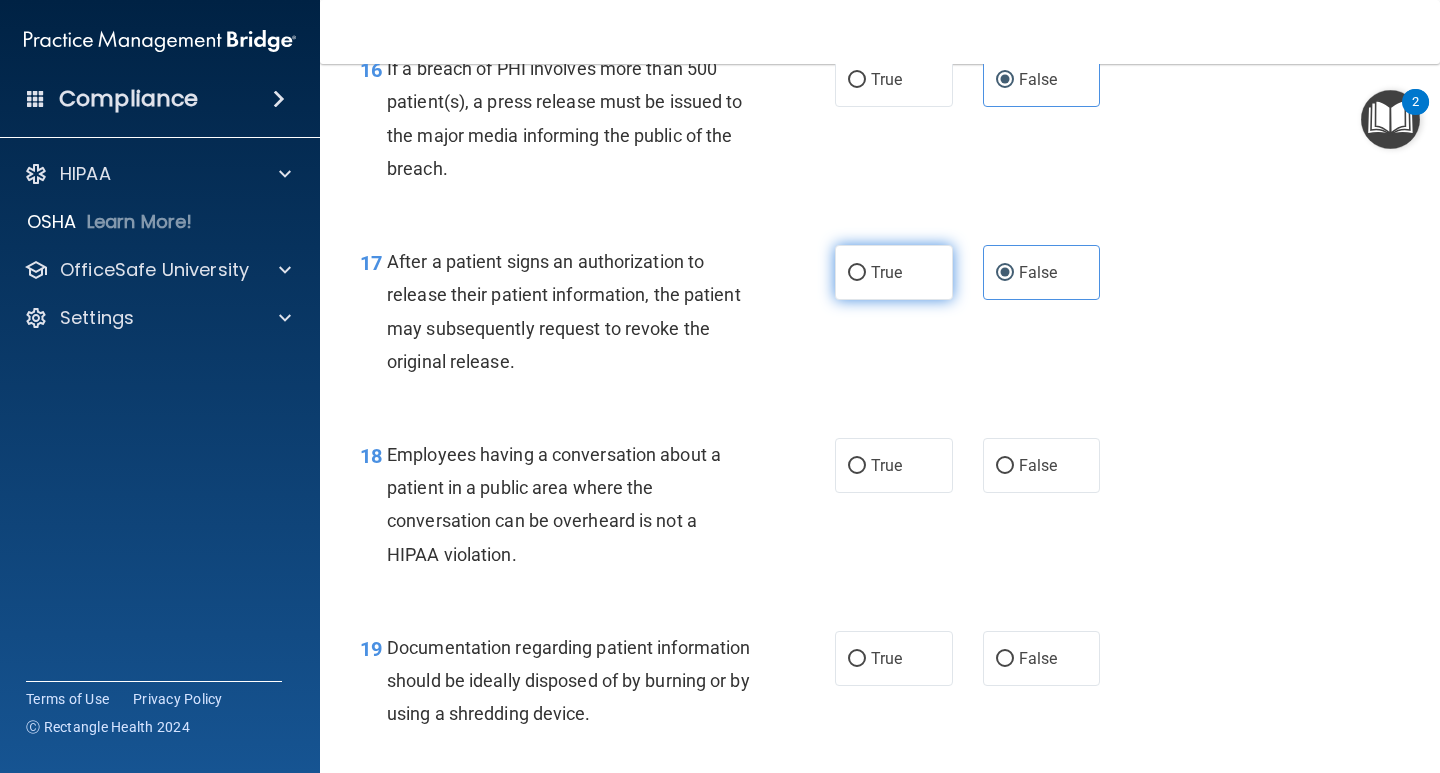 click on "True" at bounding box center [886, 272] 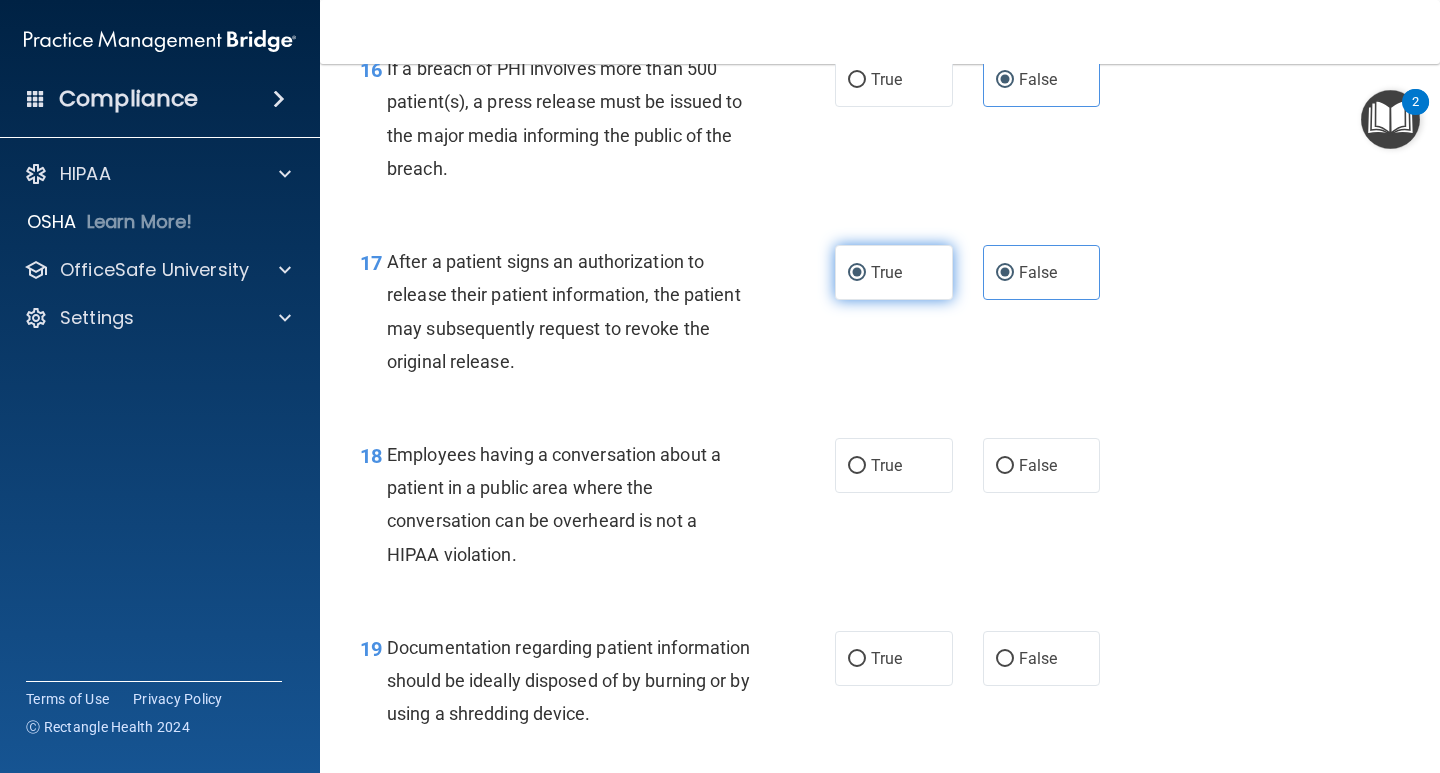 radio on "false" 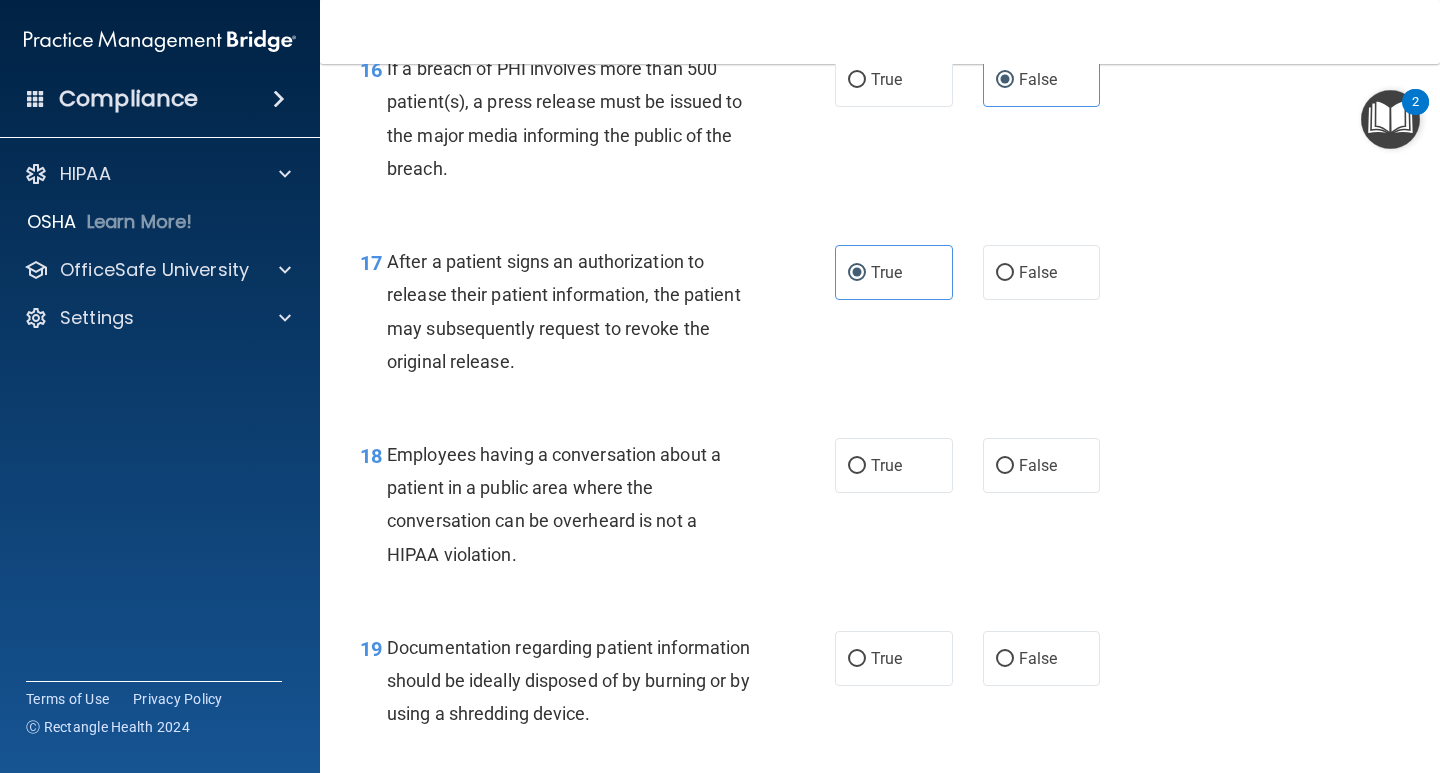 drag, startPoint x: 844, startPoint y: 464, endPoint x: 971, endPoint y: 482, distance: 128.26924 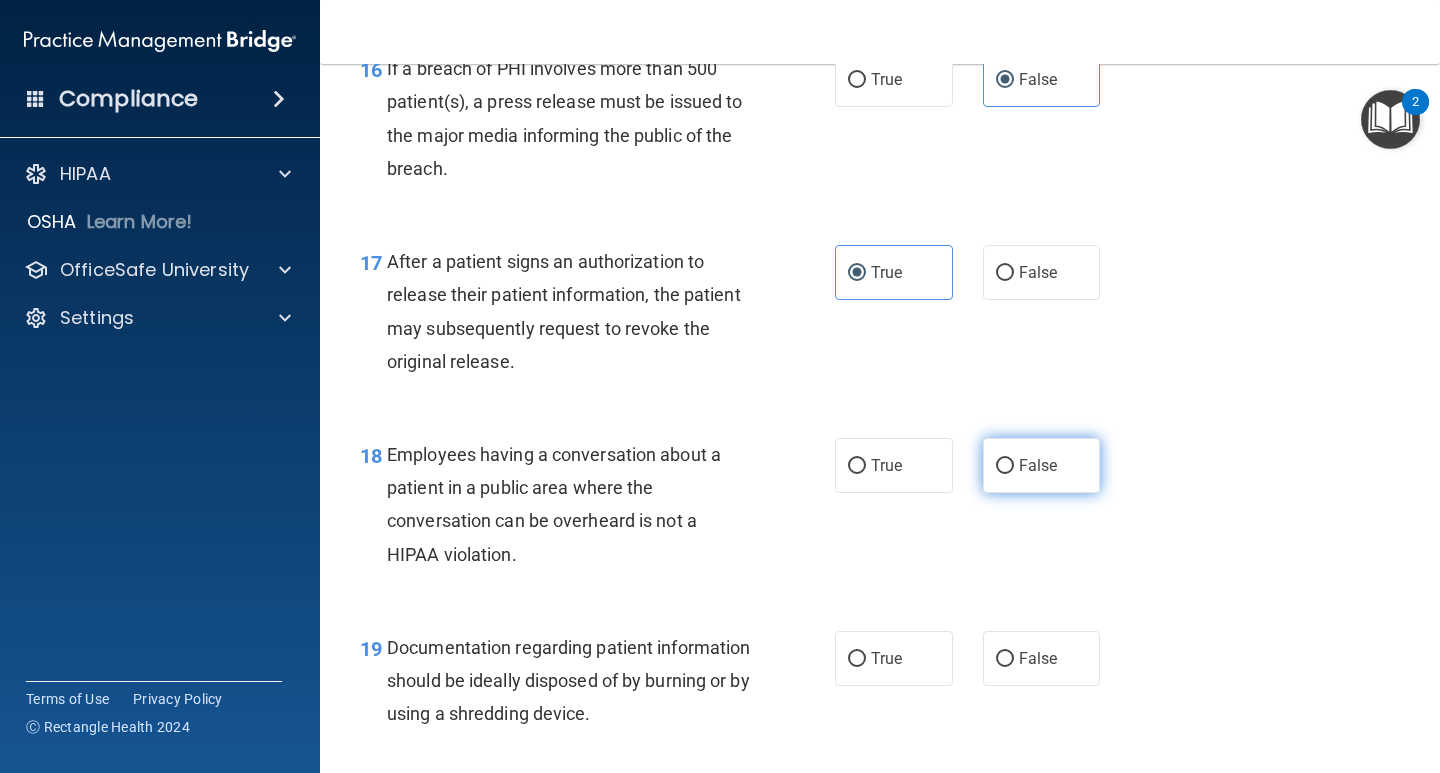 click on "False" at bounding box center [1042, 465] 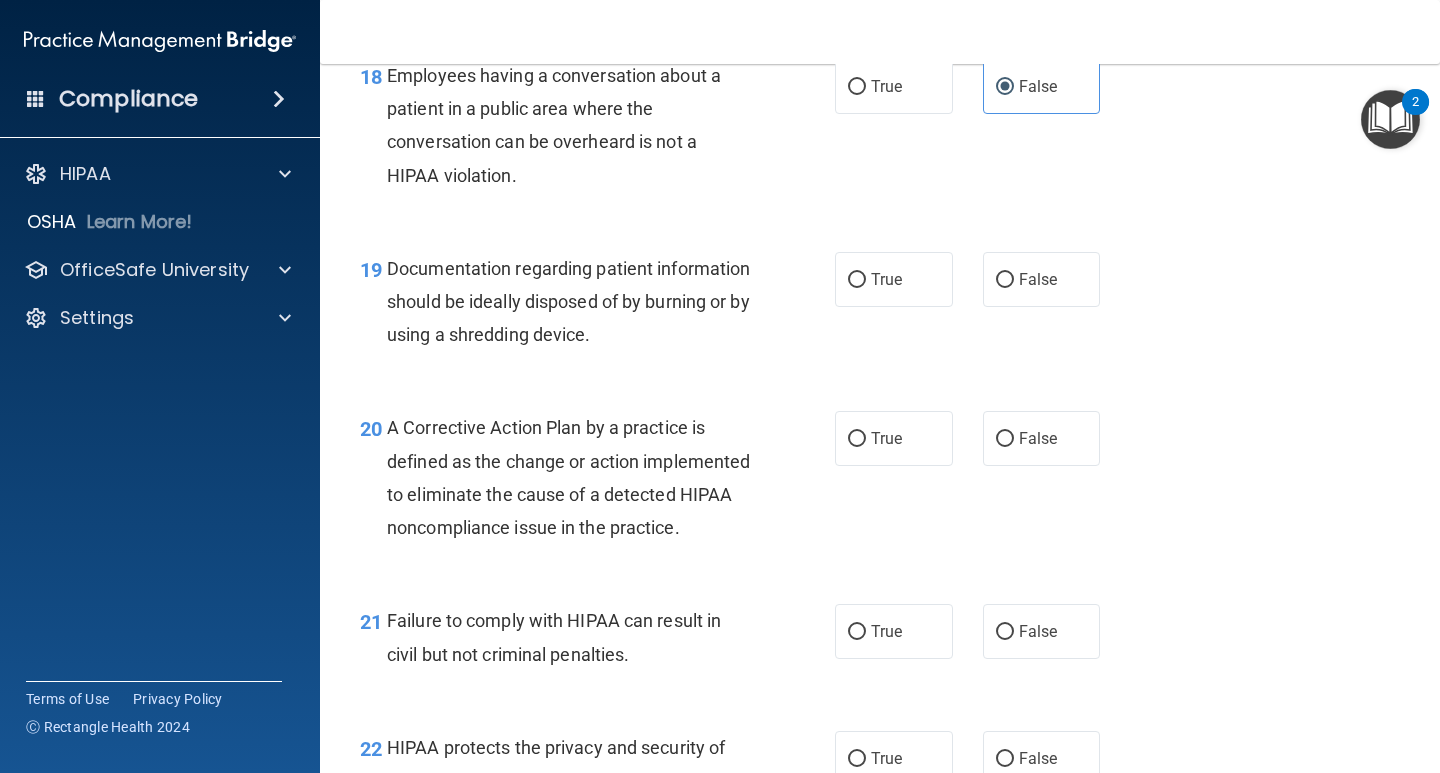 scroll, scrollTop: 3200, scrollLeft: 0, axis: vertical 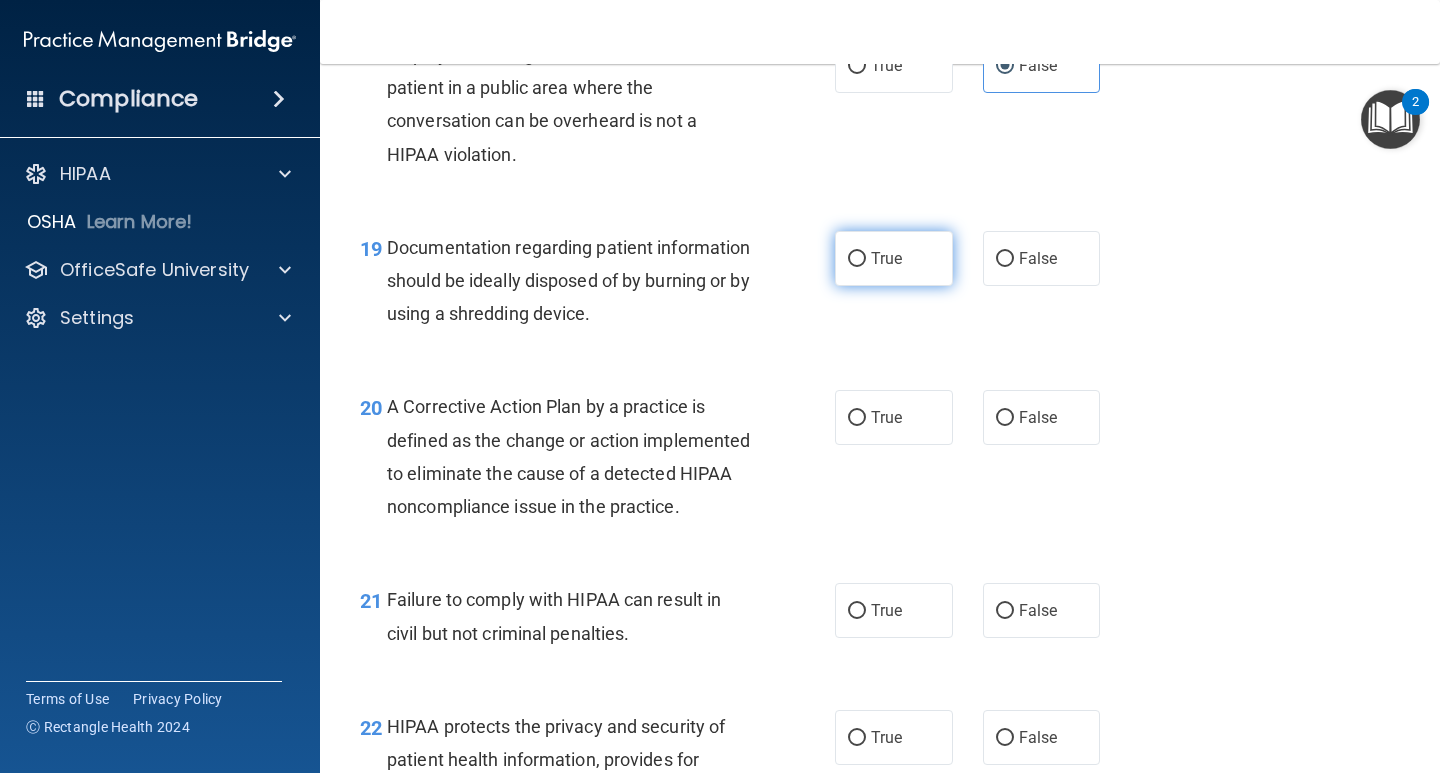 click on "True" at bounding box center (886, 258) 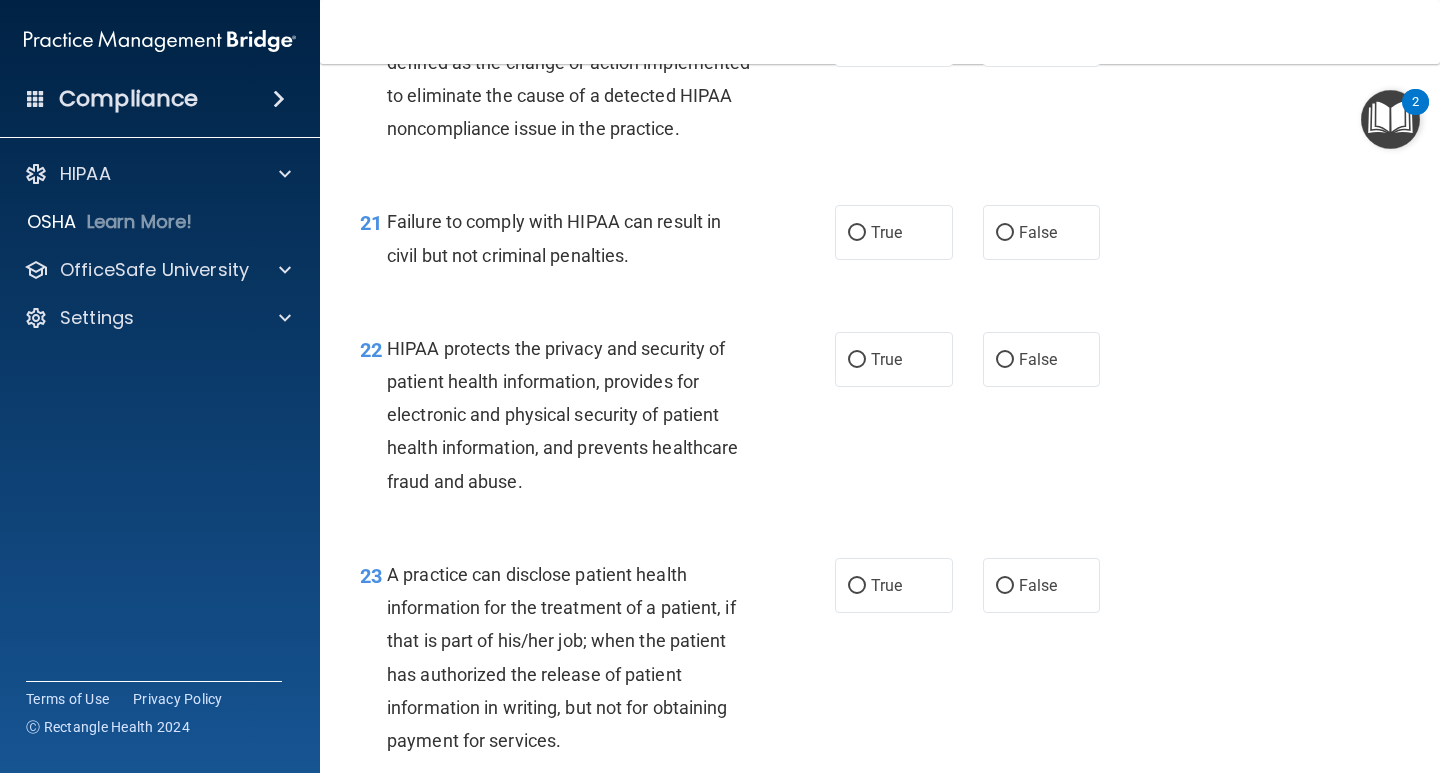 scroll, scrollTop: 3600, scrollLeft: 0, axis: vertical 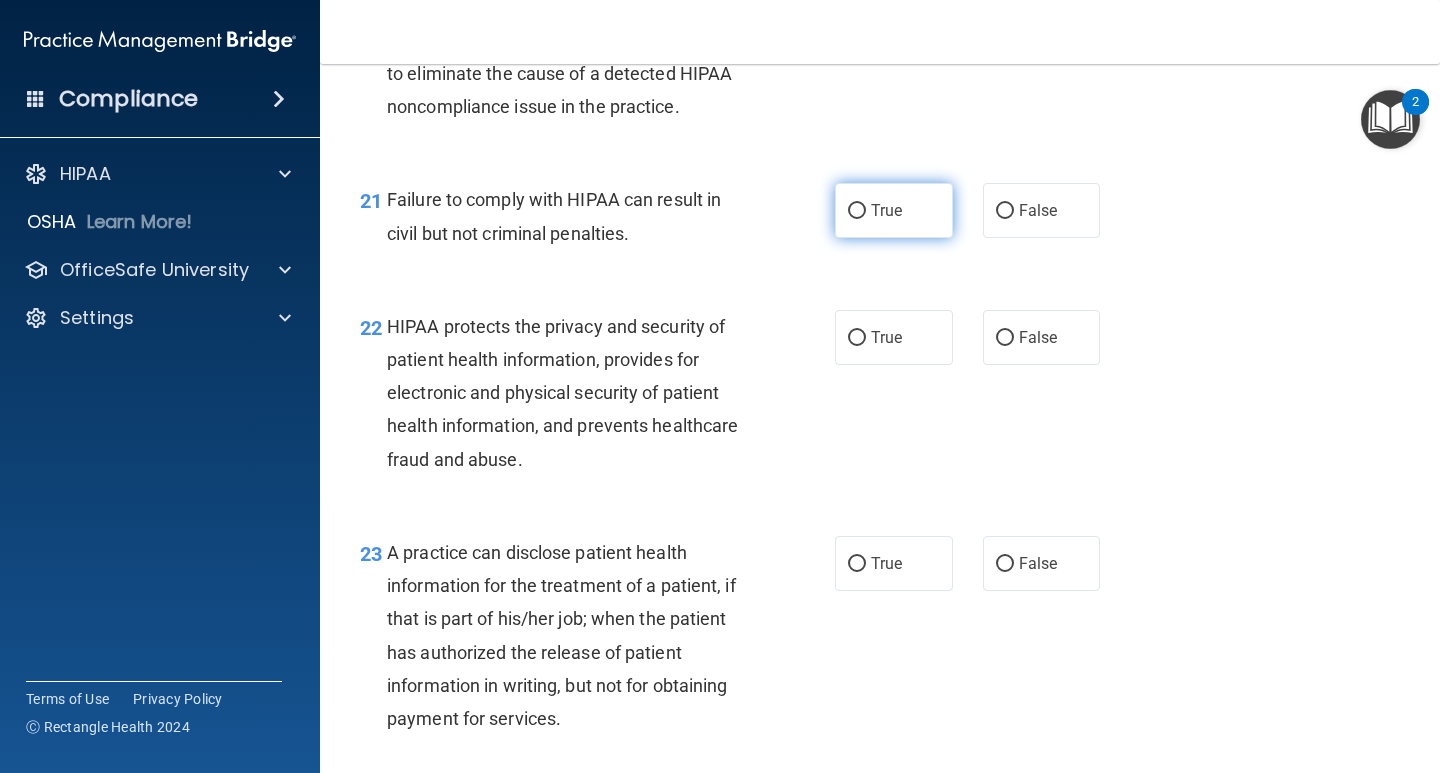 click on "True" at bounding box center (894, 210) 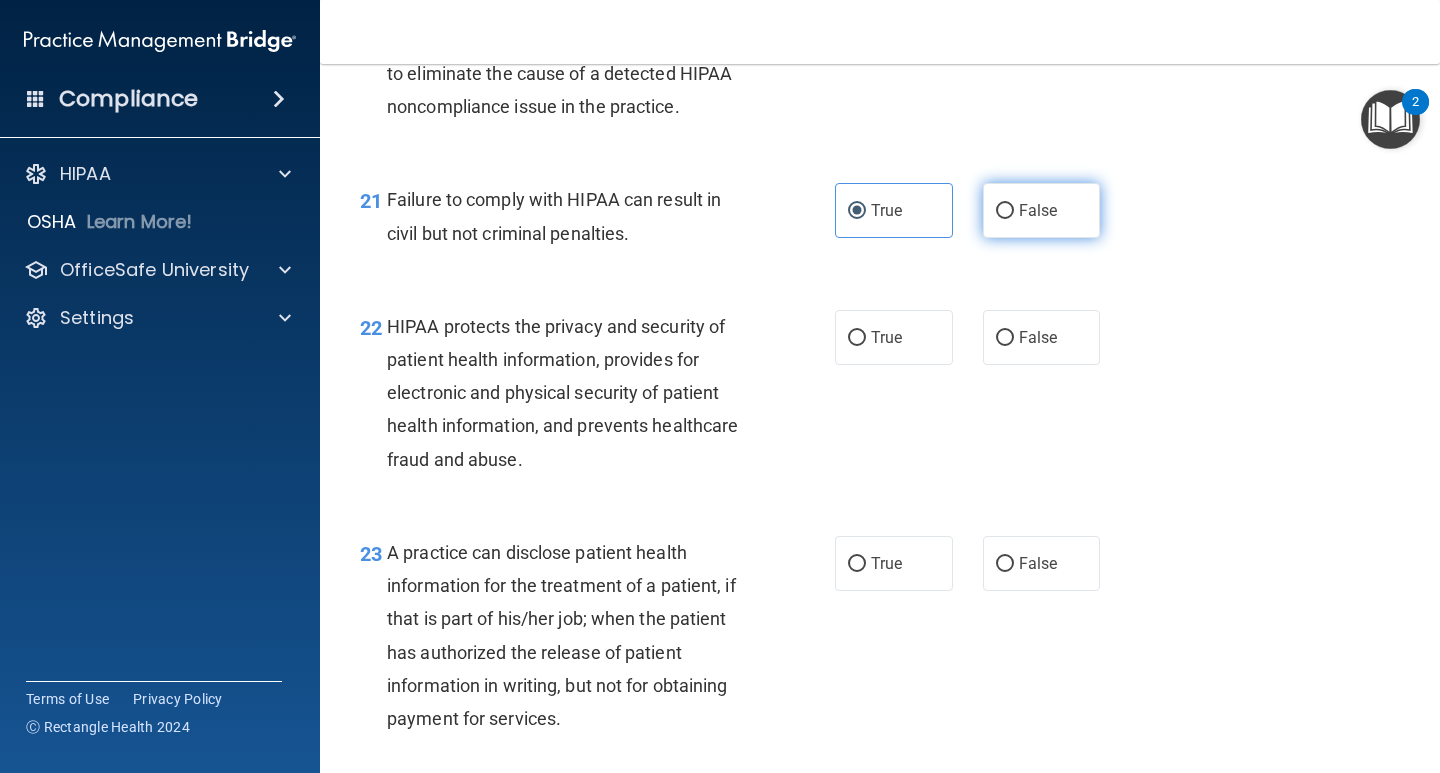 click on "False" at bounding box center [1042, 210] 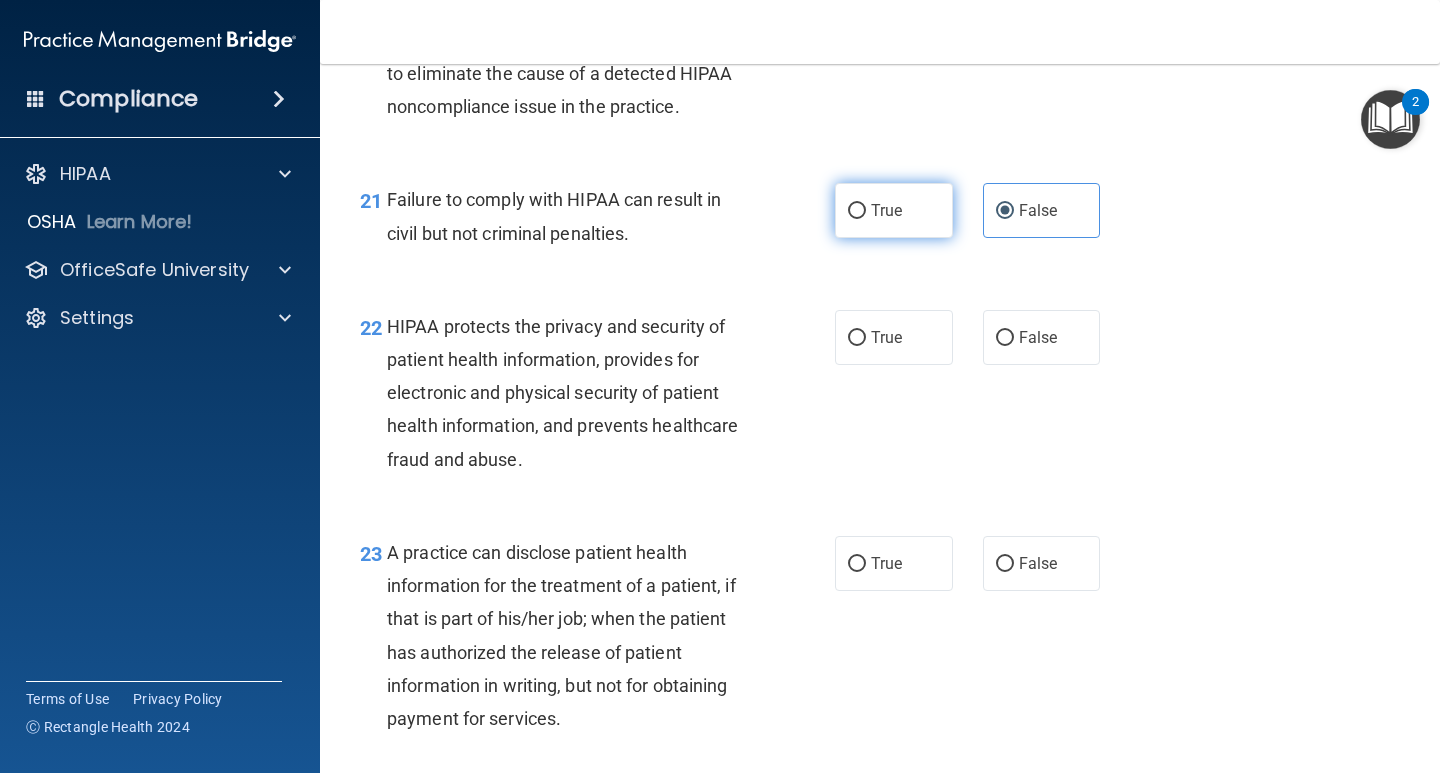 click on "True" at bounding box center (894, 210) 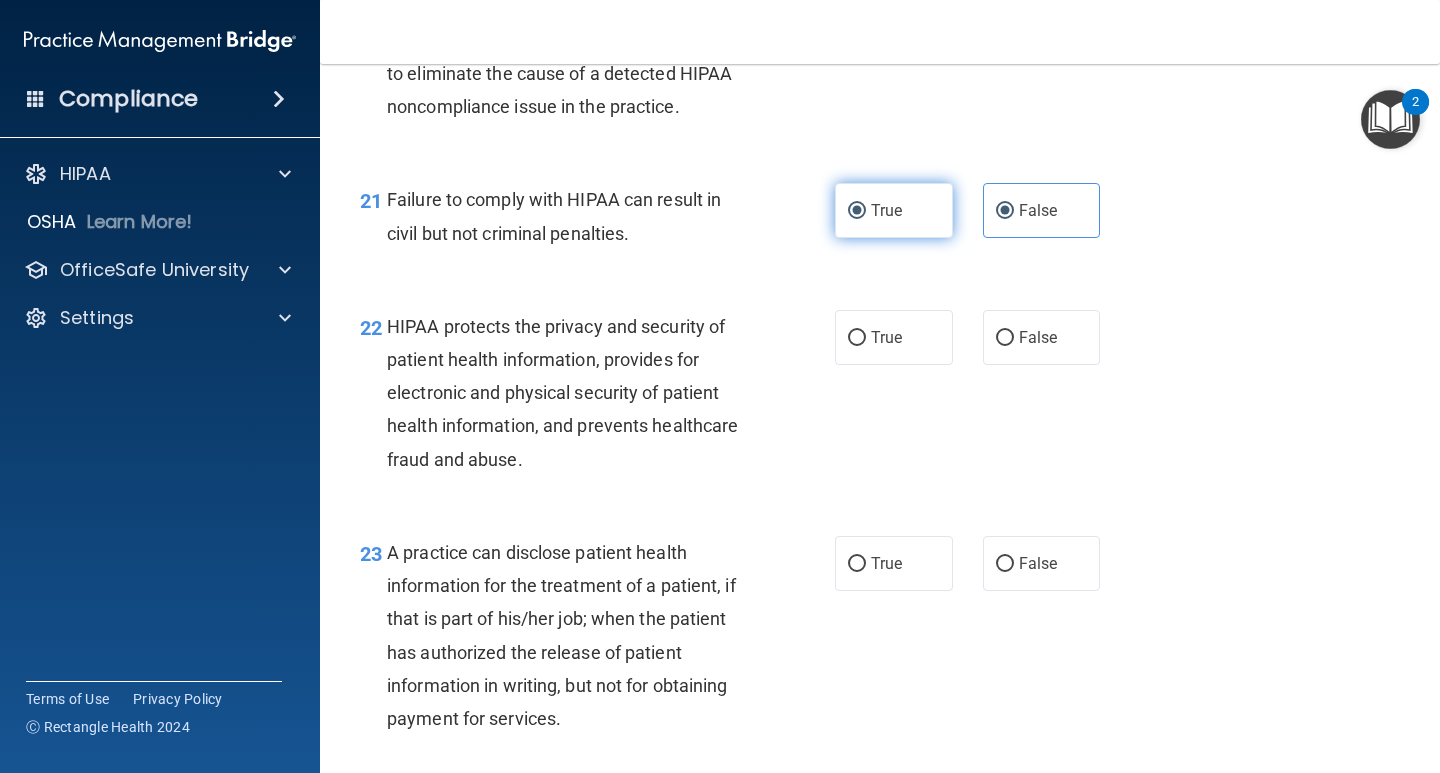 radio on "false" 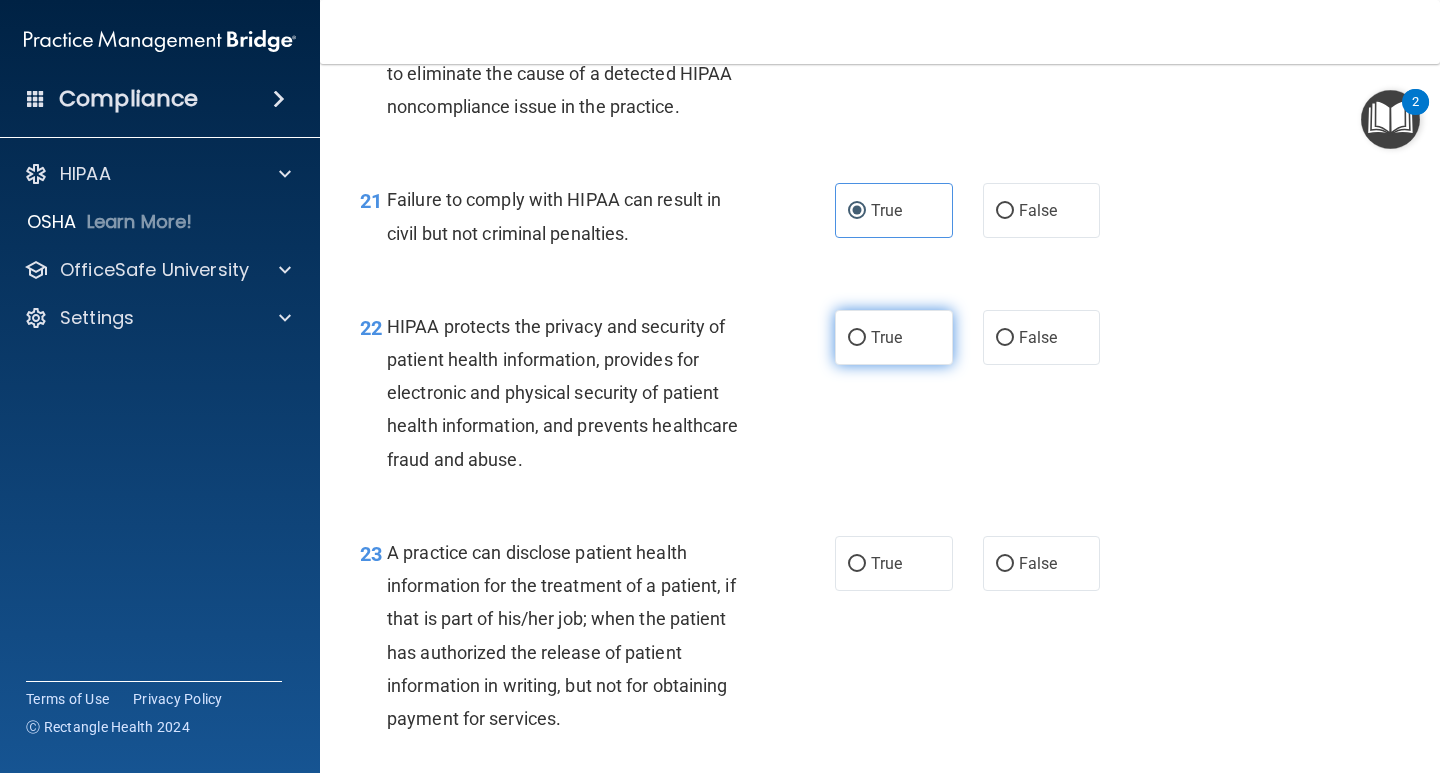 click on "True" at bounding box center [886, 337] 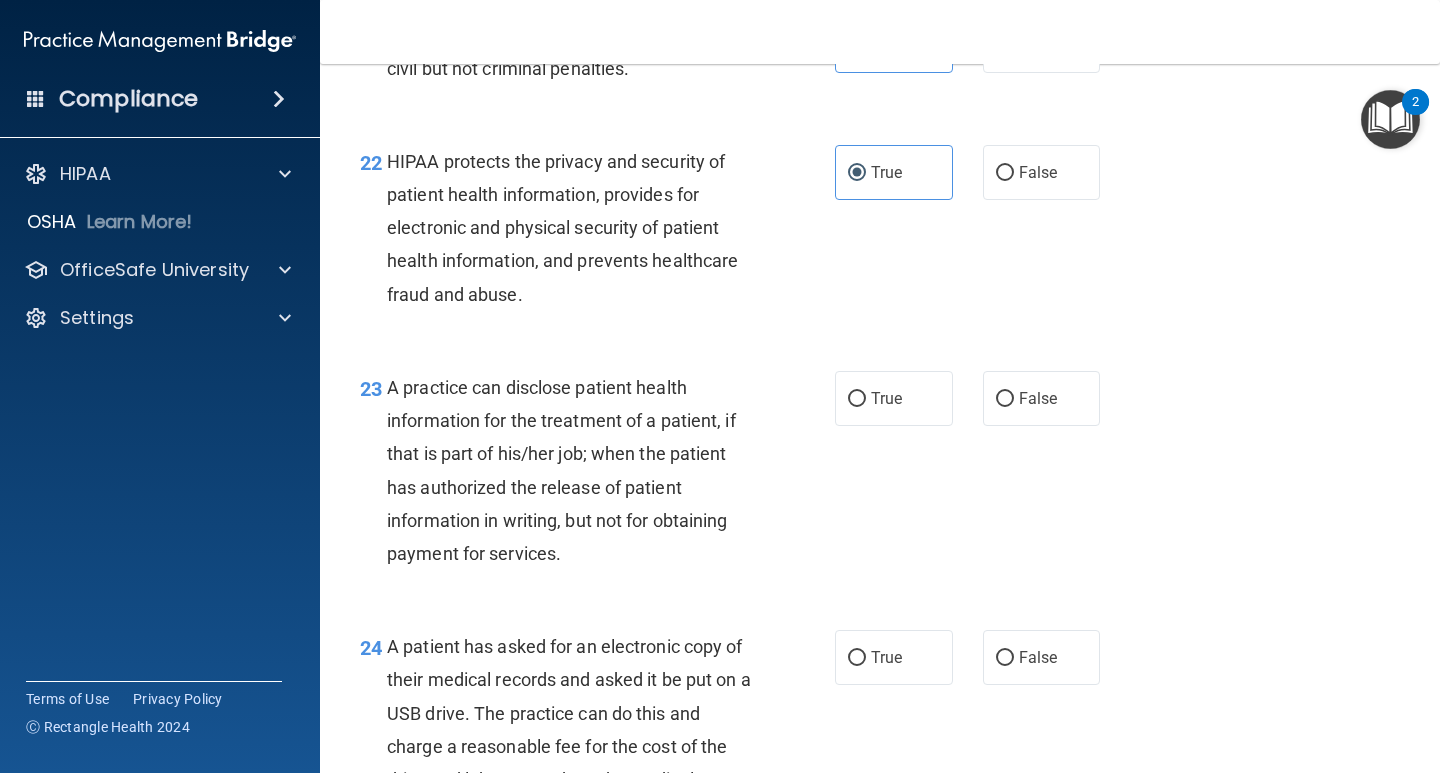 scroll, scrollTop: 3800, scrollLeft: 0, axis: vertical 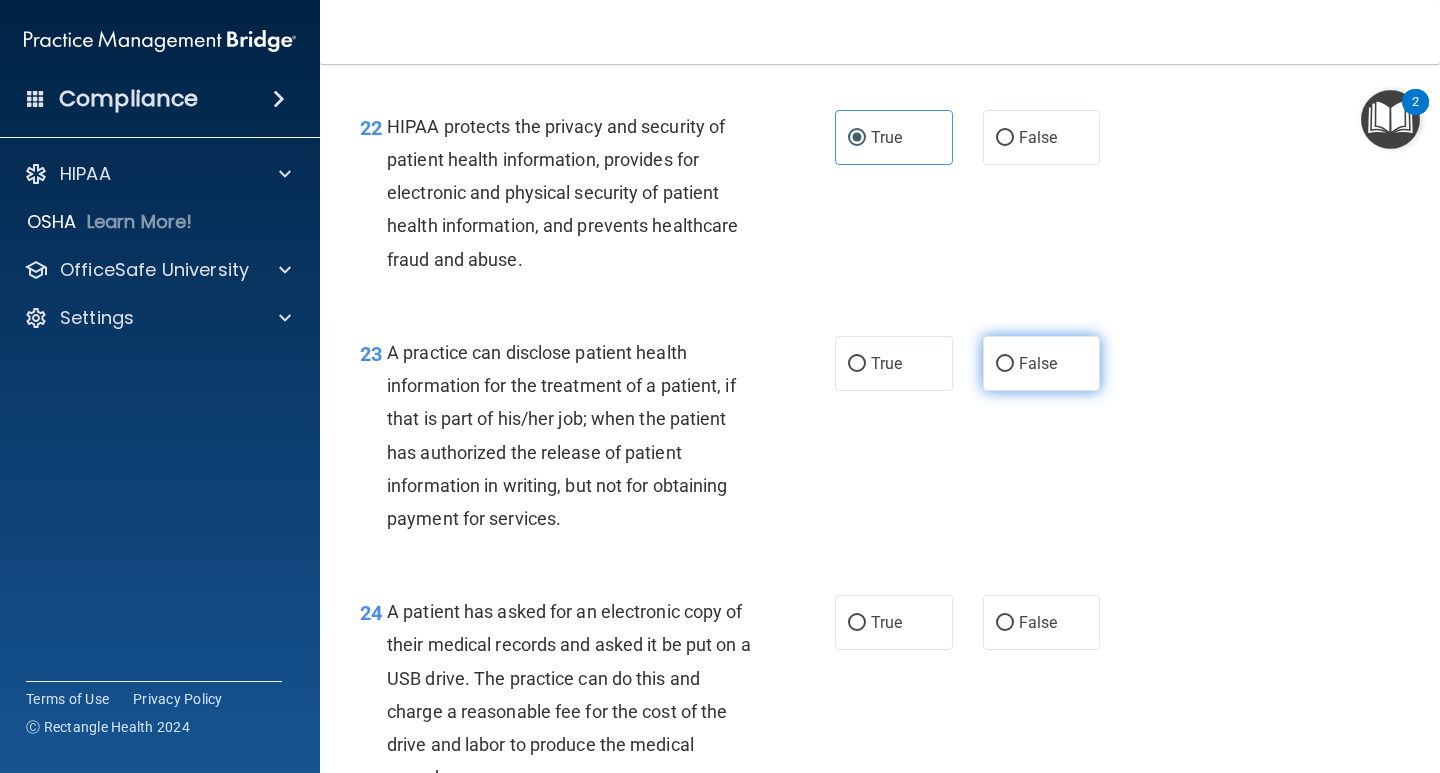 click on "False" at bounding box center [1038, 363] 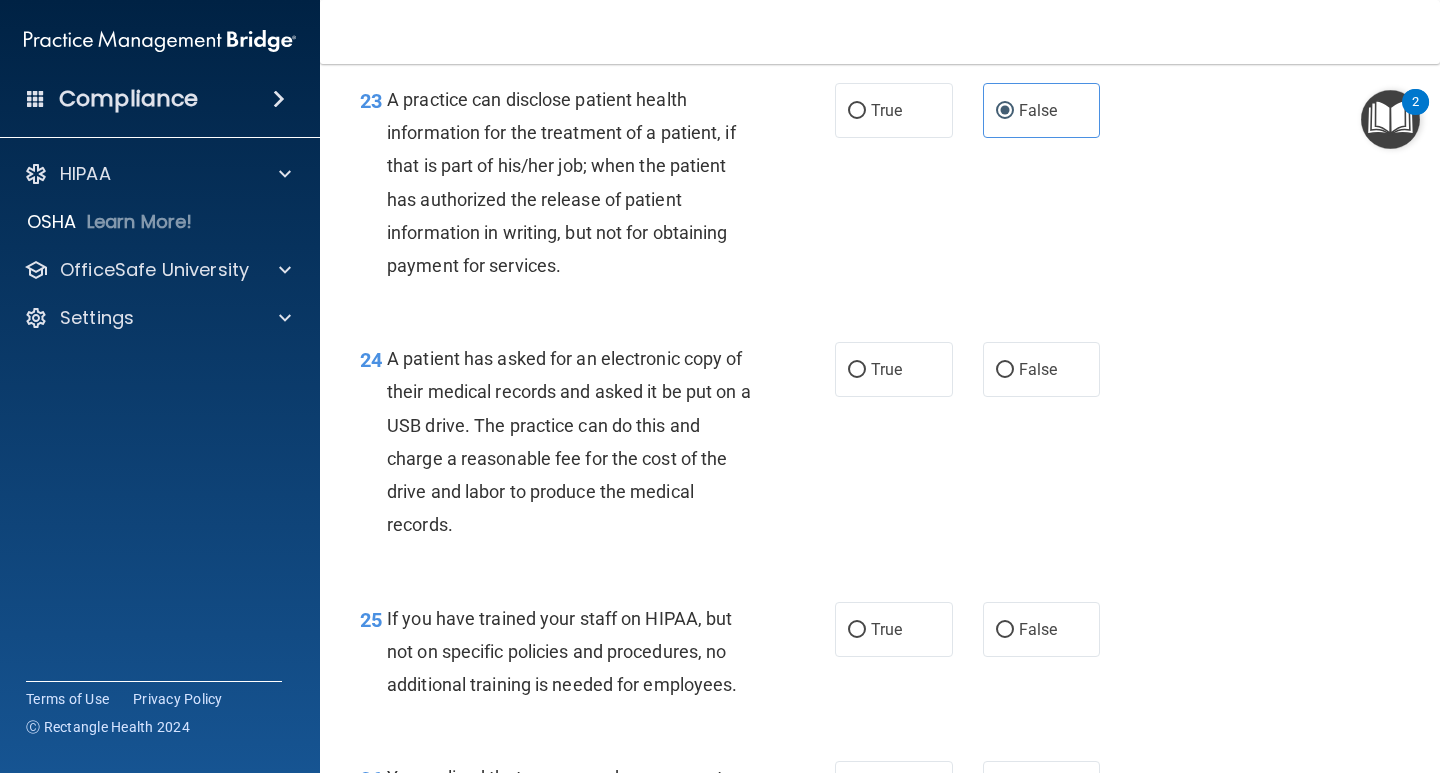 scroll, scrollTop: 4100, scrollLeft: 0, axis: vertical 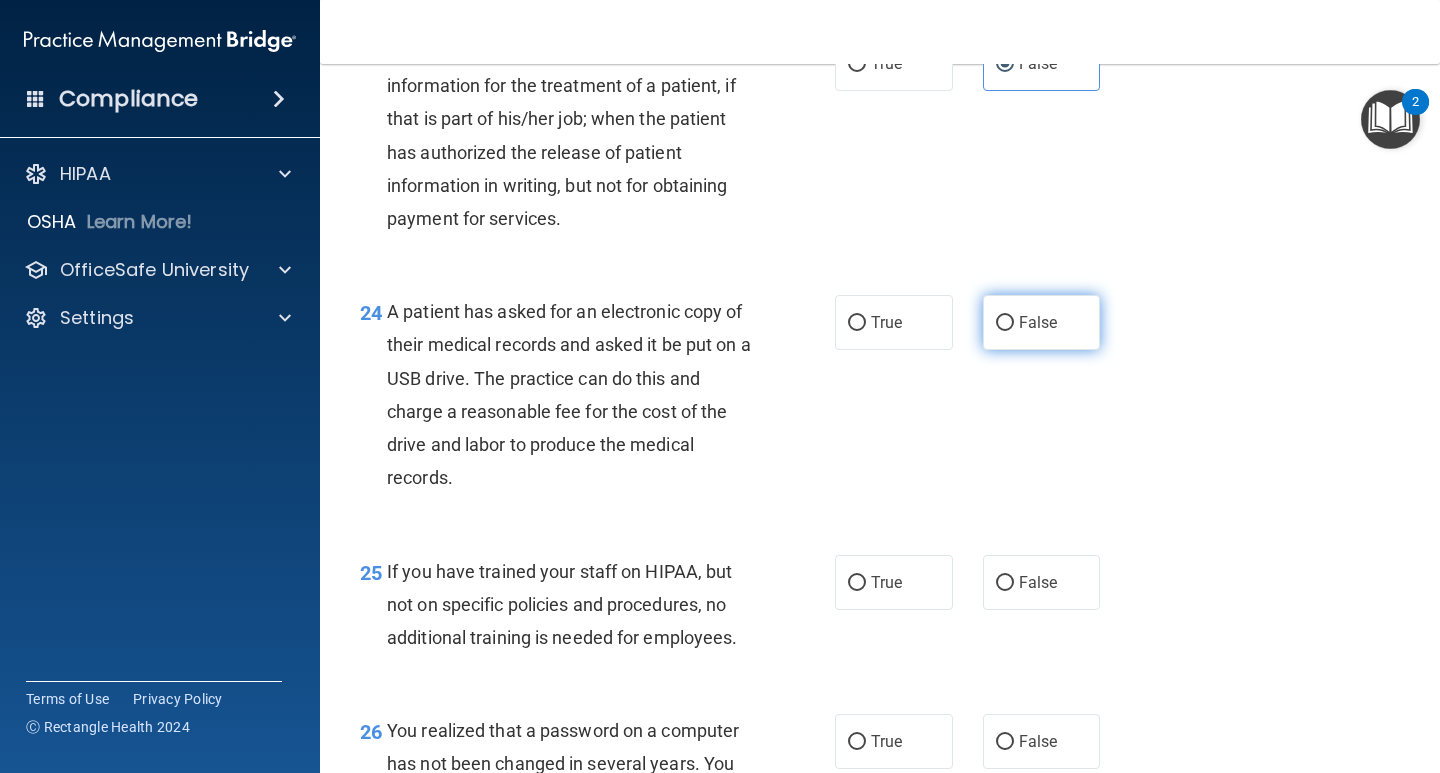 click on "False" at bounding box center [1005, 323] 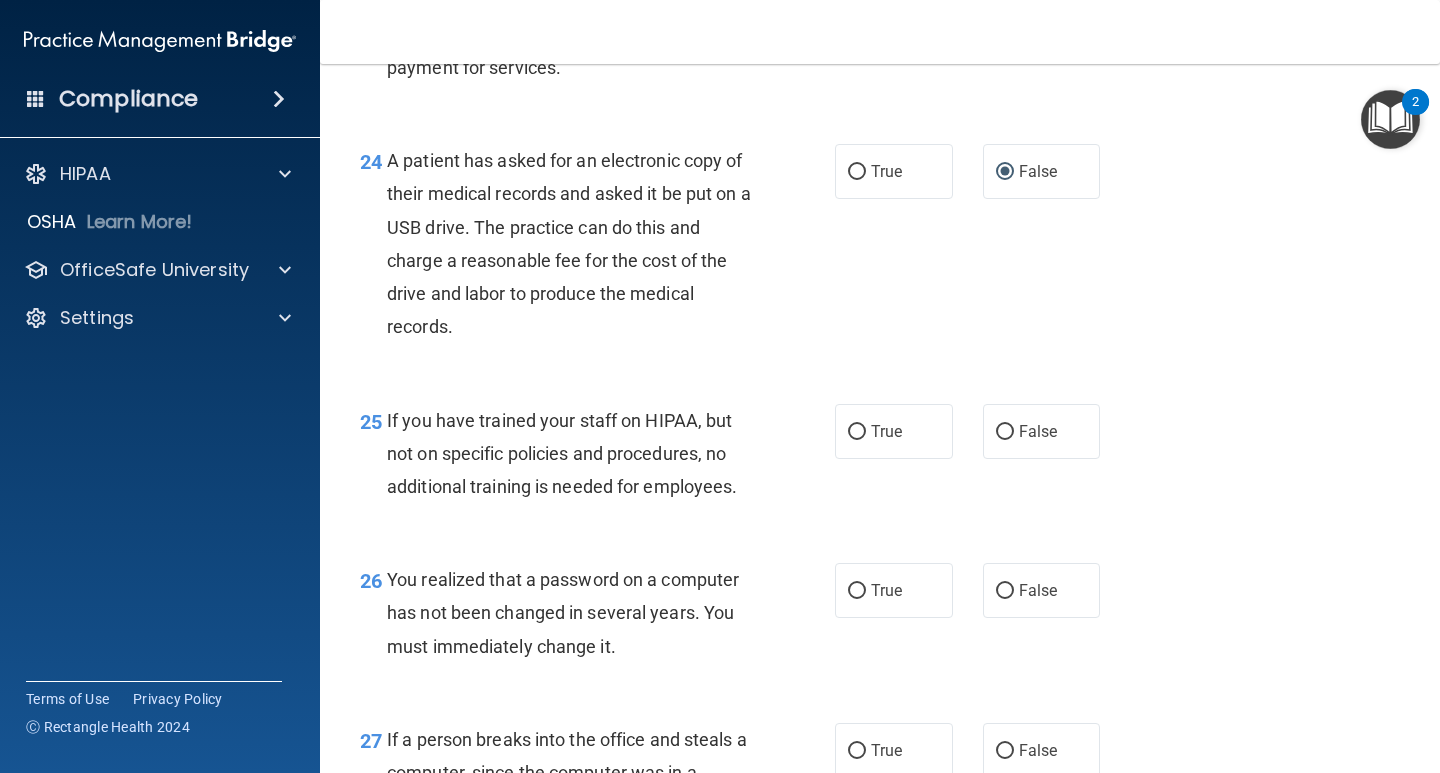 scroll, scrollTop: 4300, scrollLeft: 0, axis: vertical 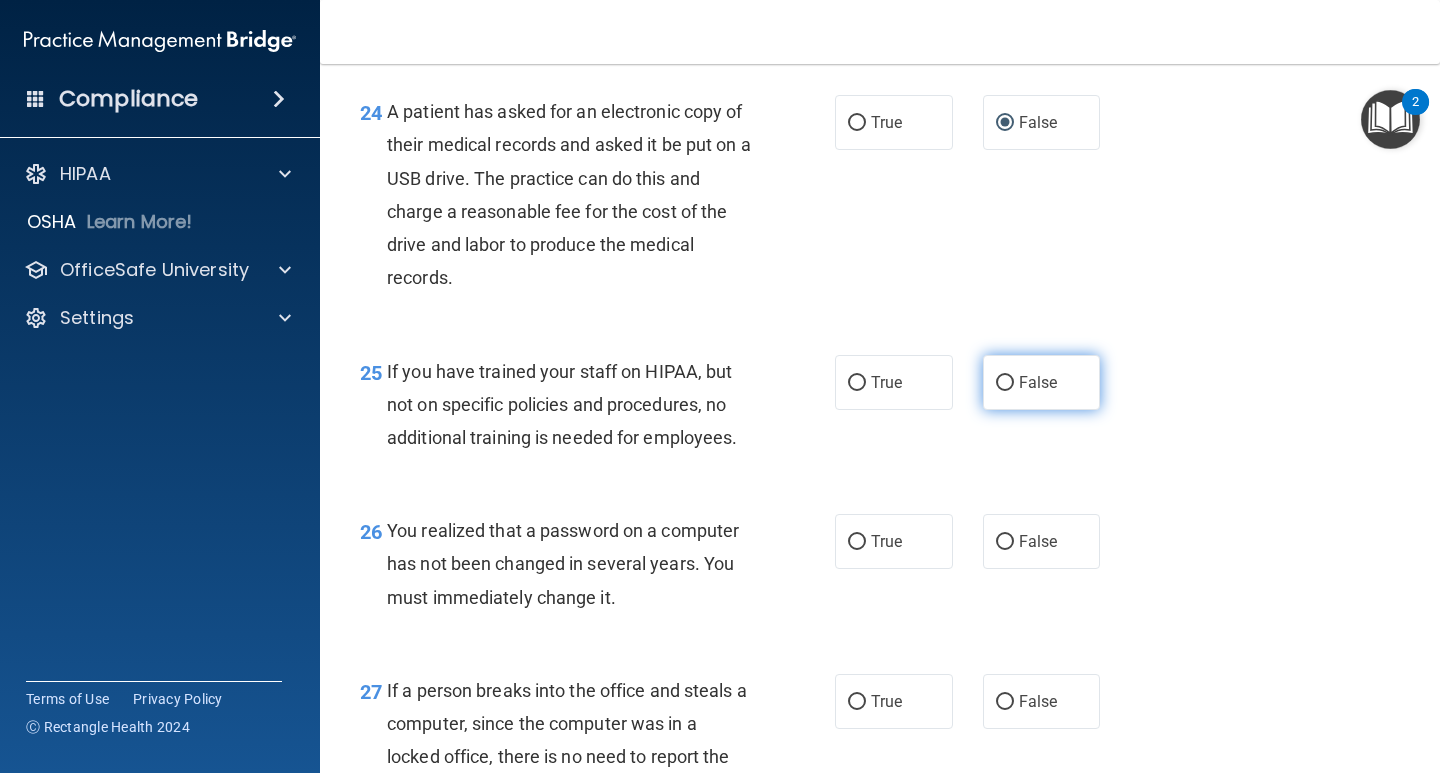 click on "False" at bounding box center (1042, 382) 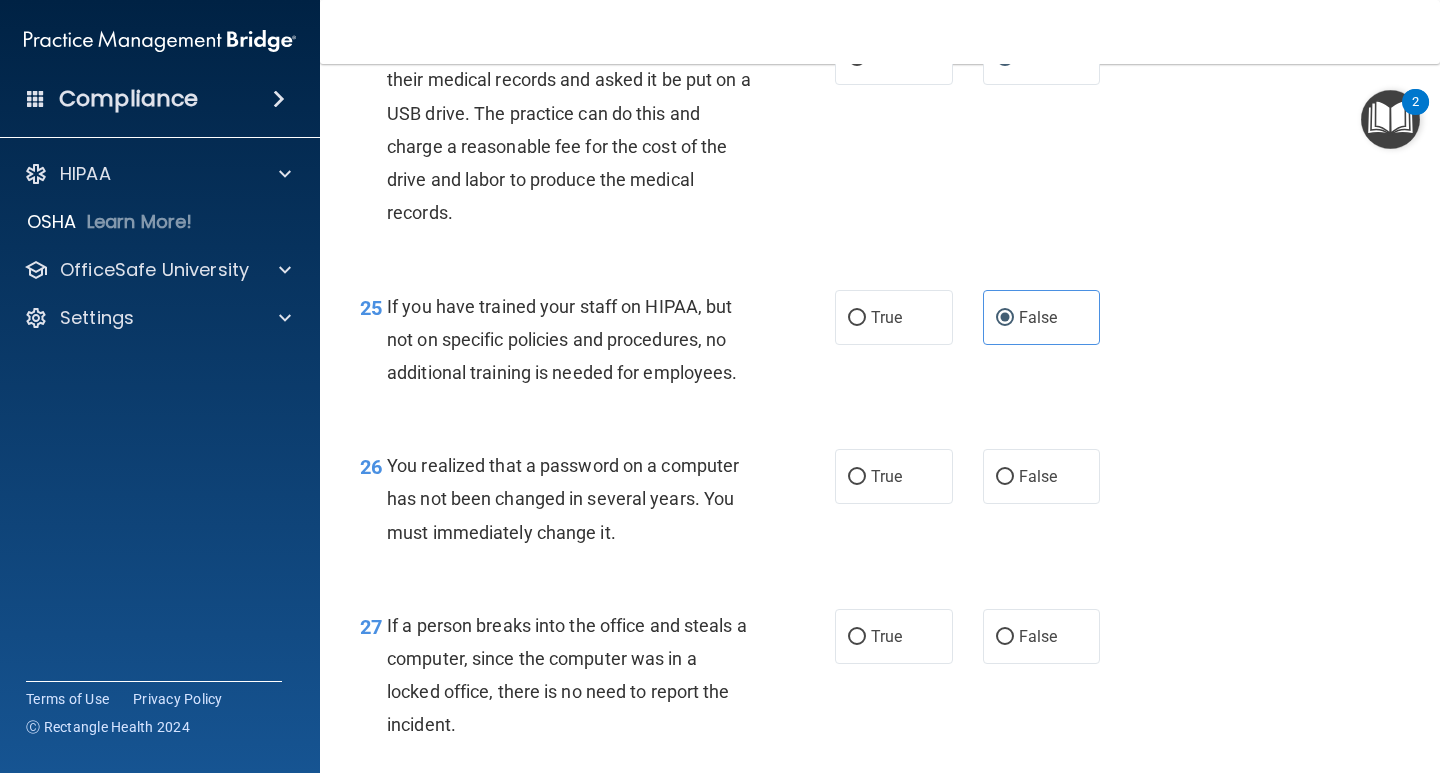 scroll, scrollTop: 4400, scrollLeft: 0, axis: vertical 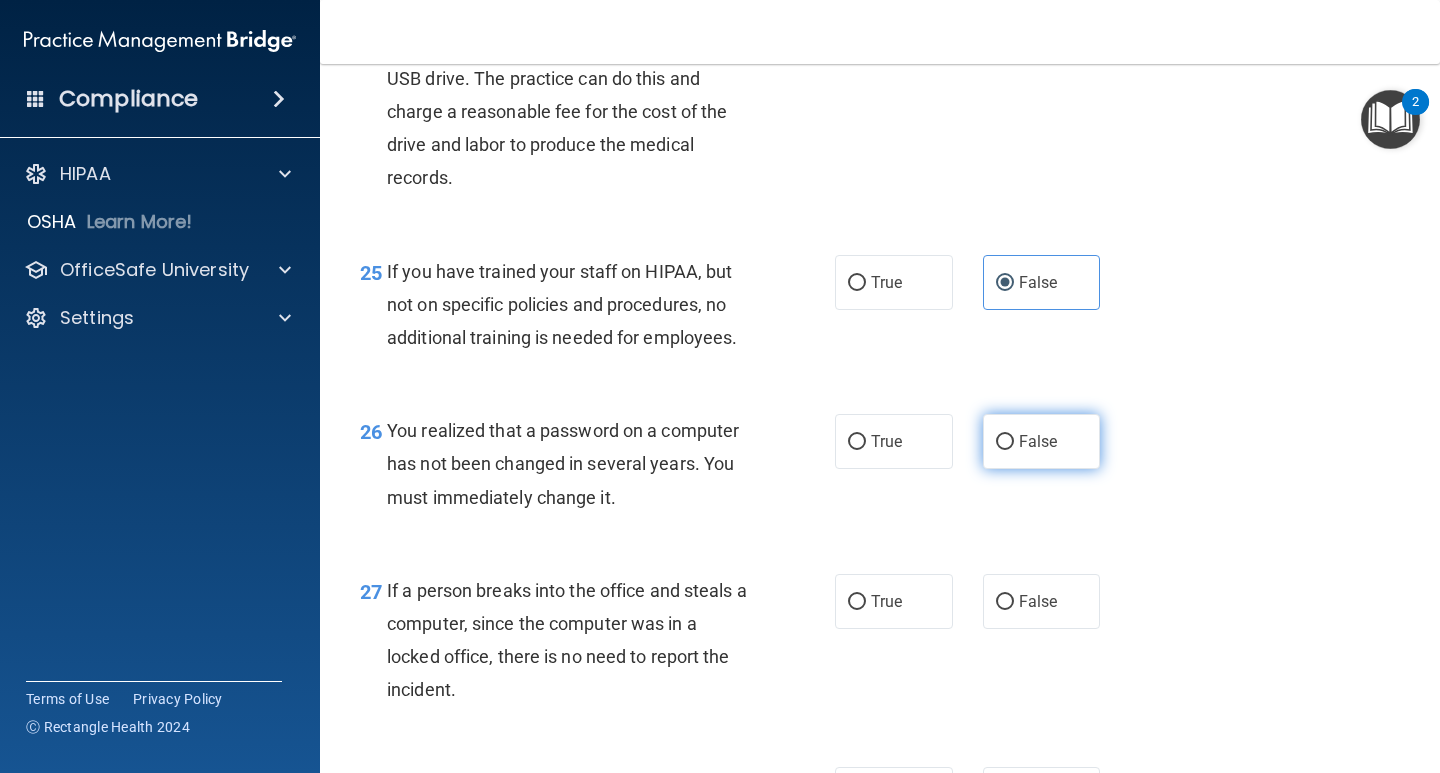 click on "False" at bounding box center (1042, 441) 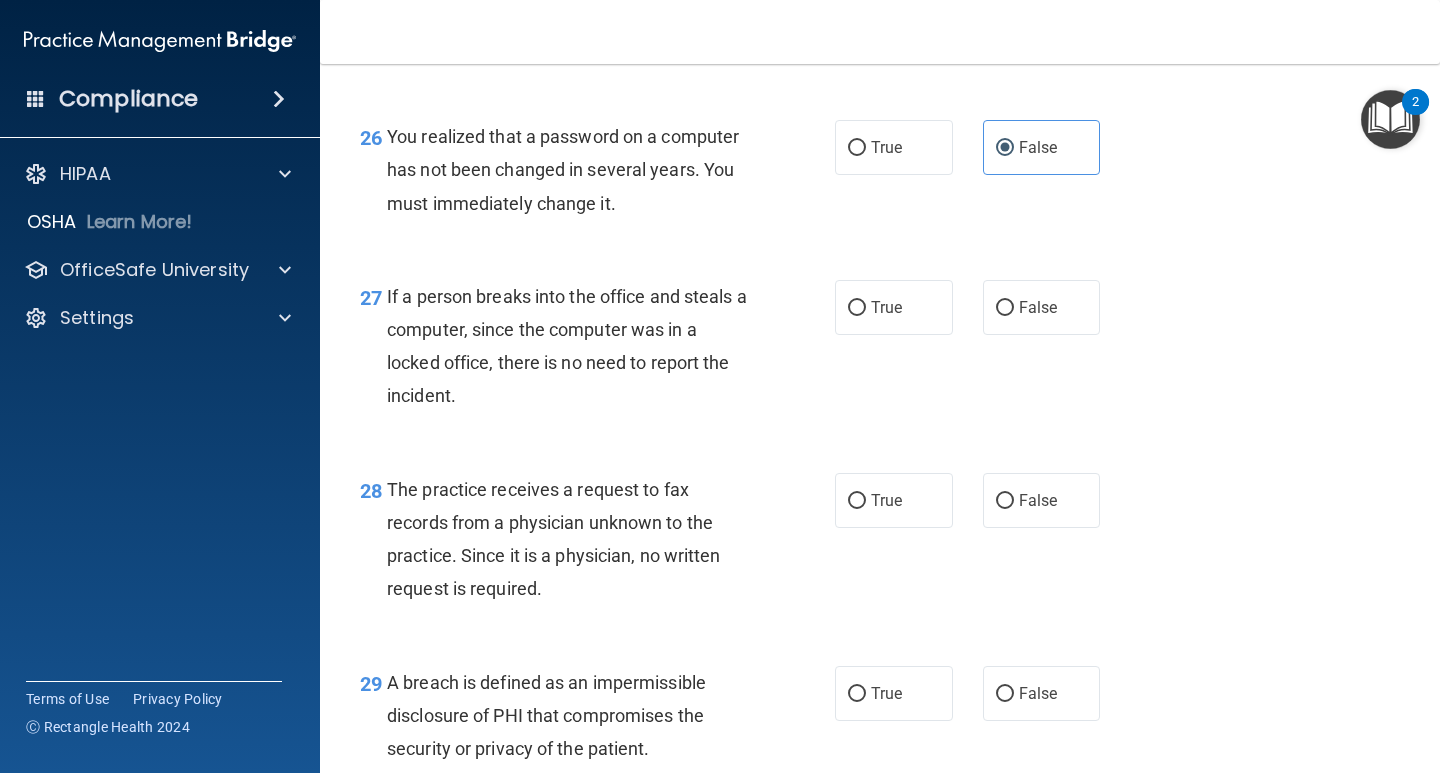 scroll, scrollTop: 4700, scrollLeft: 0, axis: vertical 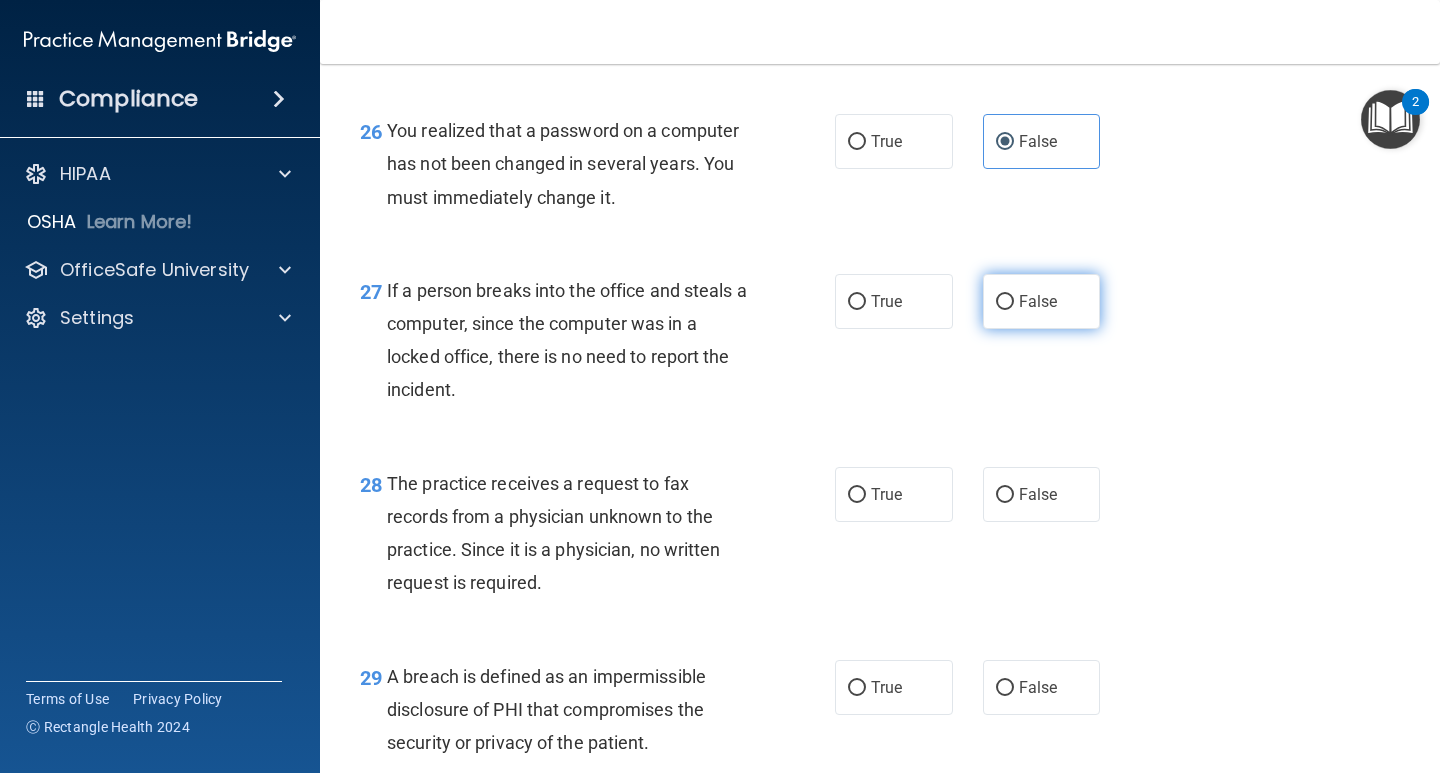 click on "False" at bounding box center [1042, 301] 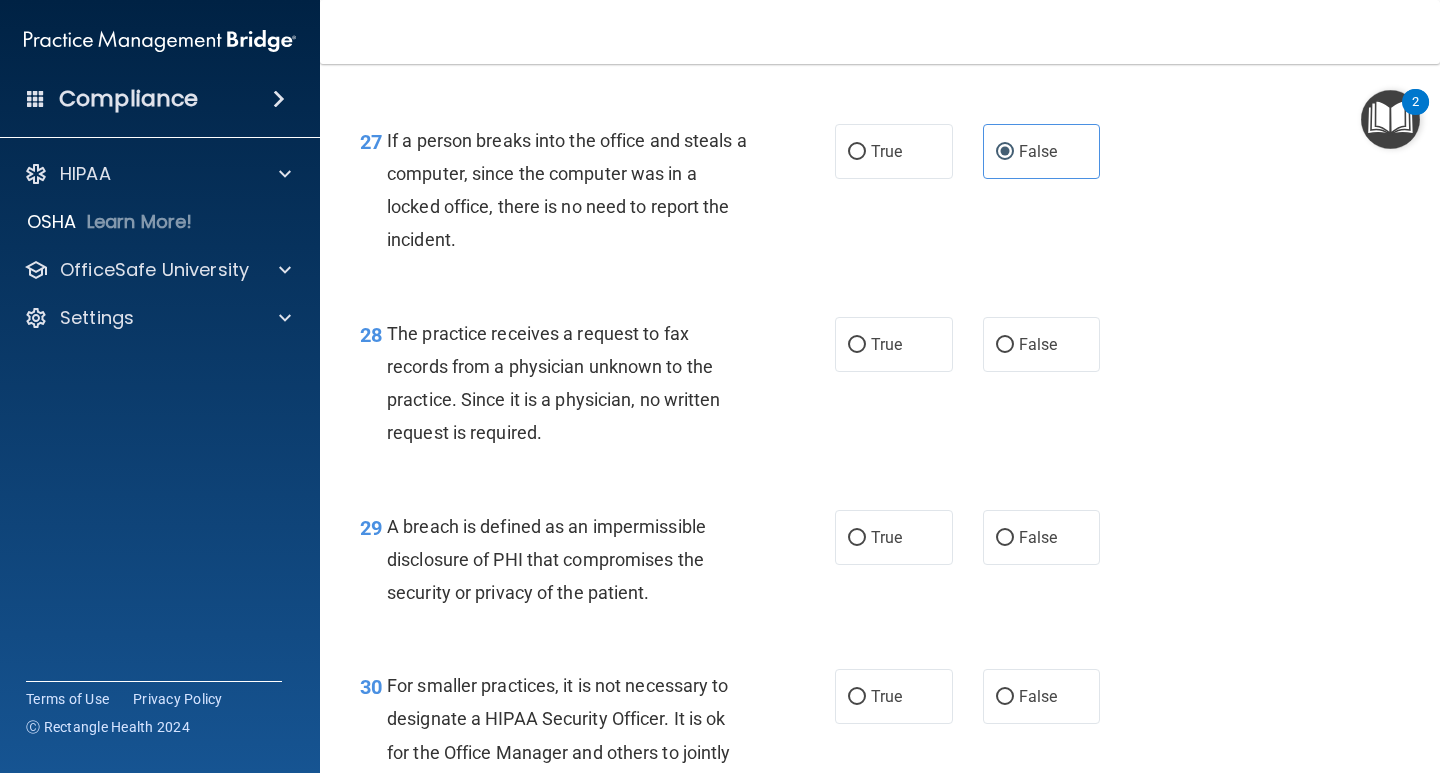 scroll, scrollTop: 4900, scrollLeft: 0, axis: vertical 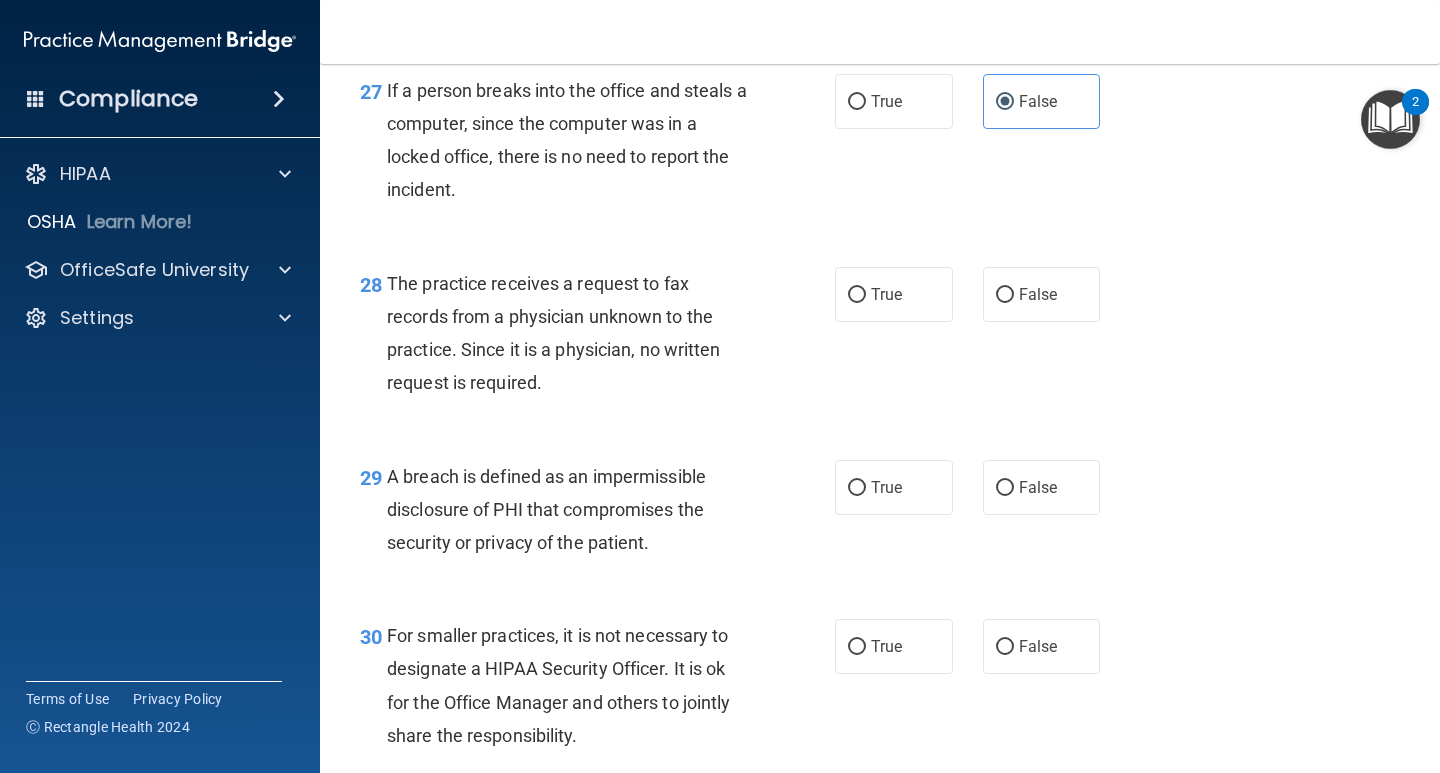 click on "True           False" at bounding box center (976, 294) 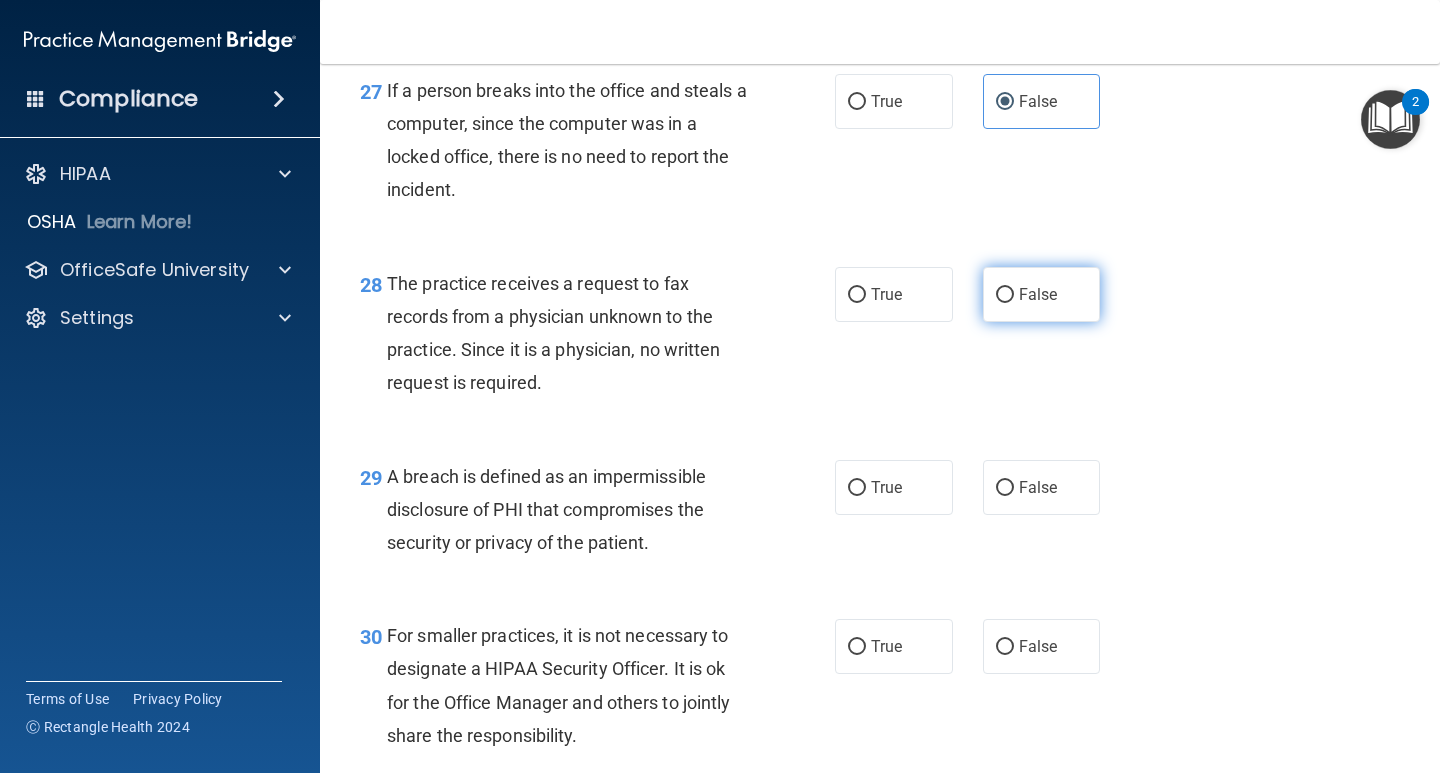 click on "False" at bounding box center [1042, 294] 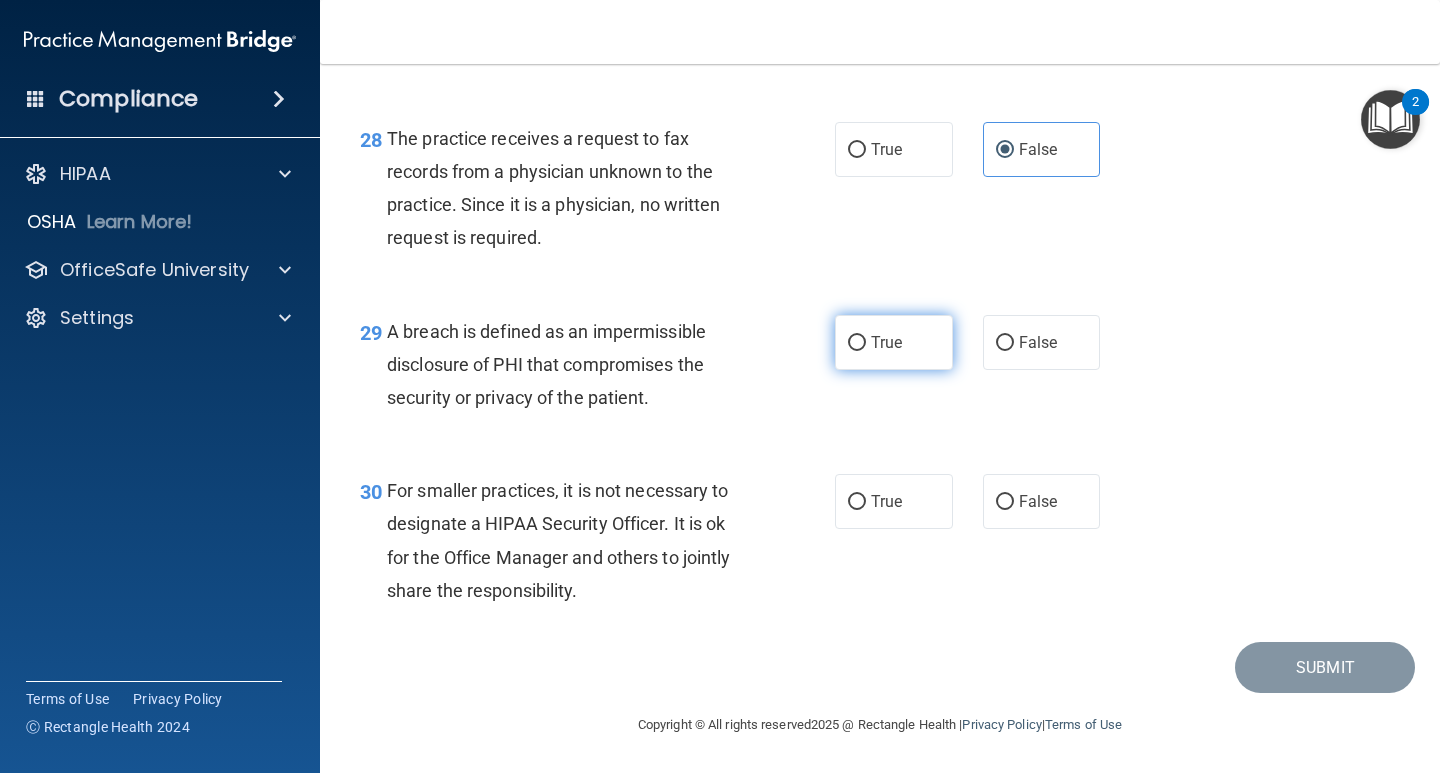 scroll, scrollTop: 5078, scrollLeft: 0, axis: vertical 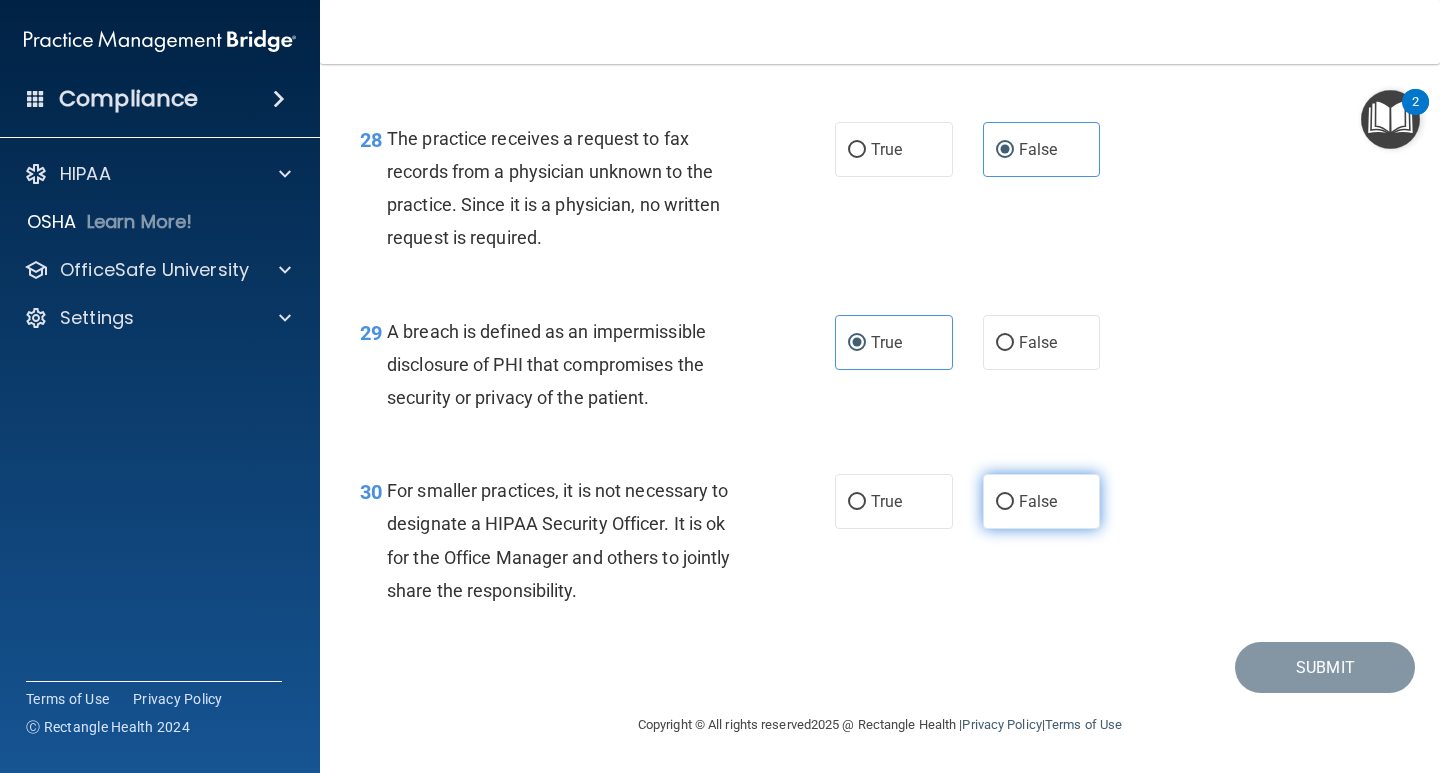 click on "False" at bounding box center (1038, 501) 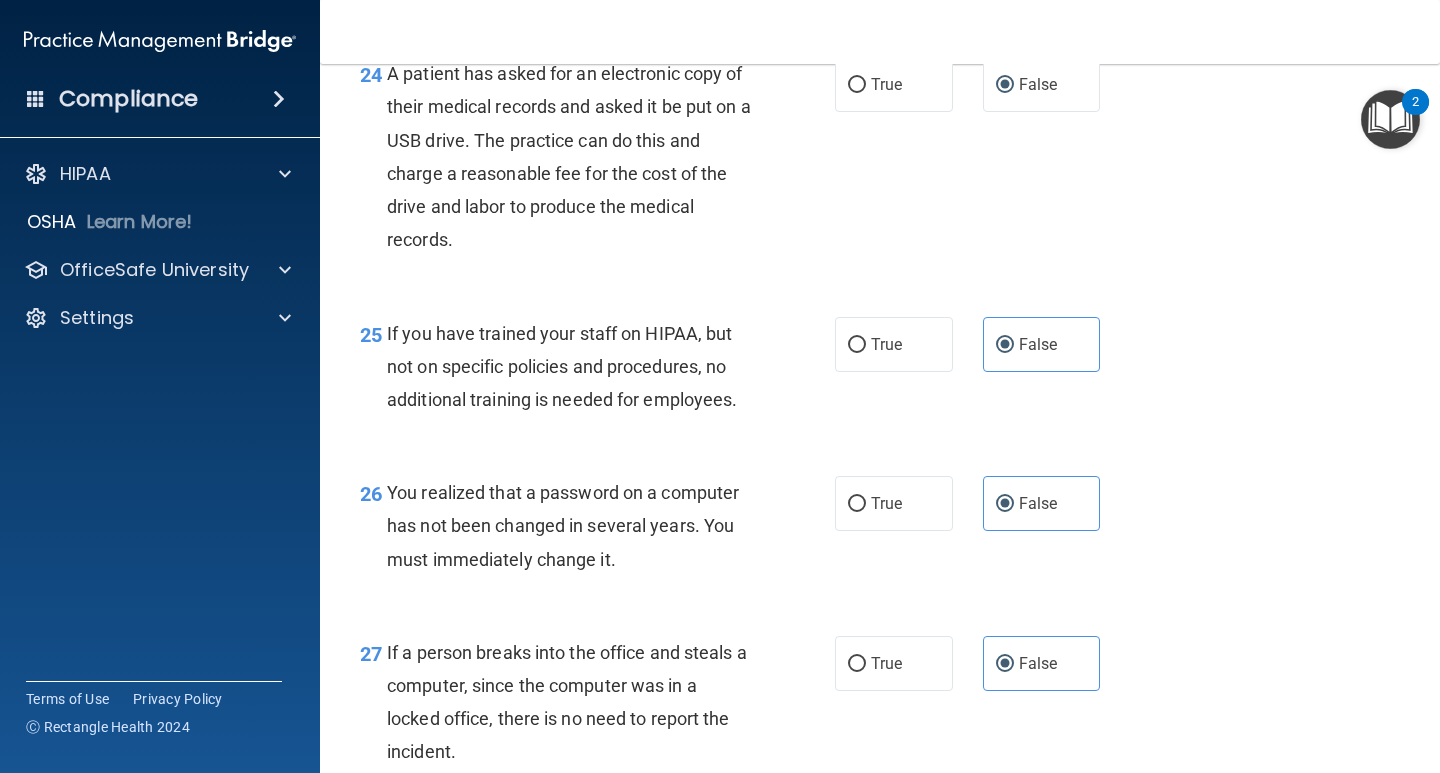 scroll, scrollTop: 4278, scrollLeft: 0, axis: vertical 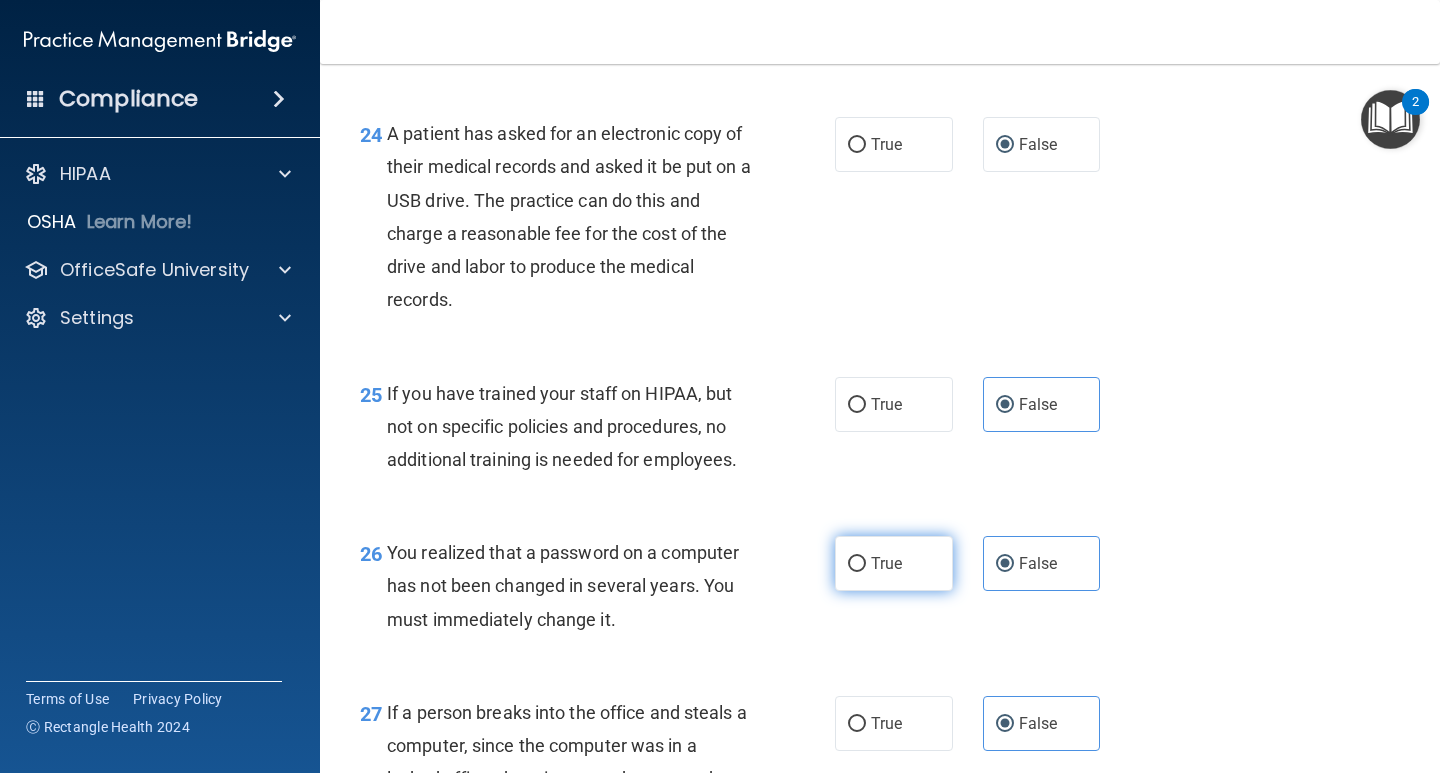 click on "True" at bounding box center [894, 563] 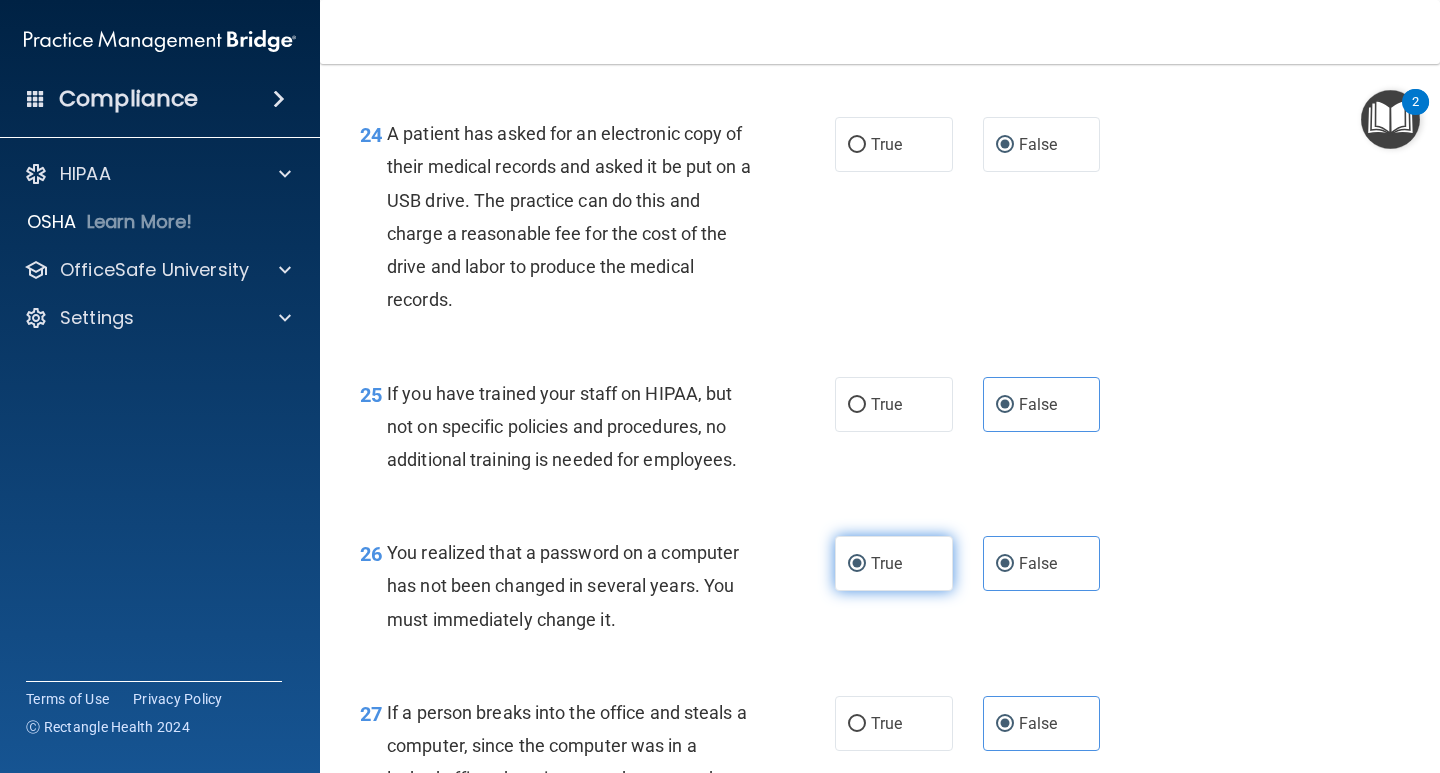 radio on "false" 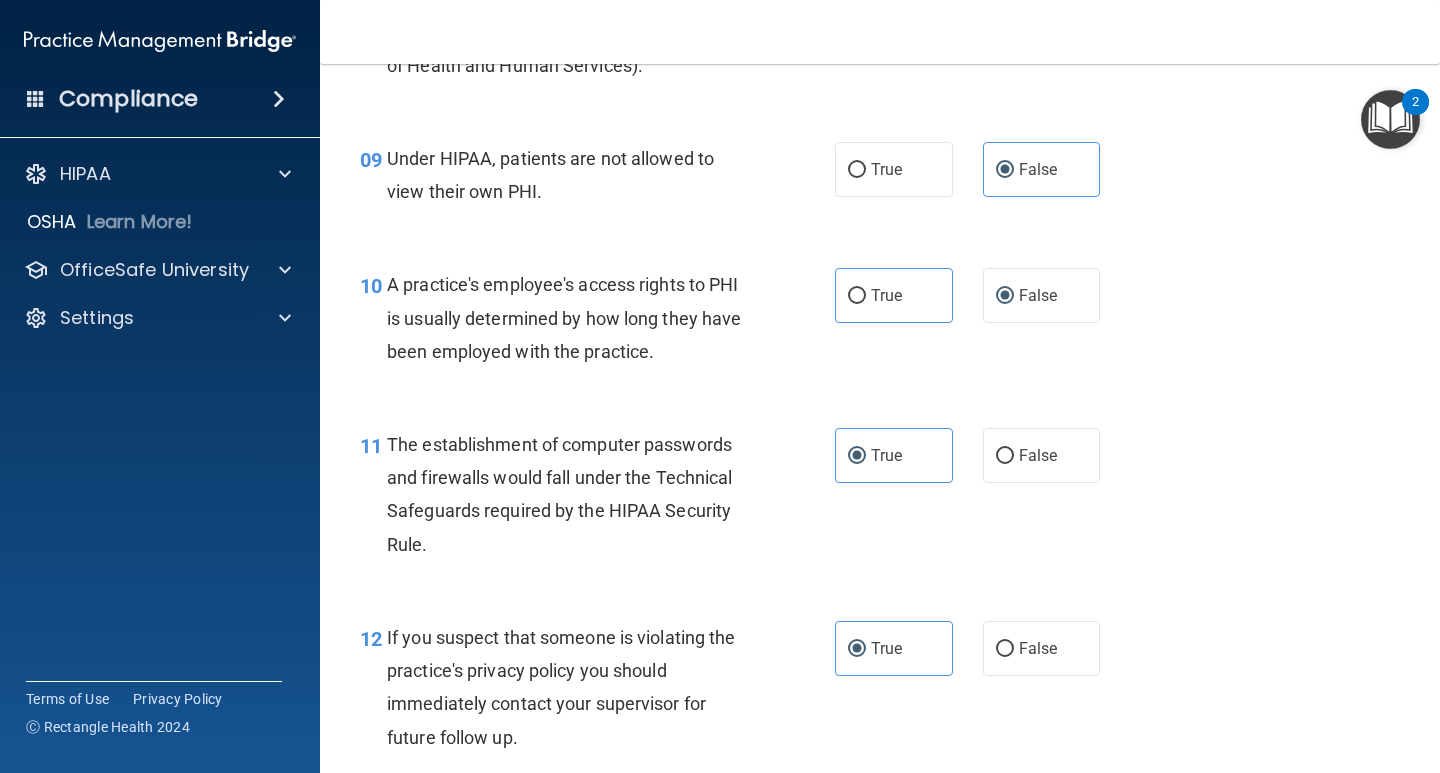 scroll, scrollTop: 1500, scrollLeft: 0, axis: vertical 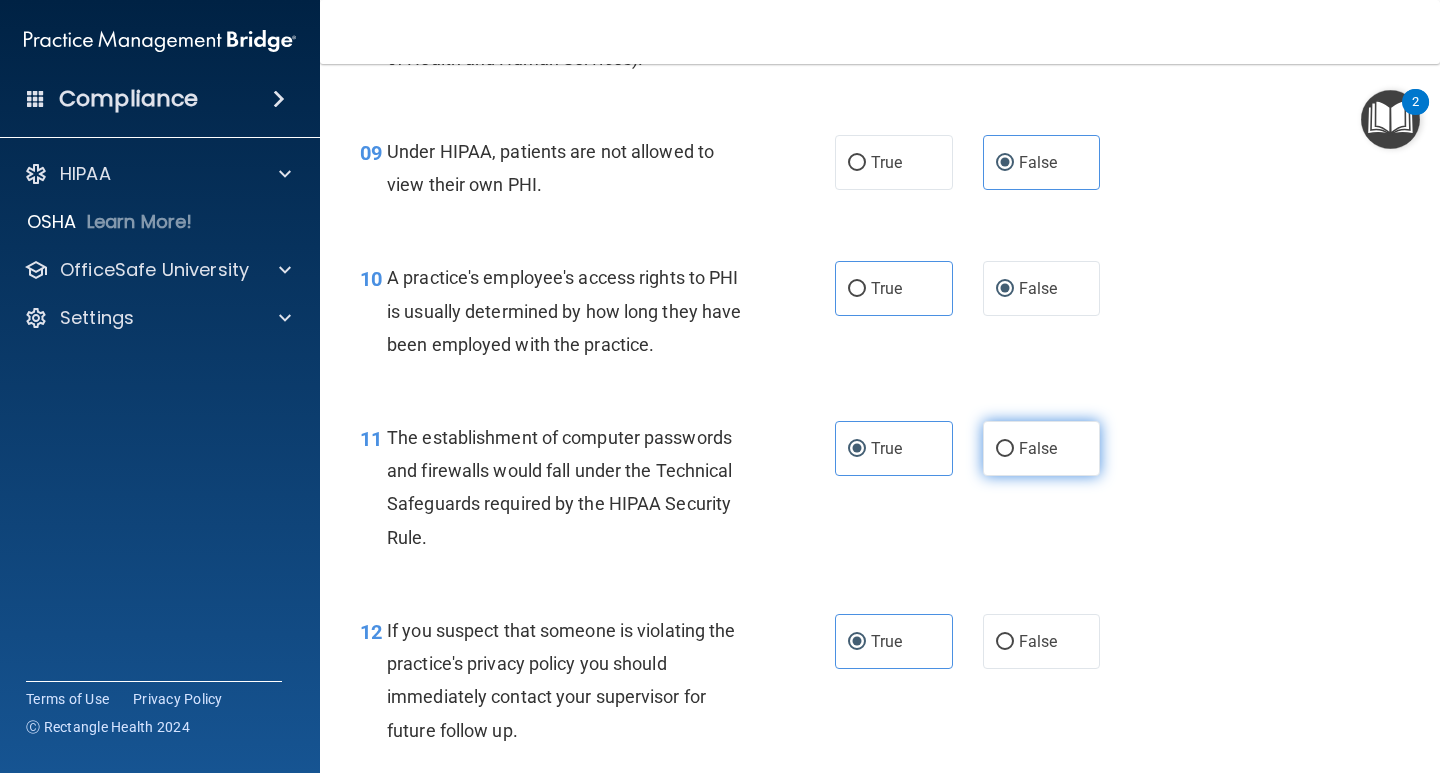 click on "False" at bounding box center (1005, 449) 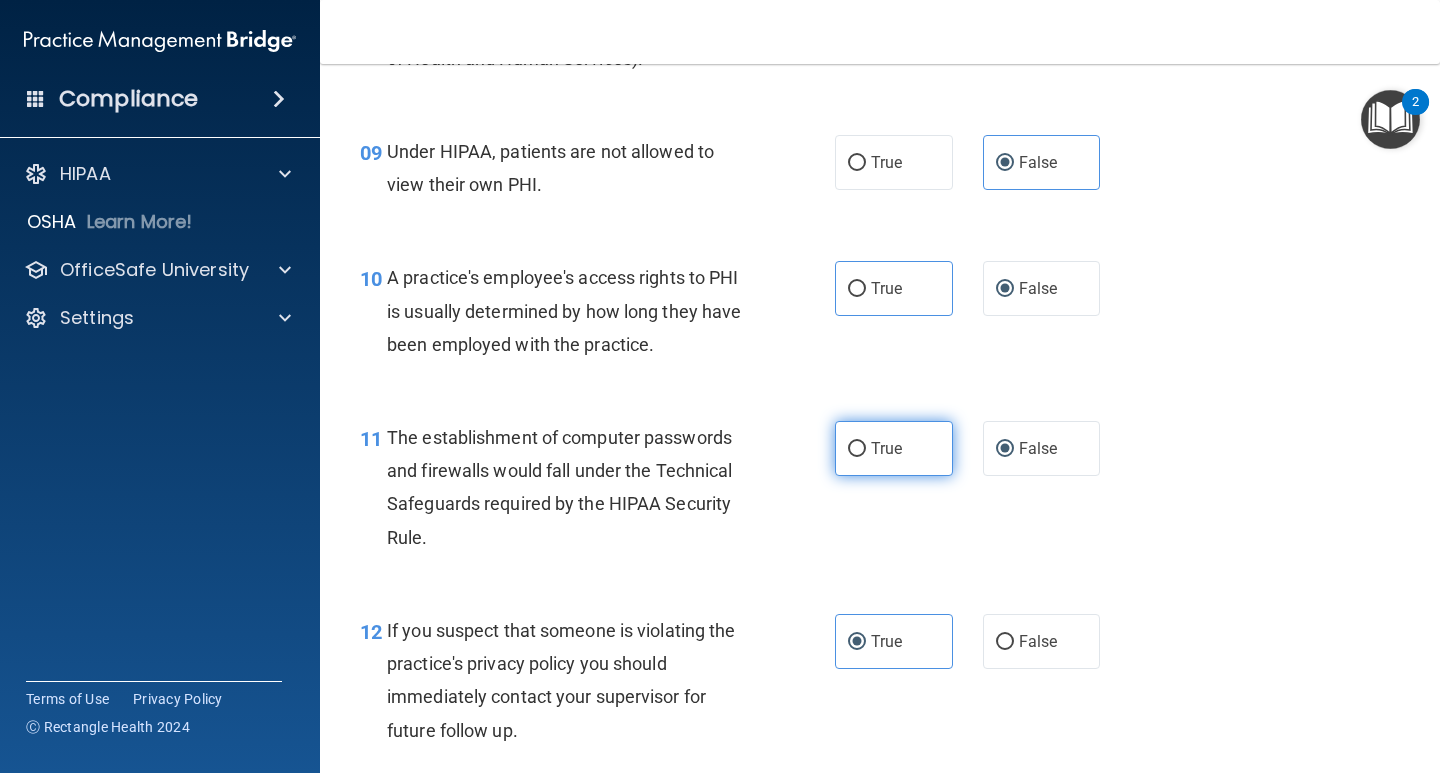 click on "True" at bounding box center [886, 448] 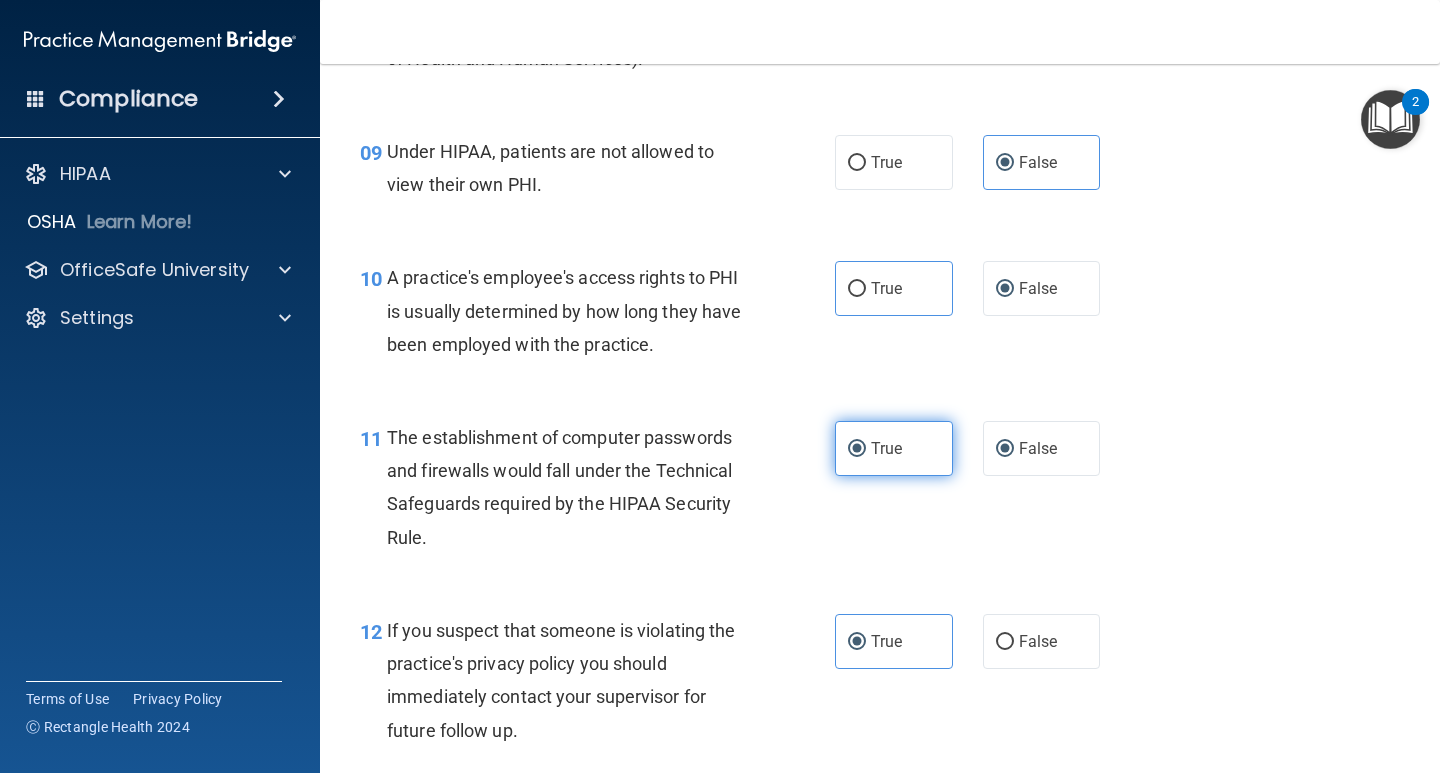 radio on "false" 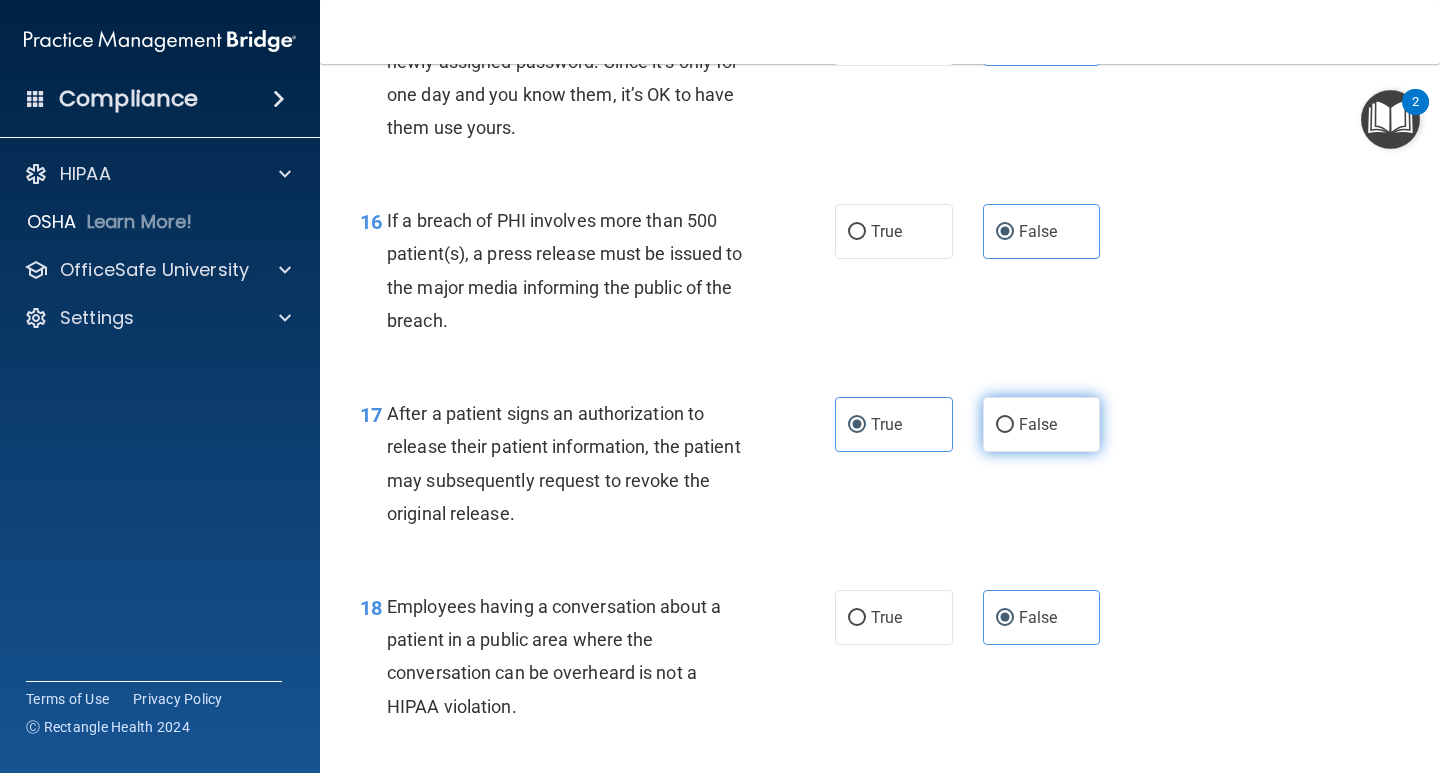scroll, scrollTop: 2700, scrollLeft: 0, axis: vertical 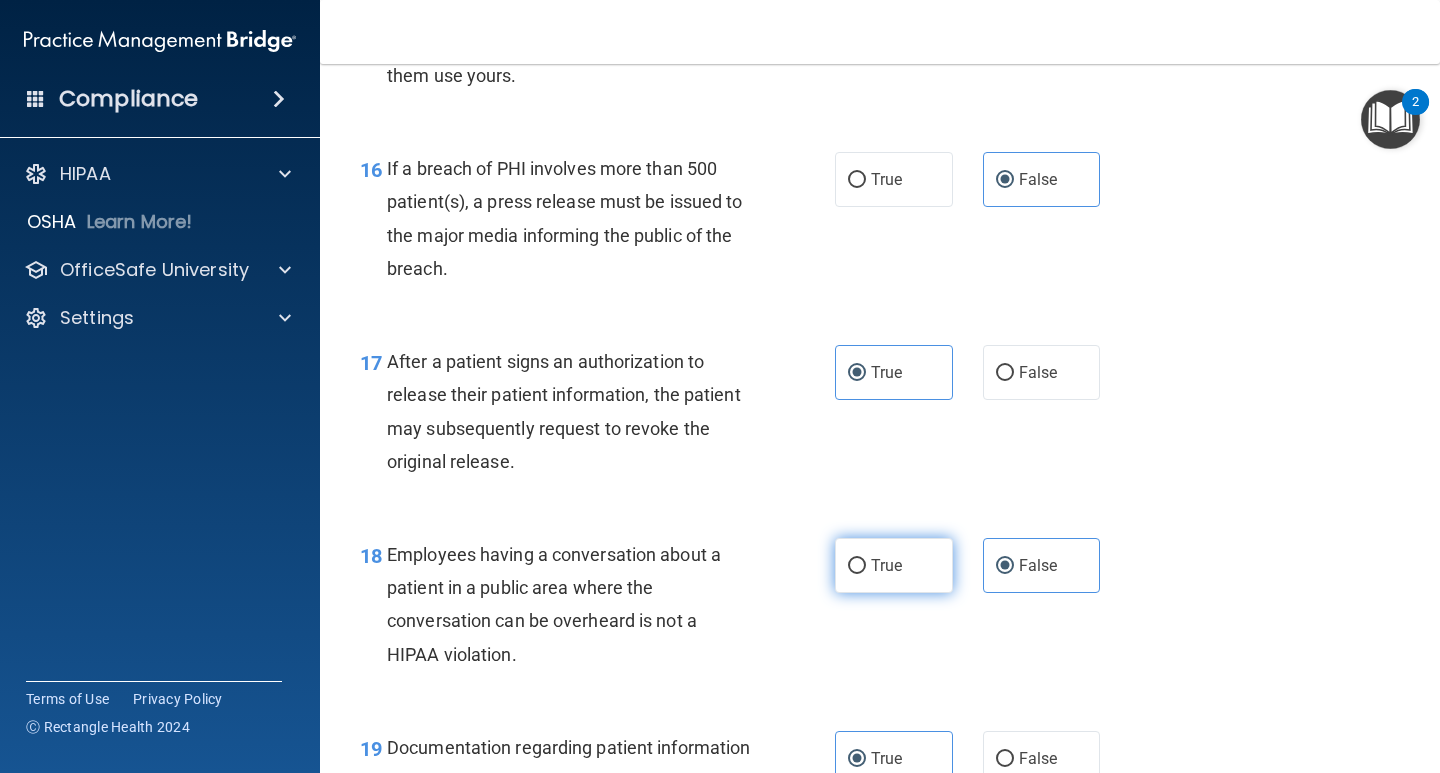 click on "True" at bounding box center [886, 565] 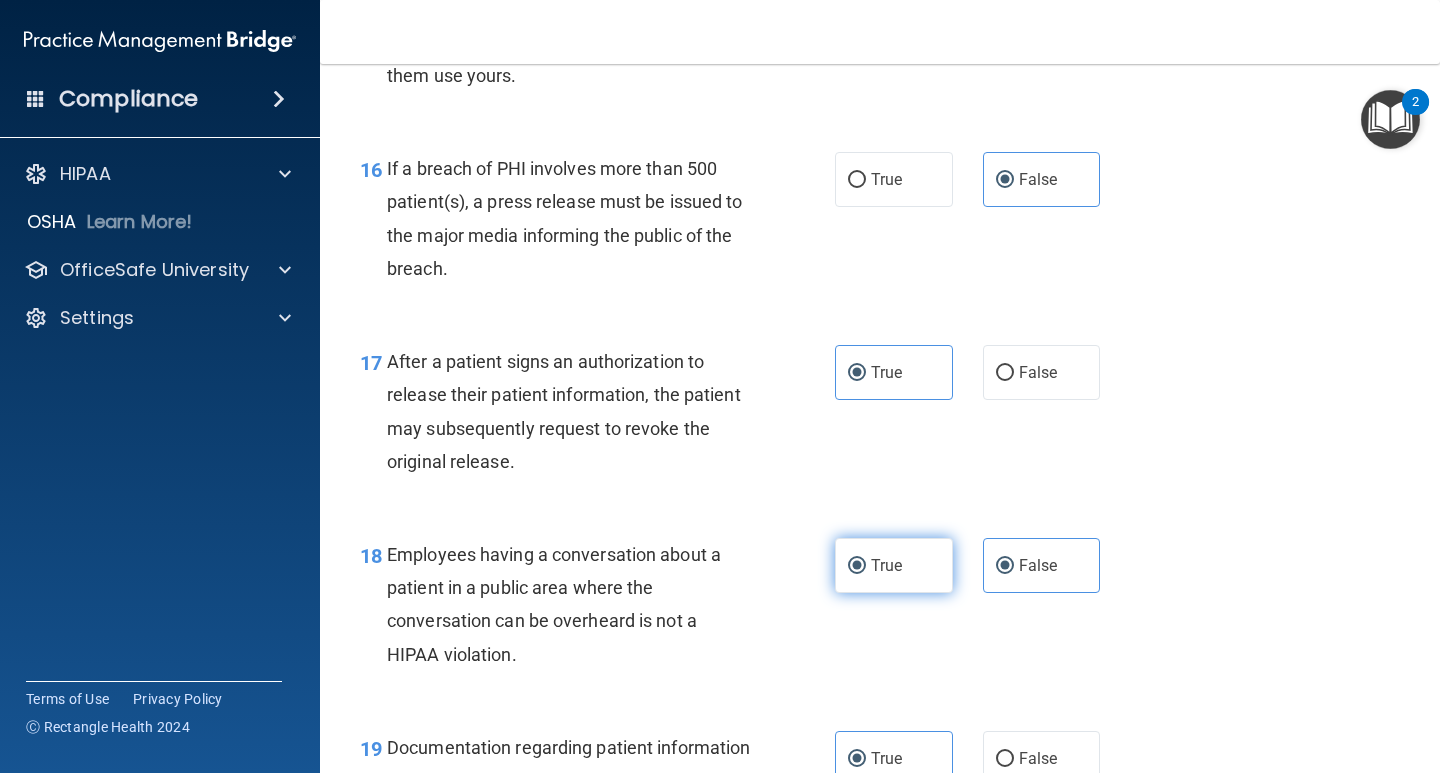 radio on "false" 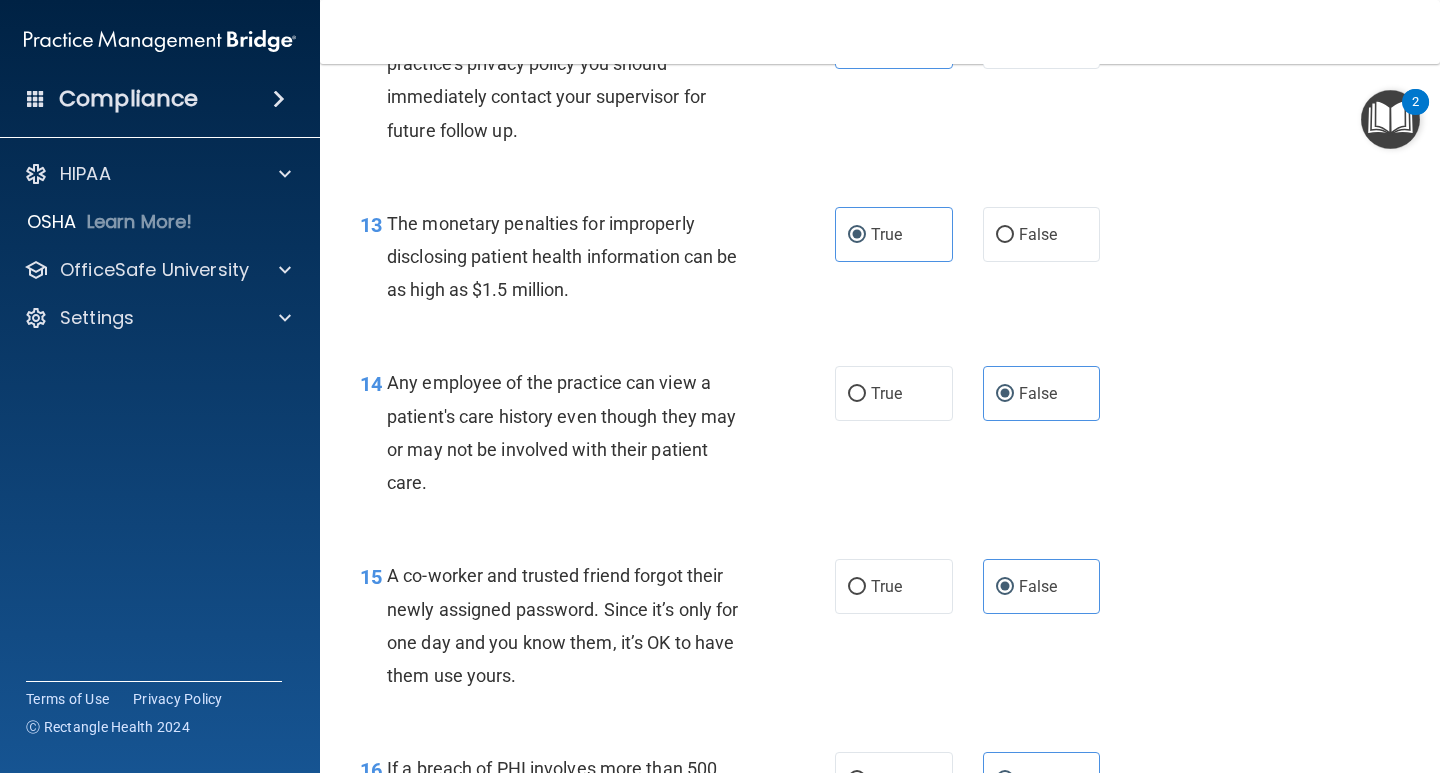 scroll, scrollTop: 2200, scrollLeft: 0, axis: vertical 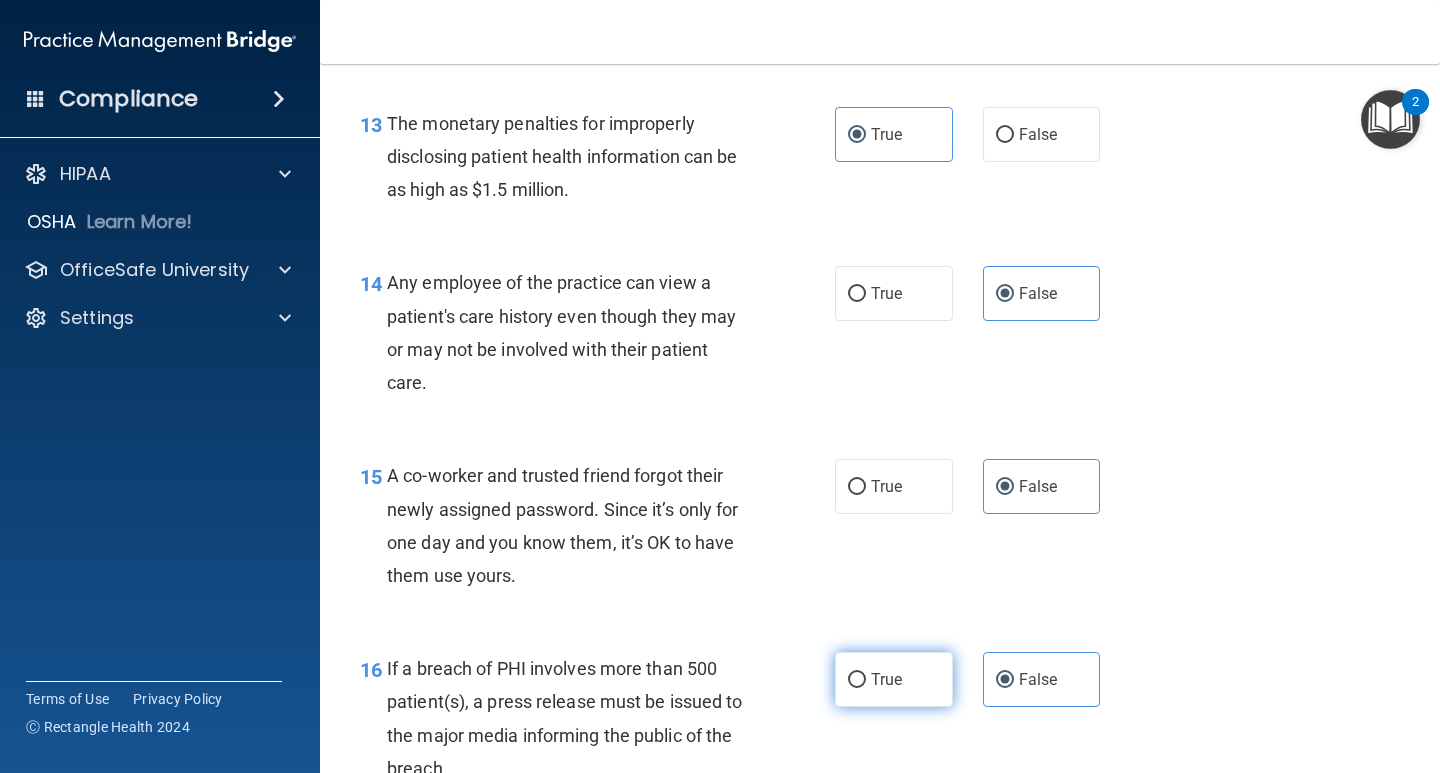 click on "True" at bounding box center (894, 679) 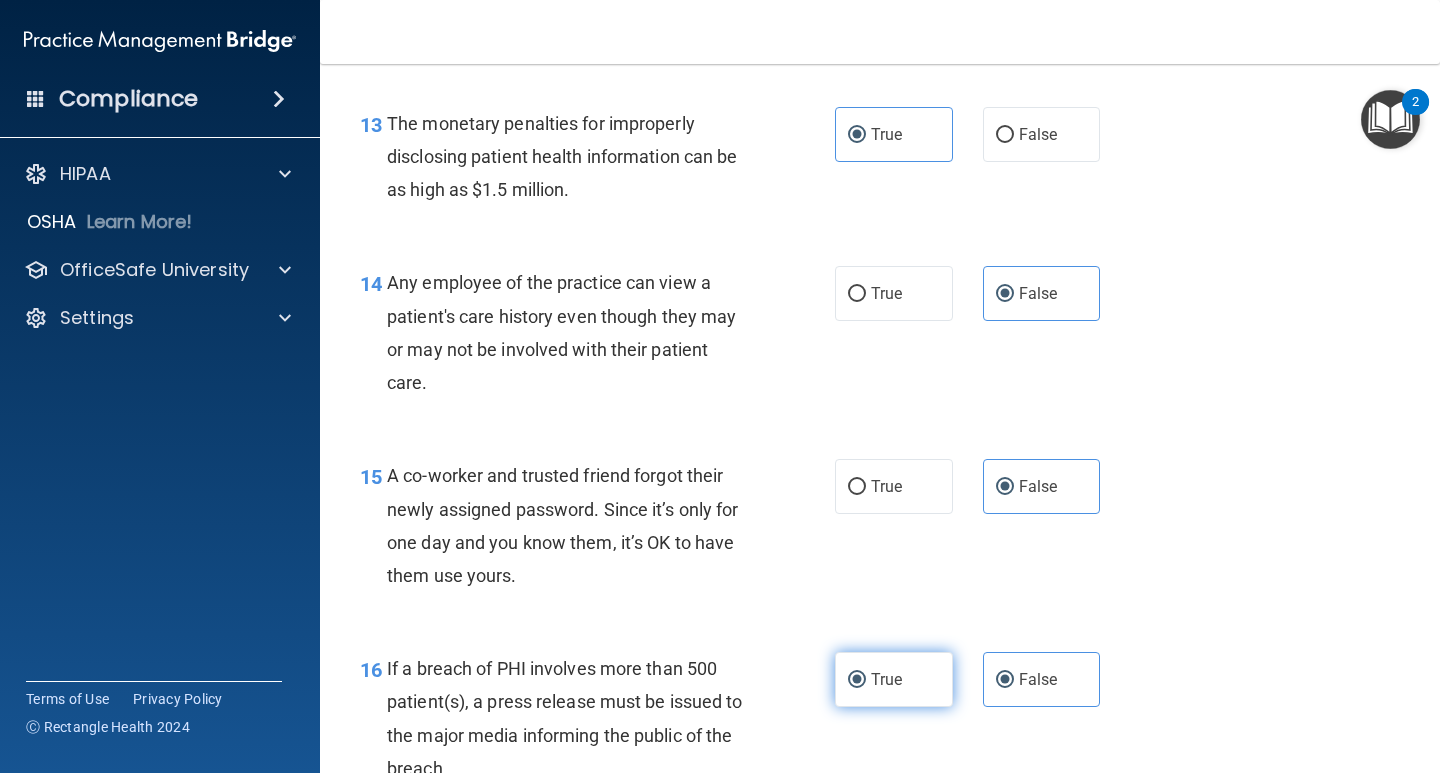 radio on "false" 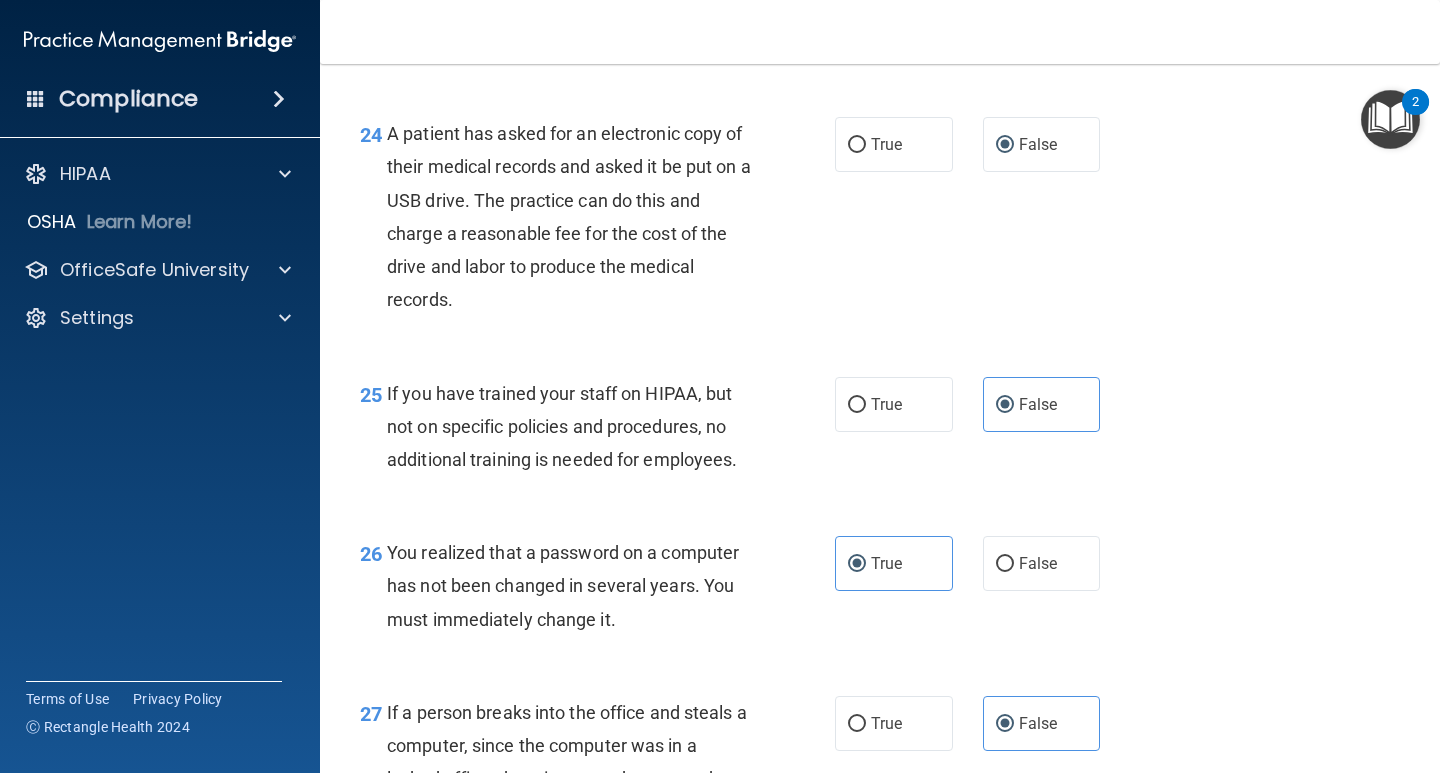 scroll, scrollTop: 4178, scrollLeft: 0, axis: vertical 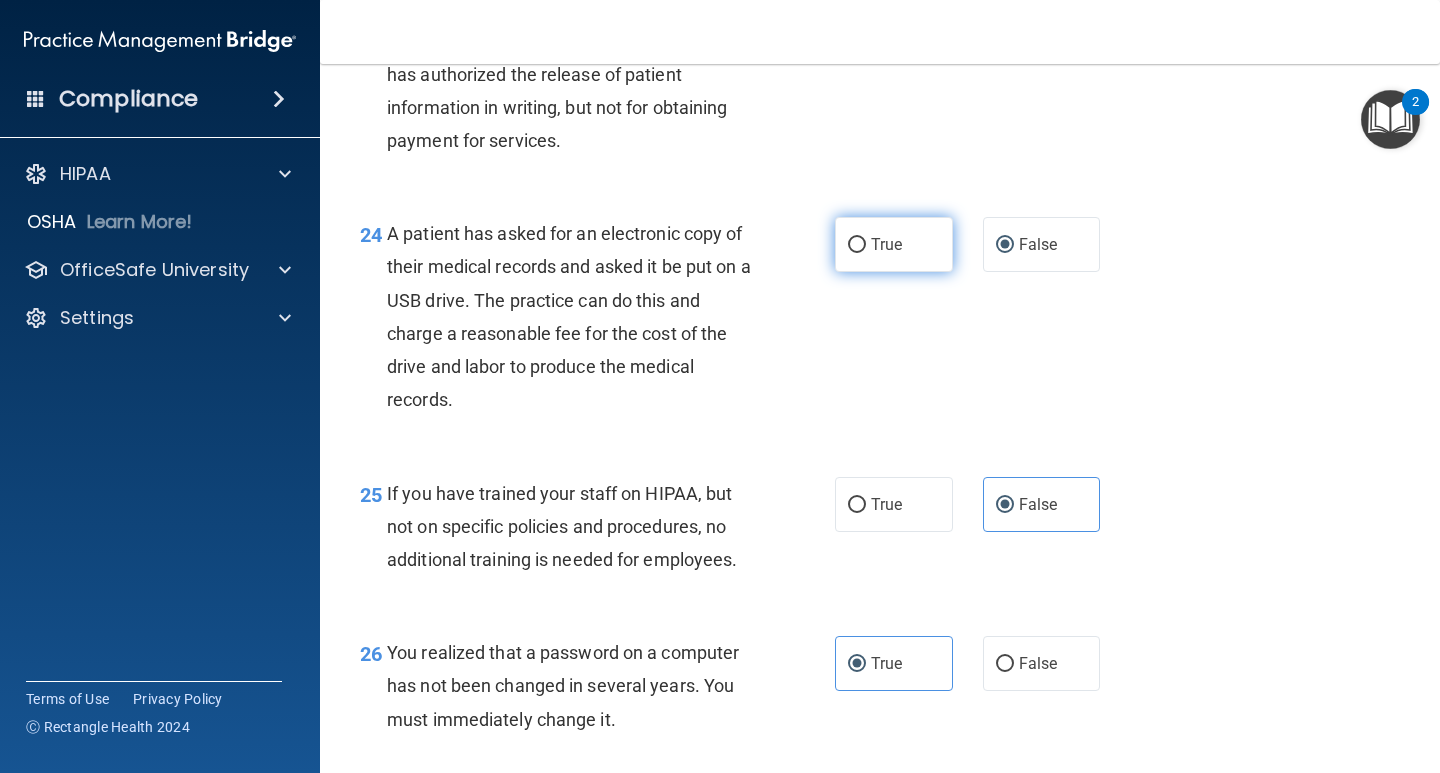 click on "True" at bounding box center [894, 244] 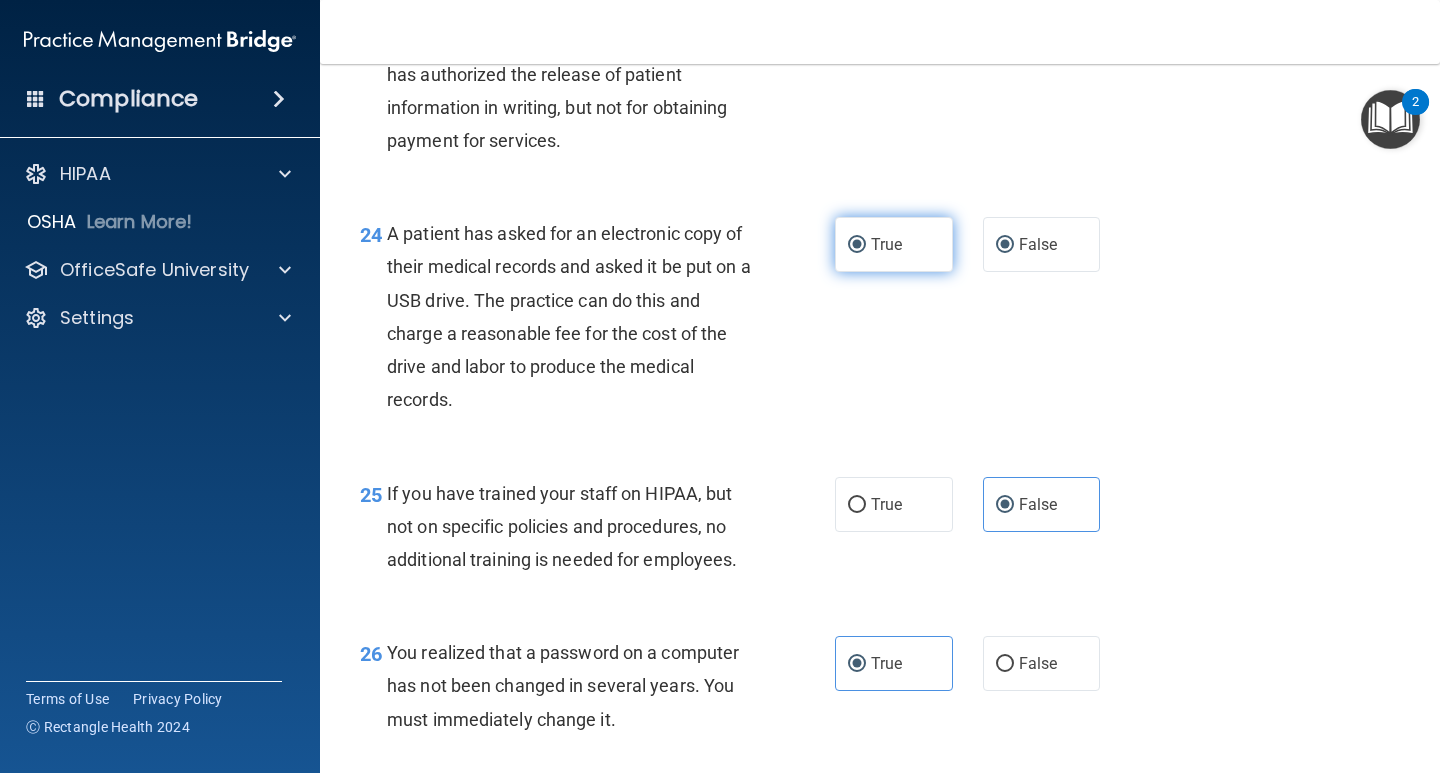 radio on "false" 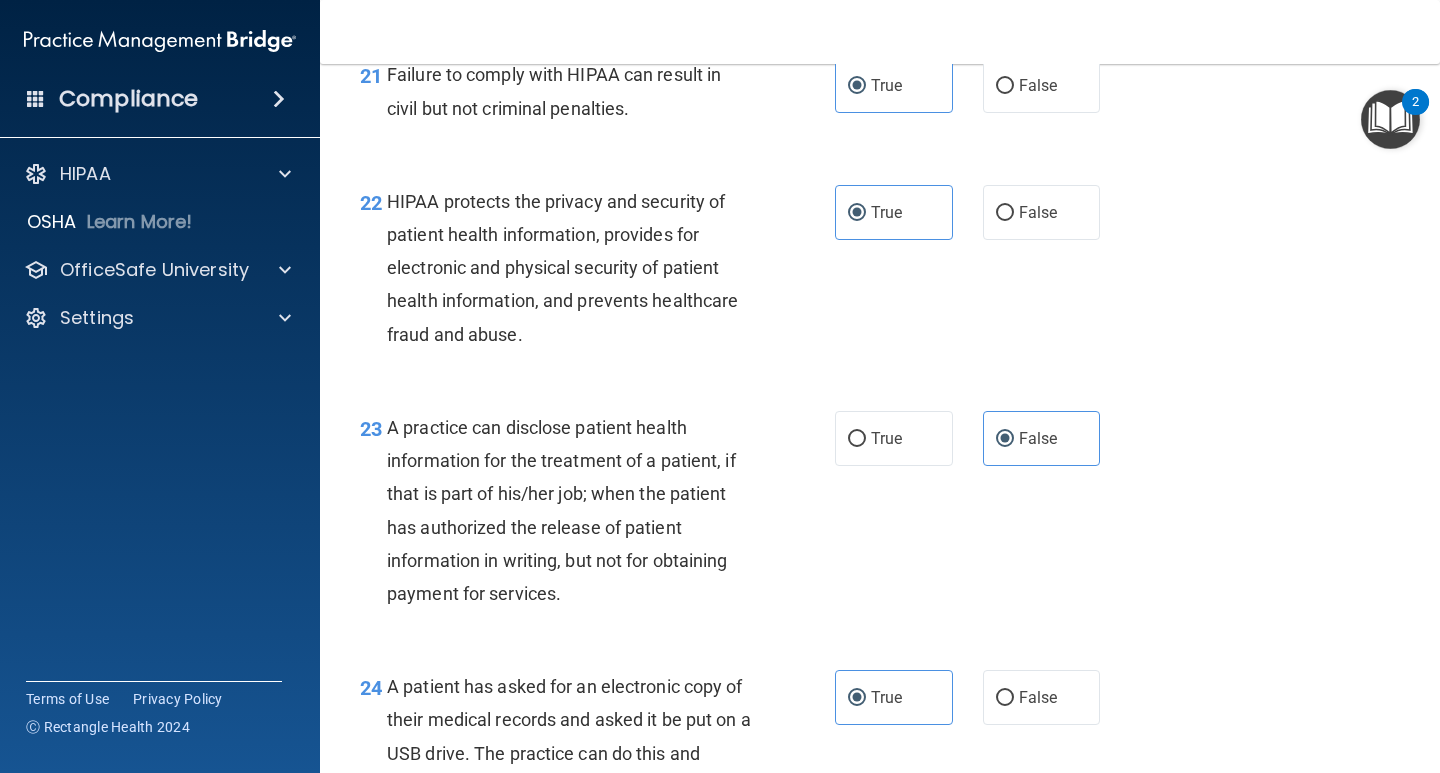 scroll, scrollTop: 3678, scrollLeft: 0, axis: vertical 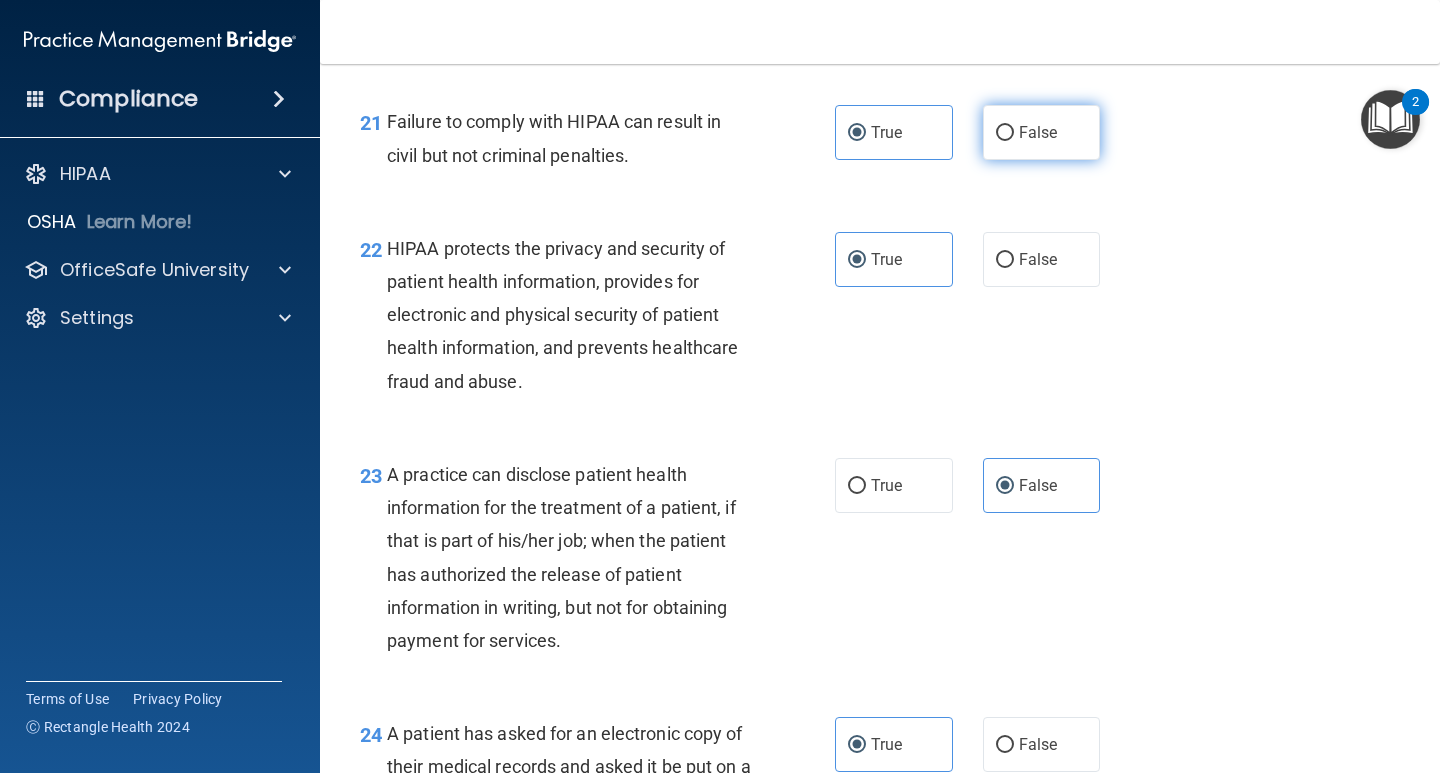 click on "False" at bounding box center (1042, 132) 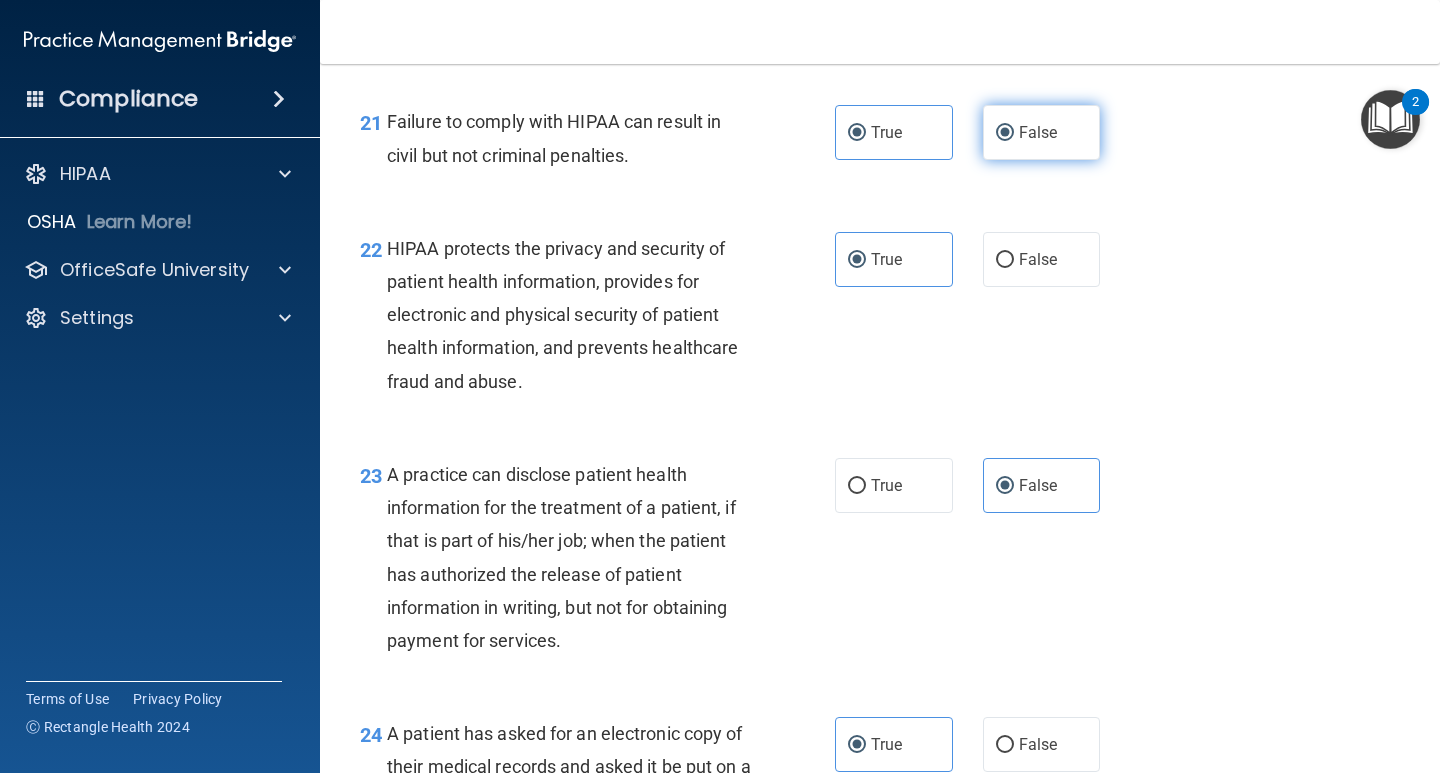 radio on "false" 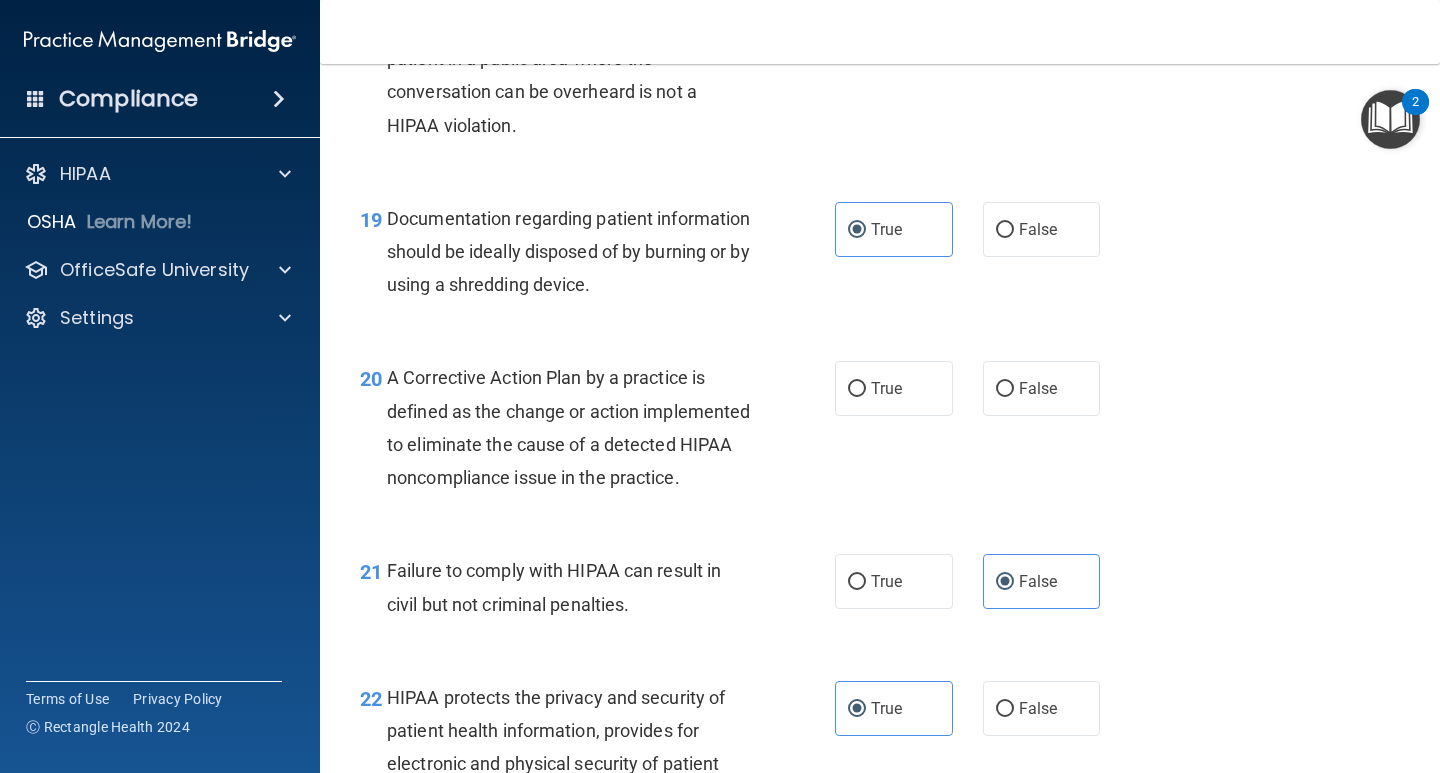 scroll, scrollTop: 3278, scrollLeft: 0, axis: vertical 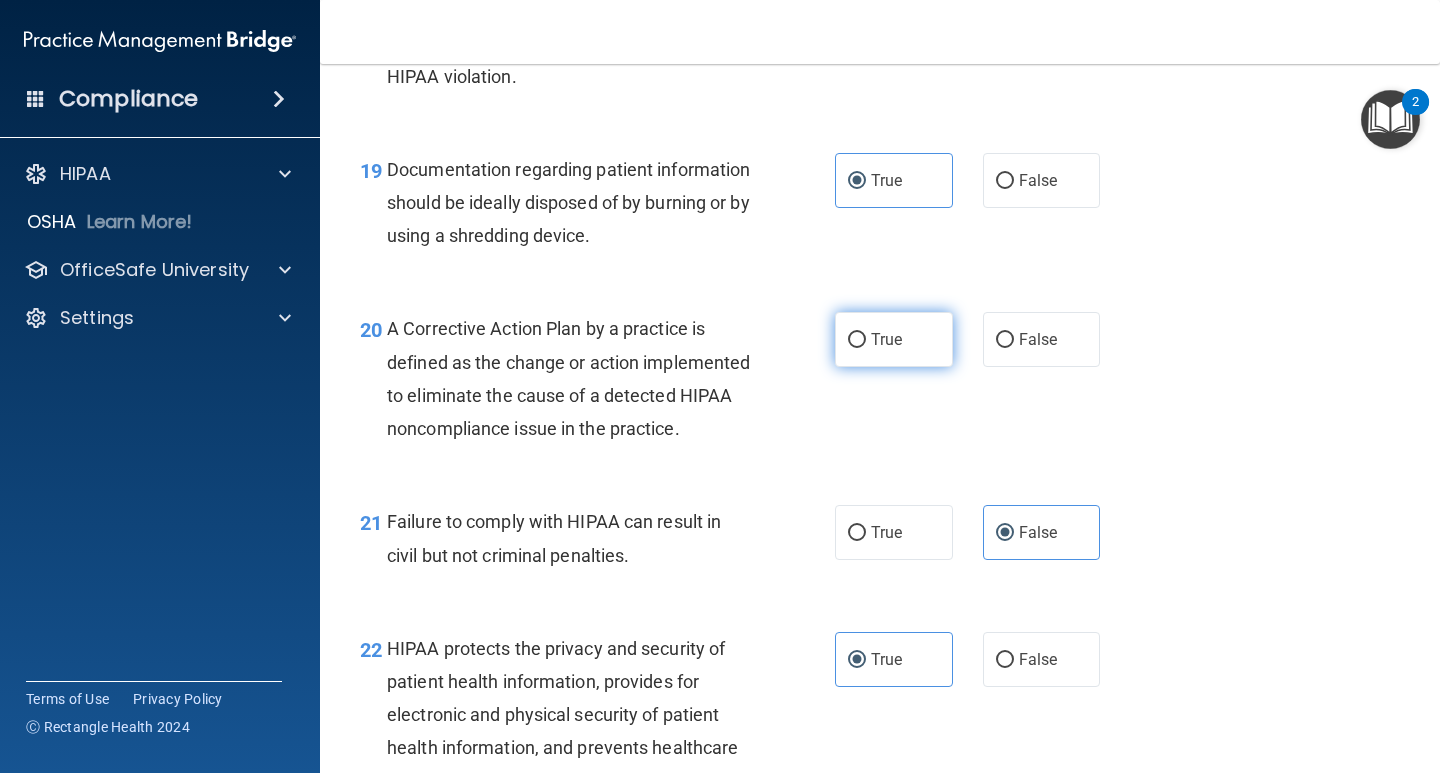 click on "True" at bounding box center (886, 339) 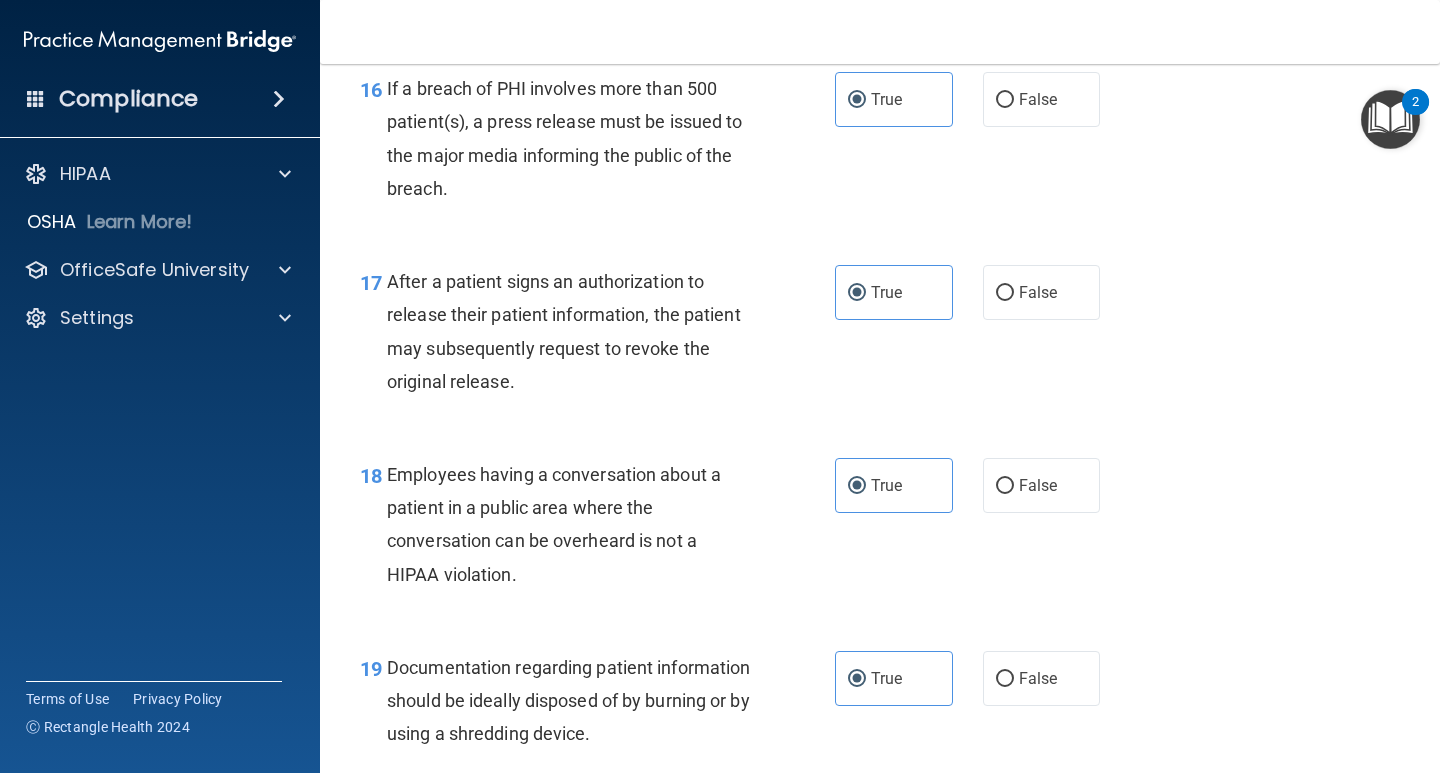 scroll, scrollTop: 2778, scrollLeft: 0, axis: vertical 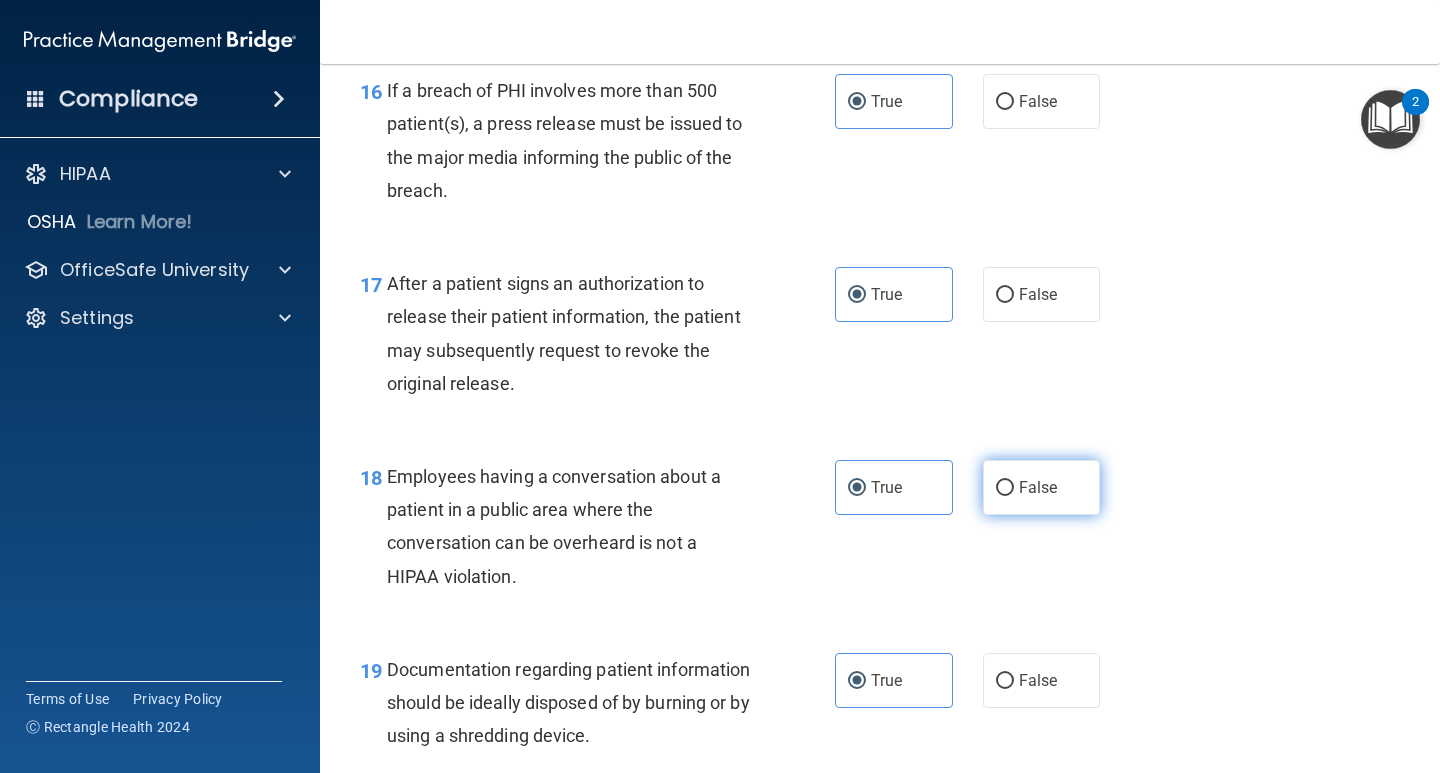 click on "False" at bounding box center (1042, 487) 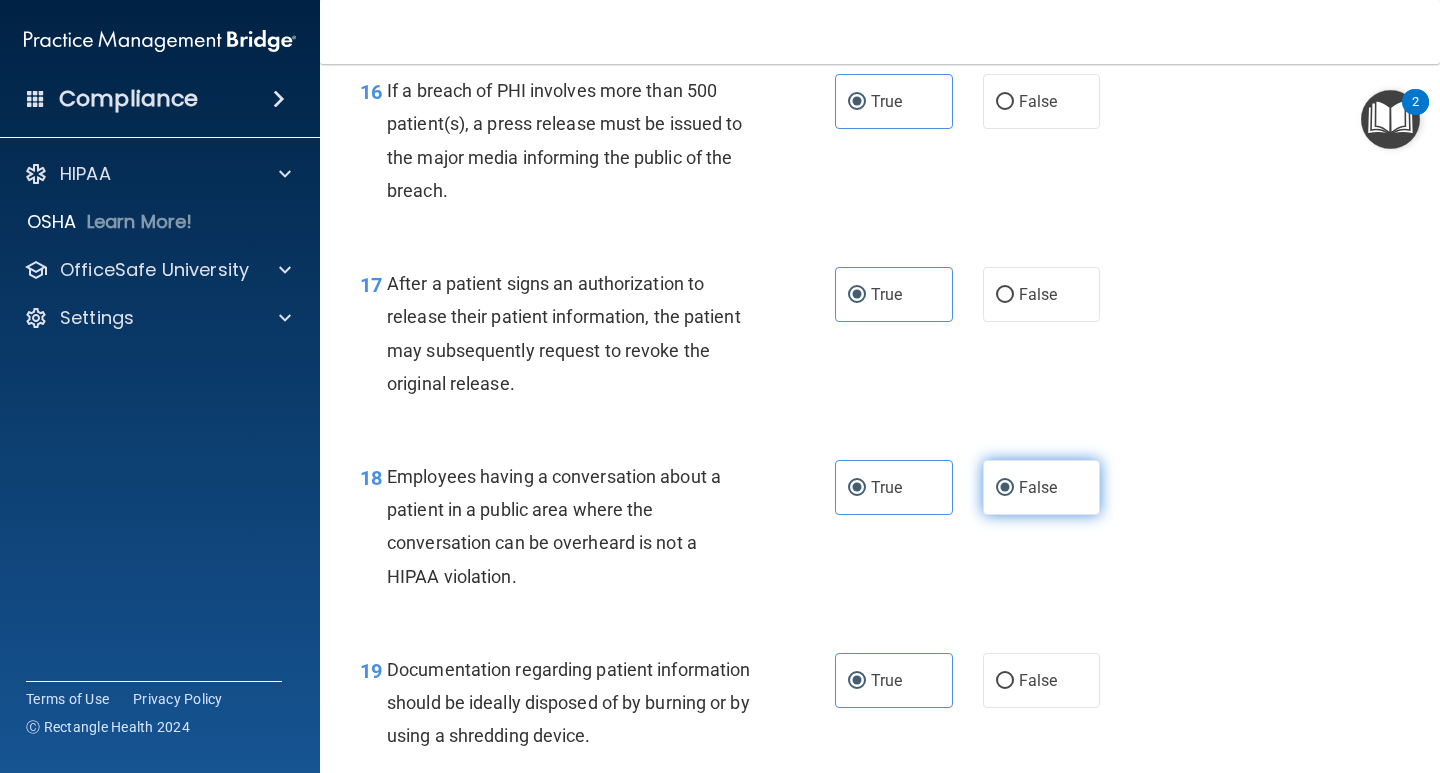 radio on "false" 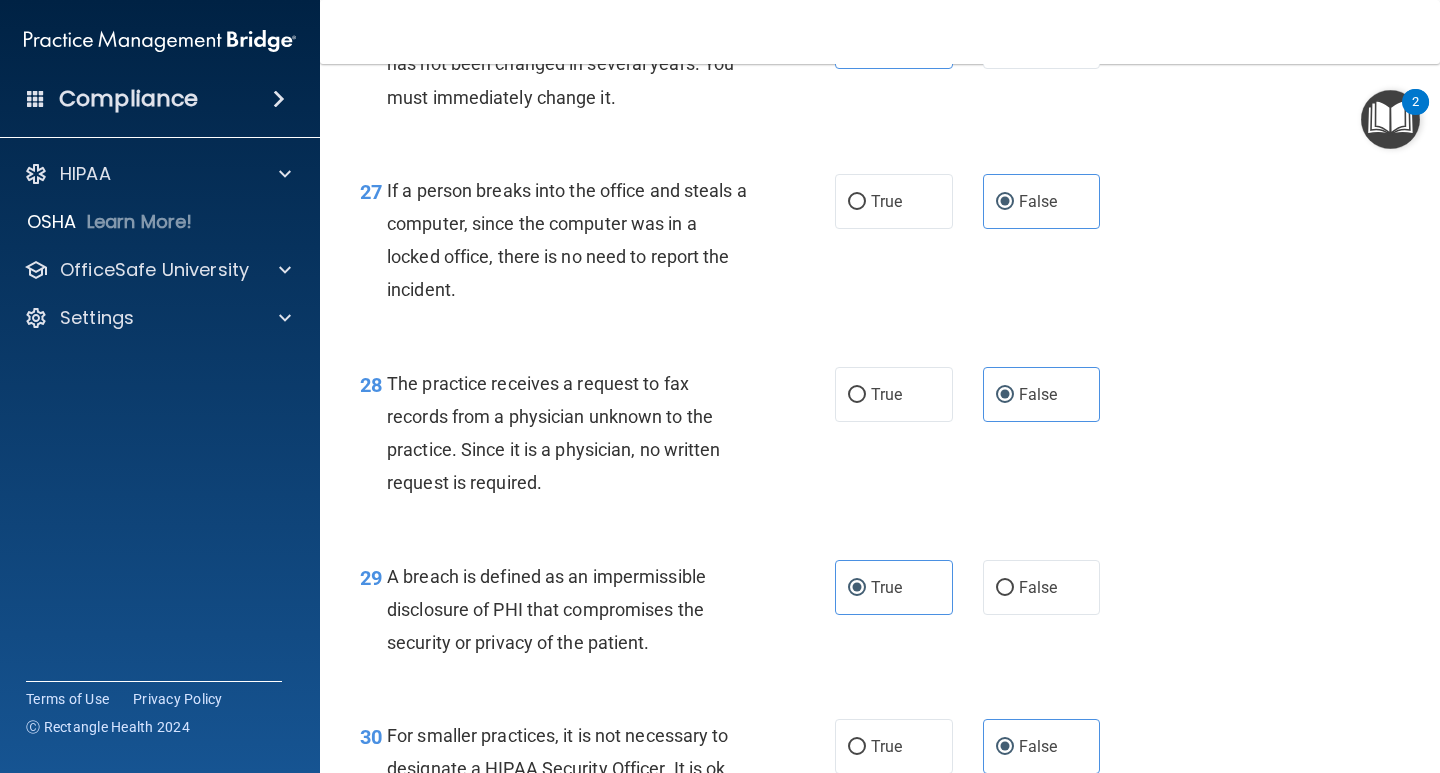 scroll, scrollTop: 5078, scrollLeft: 0, axis: vertical 